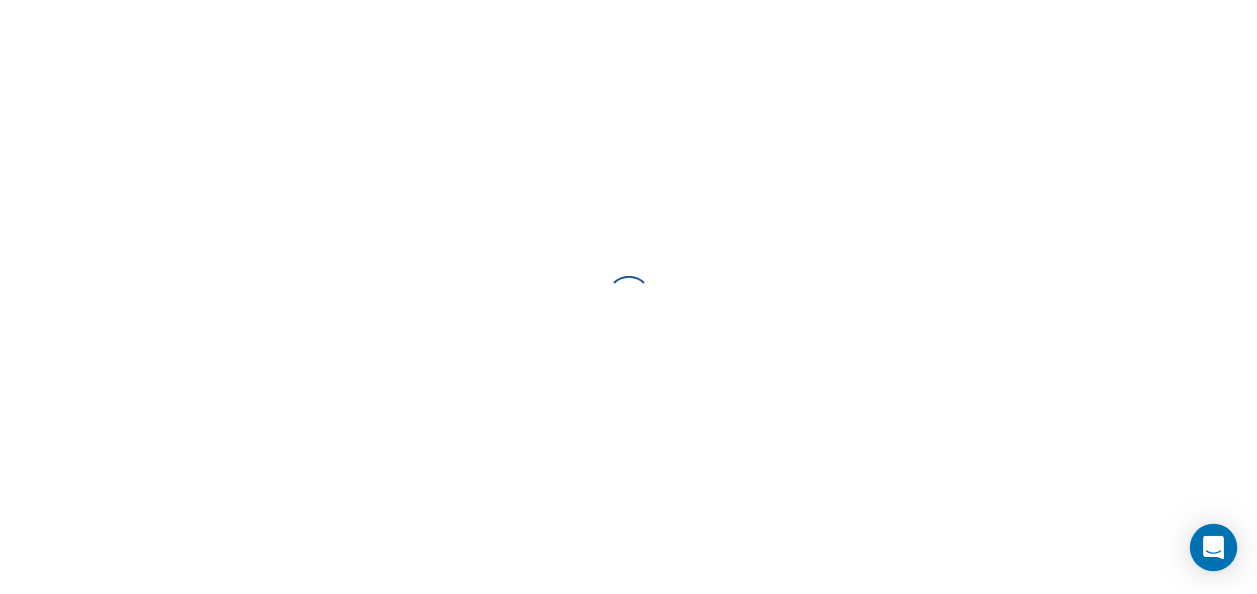 scroll, scrollTop: 0, scrollLeft: 0, axis: both 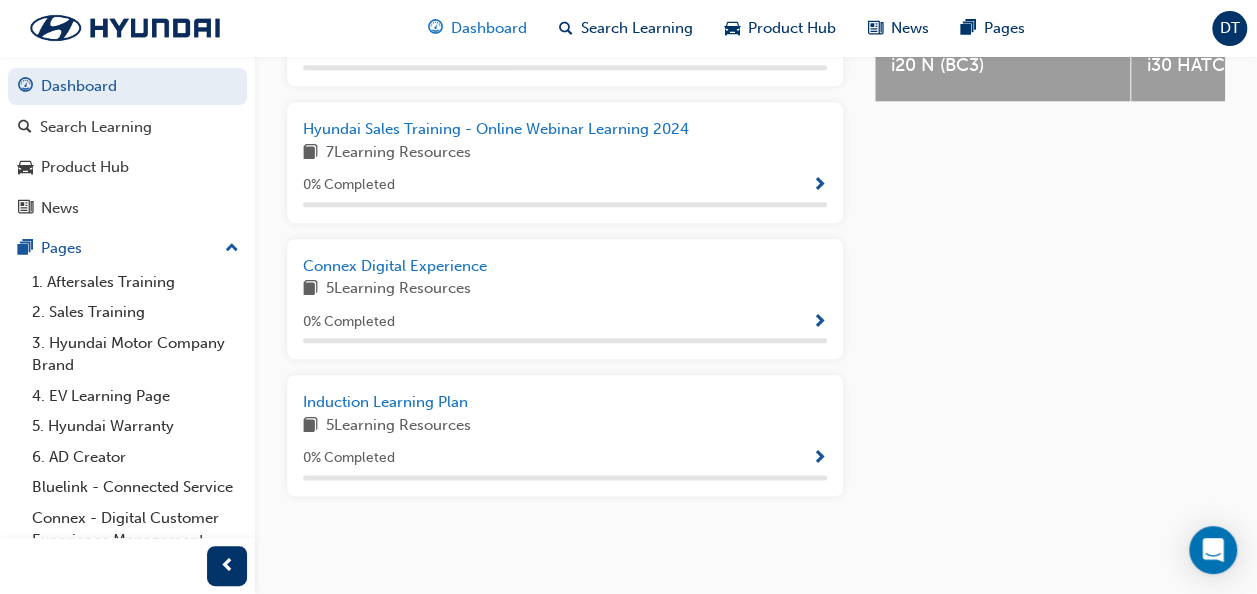 click on "Dashboard" at bounding box center (489, 28) 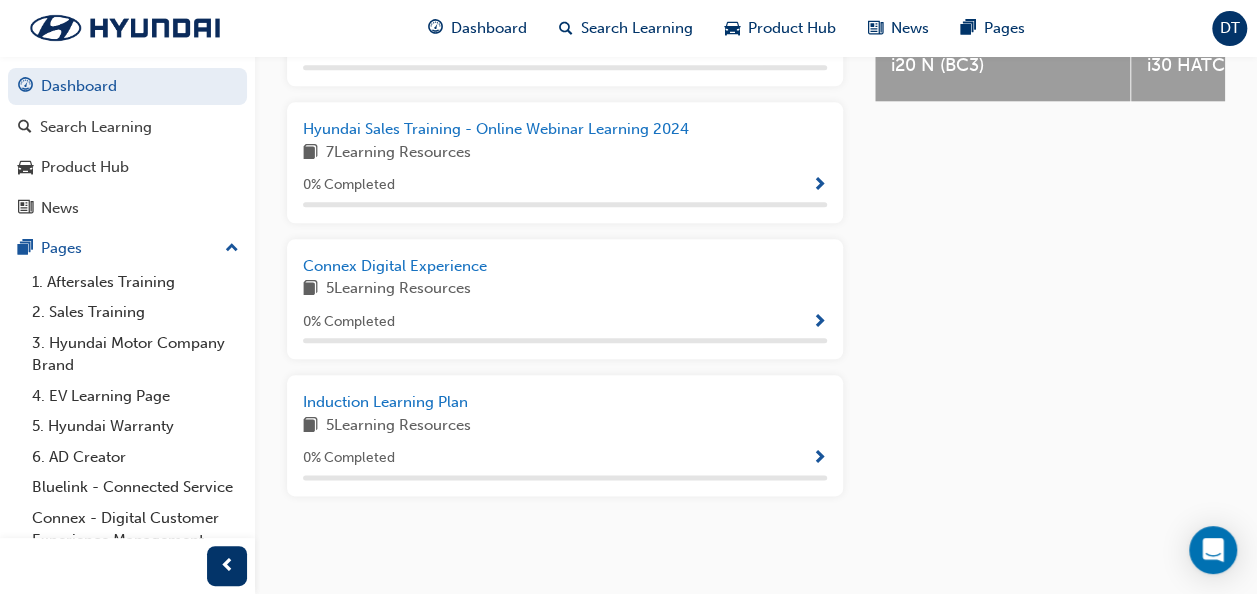 click on "Dashboard" at bounding box center [489, 28] 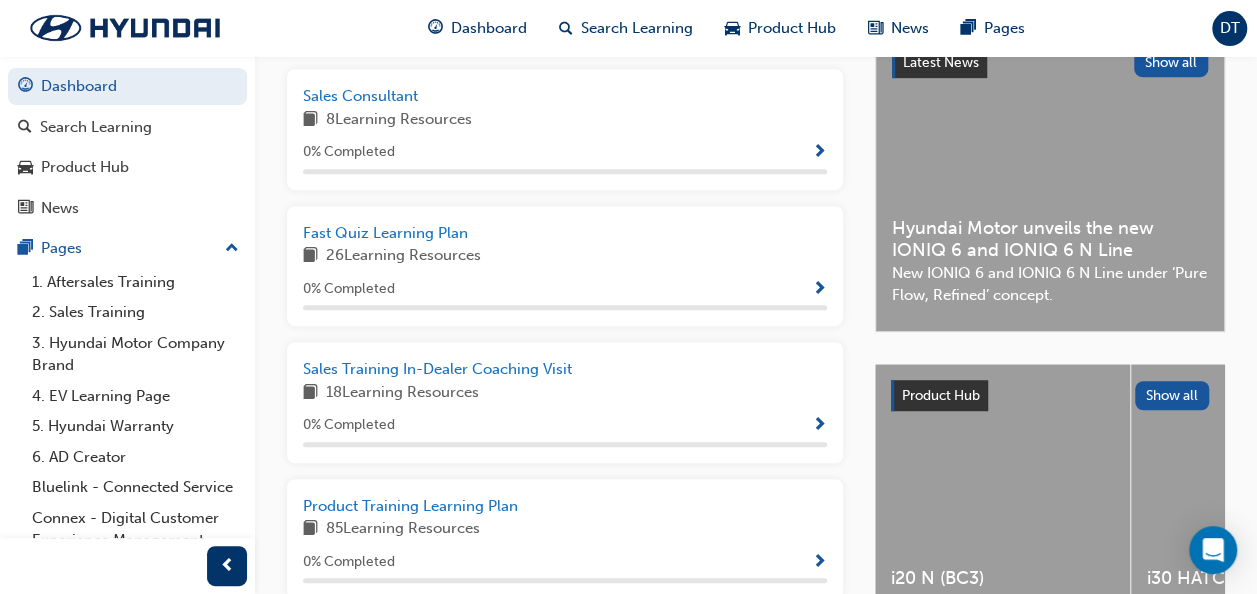 scroll, scrollTop: 0, scrollLeft: 0, axis: both 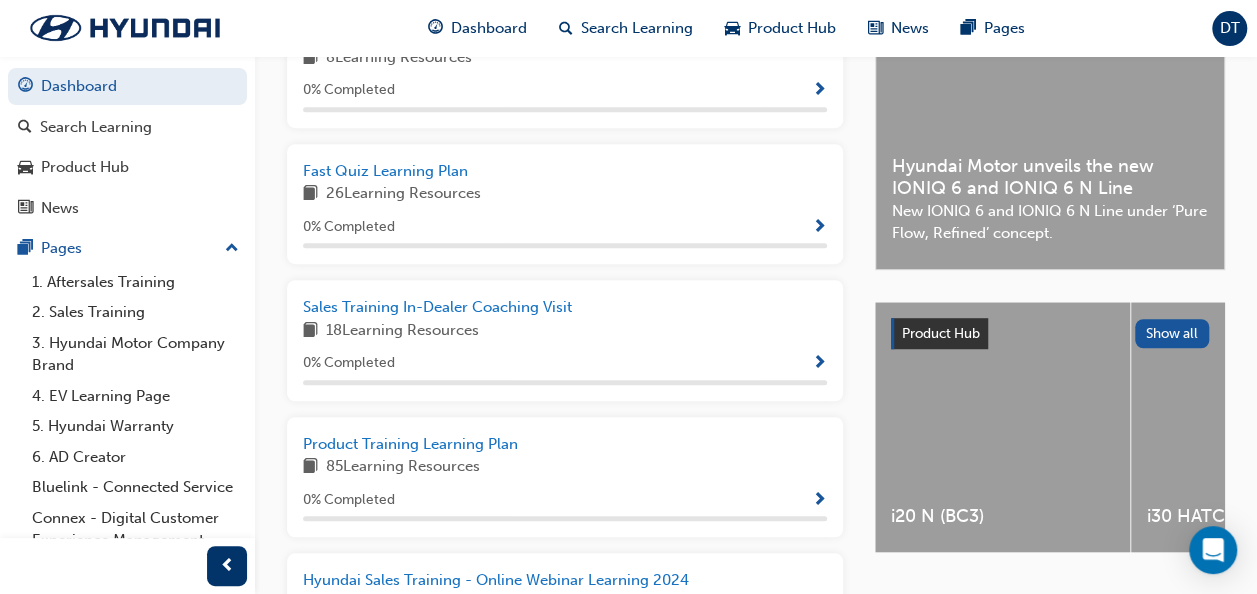 click on "My Learning Plans  Sales Consultant 8  Learning Resources 0 % Completed Fast Quiz Learning Plan 26  Learning Resources 0 % Completed Sales Training In-Dealer Coaching Visit 18  Learning Resources 0 % Completed Product Training Learning Plan 85  Learning Resources 0 % Completed Hyundai Sales Training - Online Webinar Learning 2024 7  Learning Resources 0 % Completed Connex Digital Experience 5  Learning Resources 0 % Completed Induction Learning Plan 5  Learning Resources 0 % Completed Latest News Show all Hyundai Motor unveils the new IONIQ 6 and IONIQ 6 N Line New IONIQ 6 and IONIQ 6 N Line under ‘Pure Flow, Refined’ concept. Product Hub Show all i20 N (BC3) i30 HATCH N (PD) i30 HATCH N LINE MHEV (PD) i30 SEDAN (CN7.V3) i30 SEDAN N (CN7) i30 SEDAN N LINE (CN7) INSTER (AX) IONIQ 5 (NE) IONIQ 5 N (NE) IONIQ 6 (CE) IONIQ 9 KONA (SX2) KONA ELECTRIC (SX2) NEXO (FE) PALISADE (LX2) SANTA FE (MX5) SANTA FE (XRT) [MEDICAL_DATA] N LINE (DN8) STARIA (US4) STARIA LOAD (US4) [GEOGRAPHIC_DATA] (NX4) VENUE (QX)" at bounding box center [756, 481] 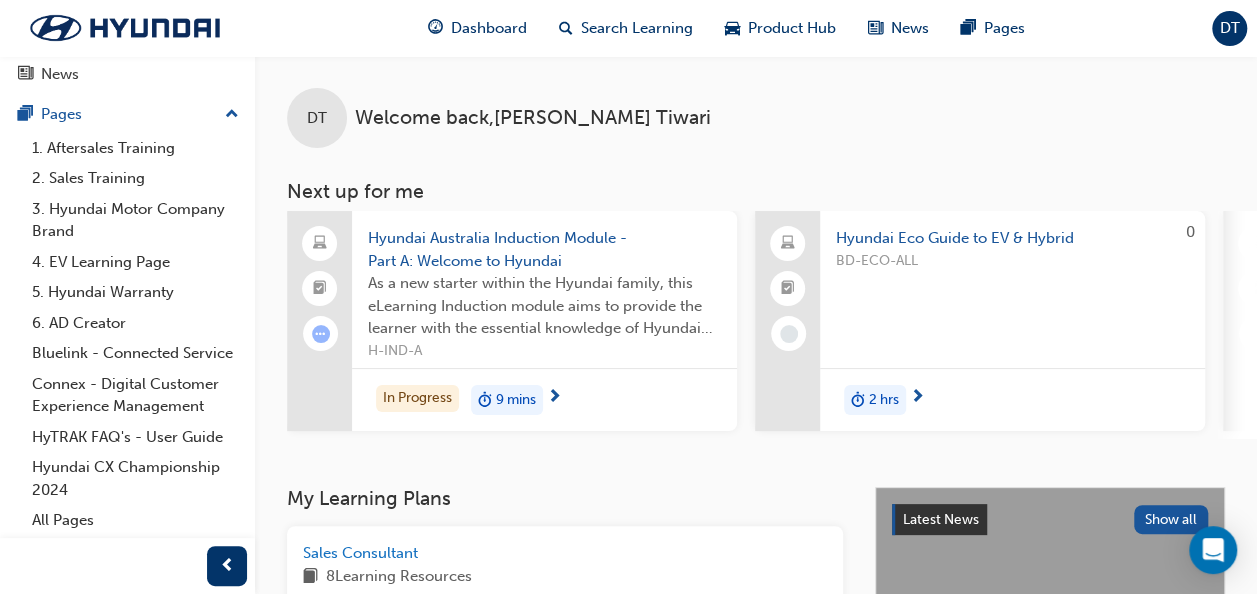 scroll, scrollTop: 0, scrollLeft: 0, axis: both 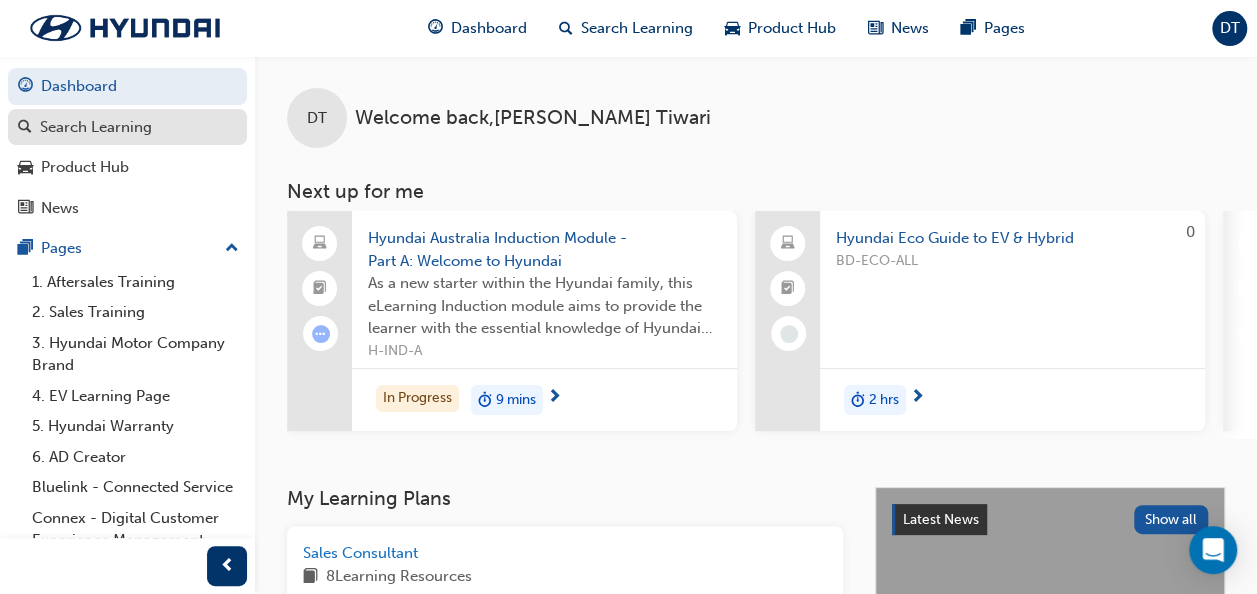 click on "Search Learning" at bounding box center [96, 127] 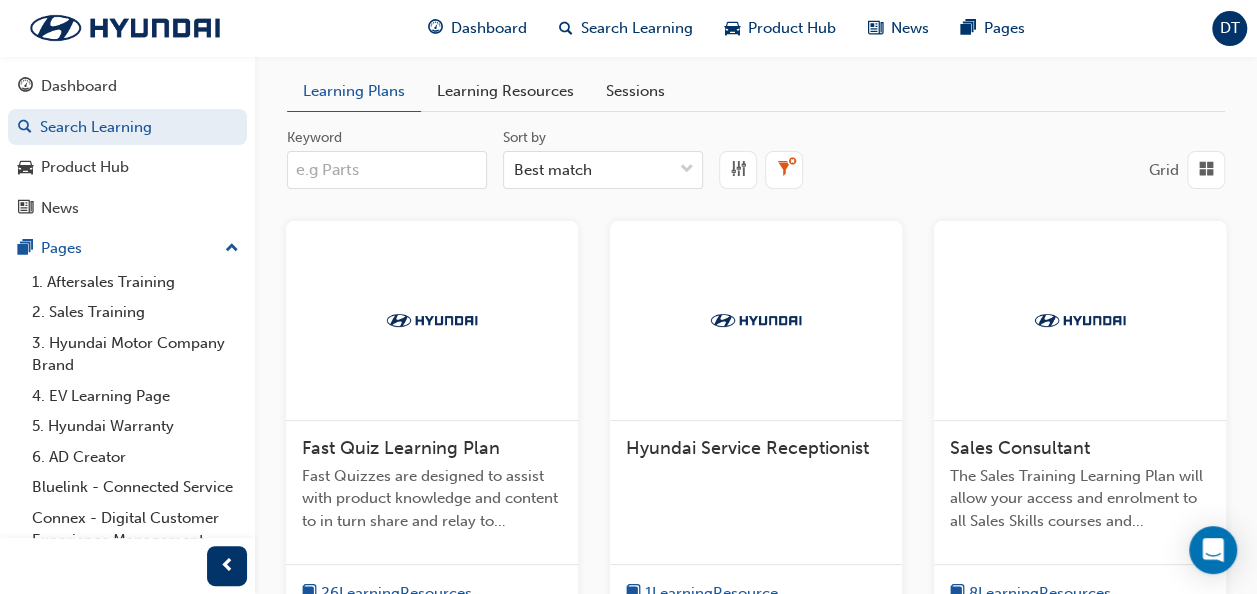 click on "Keyword" at bounding box center (387, 170) 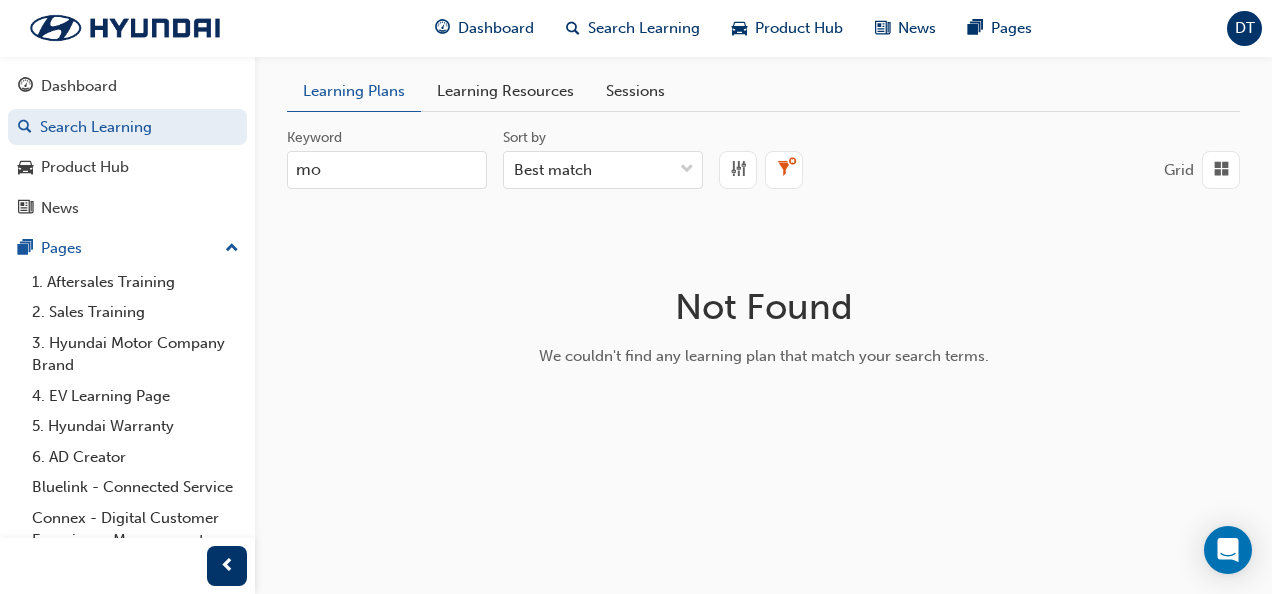type on "m" 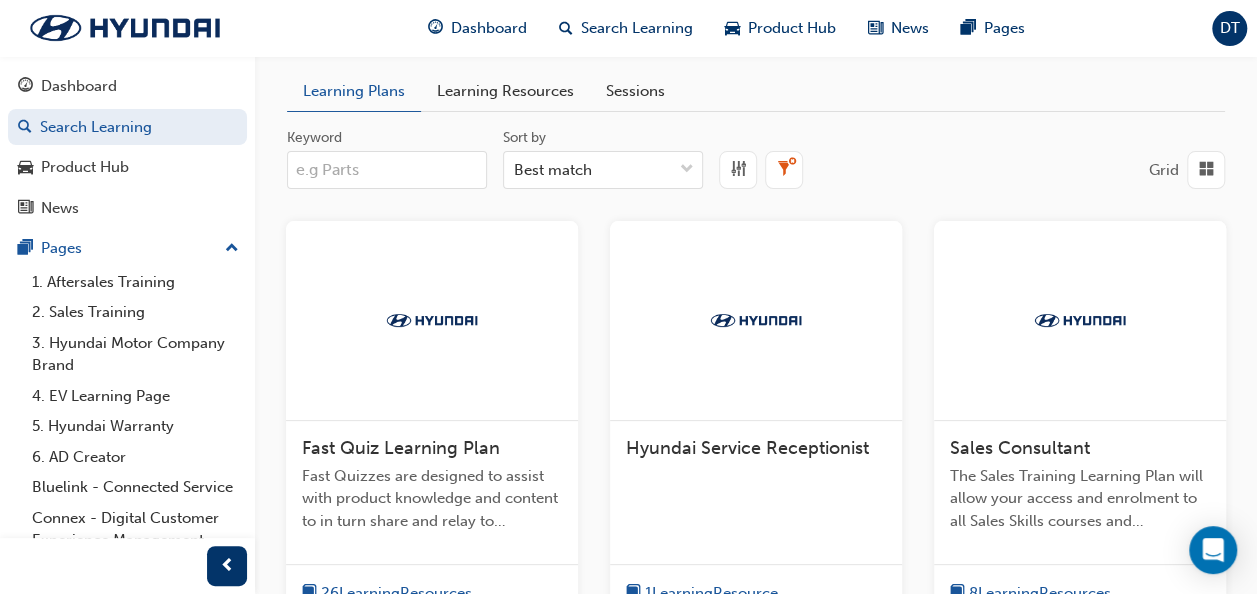 type on "q" 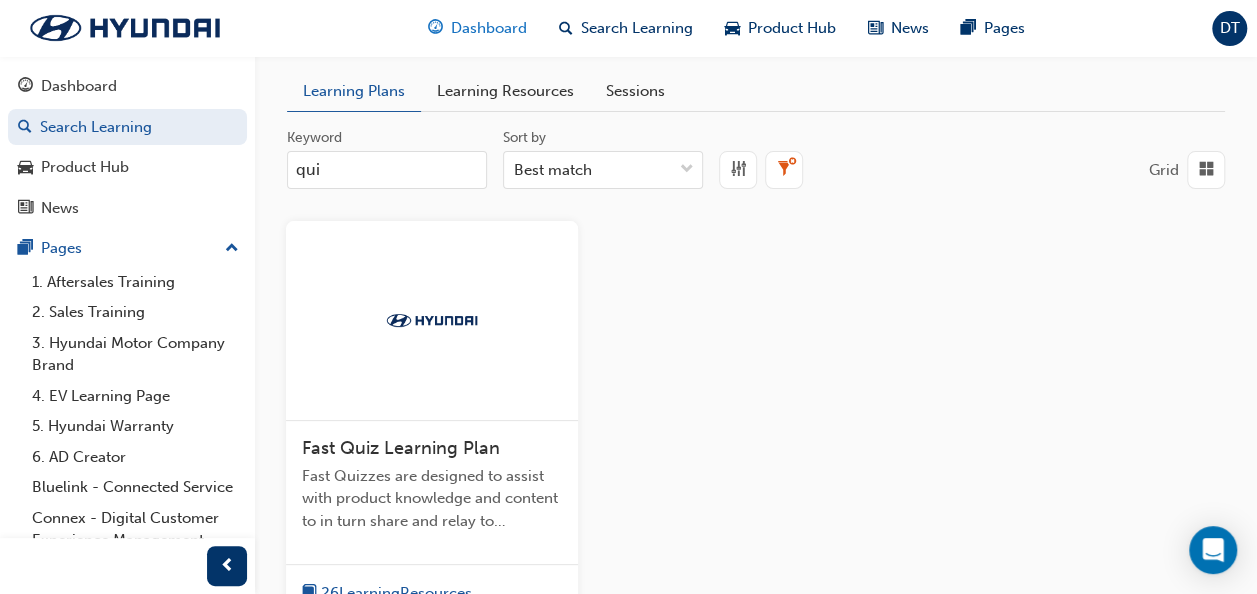 type on "qui" 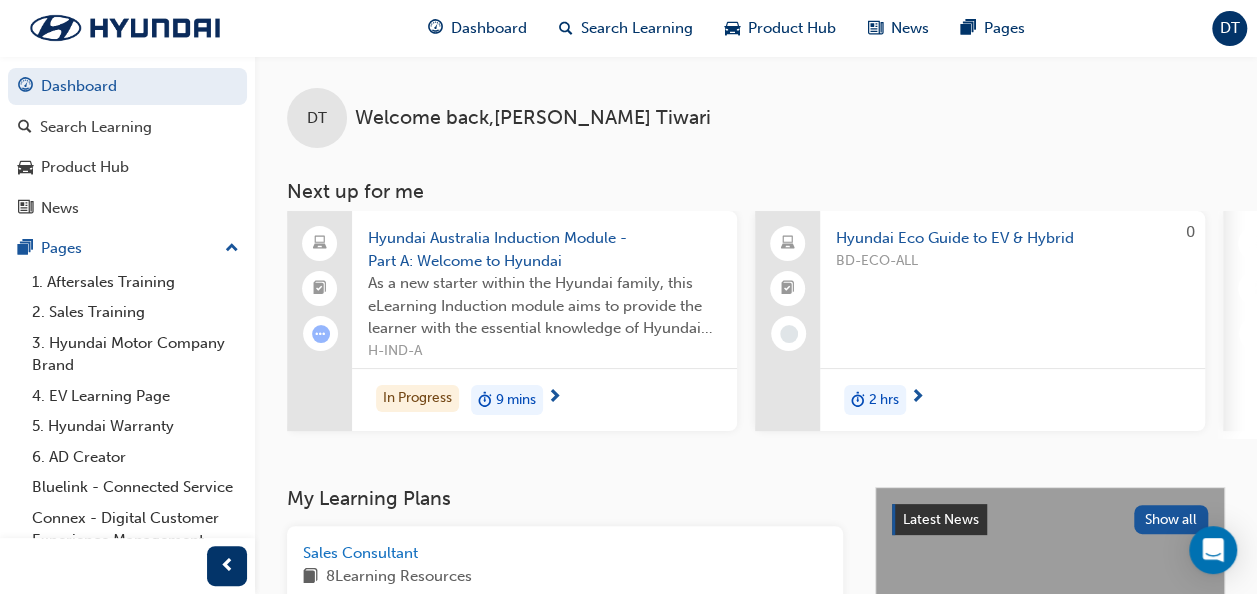 scroll, scrollTop: 519, scrollLeft: 0, axis: vertical 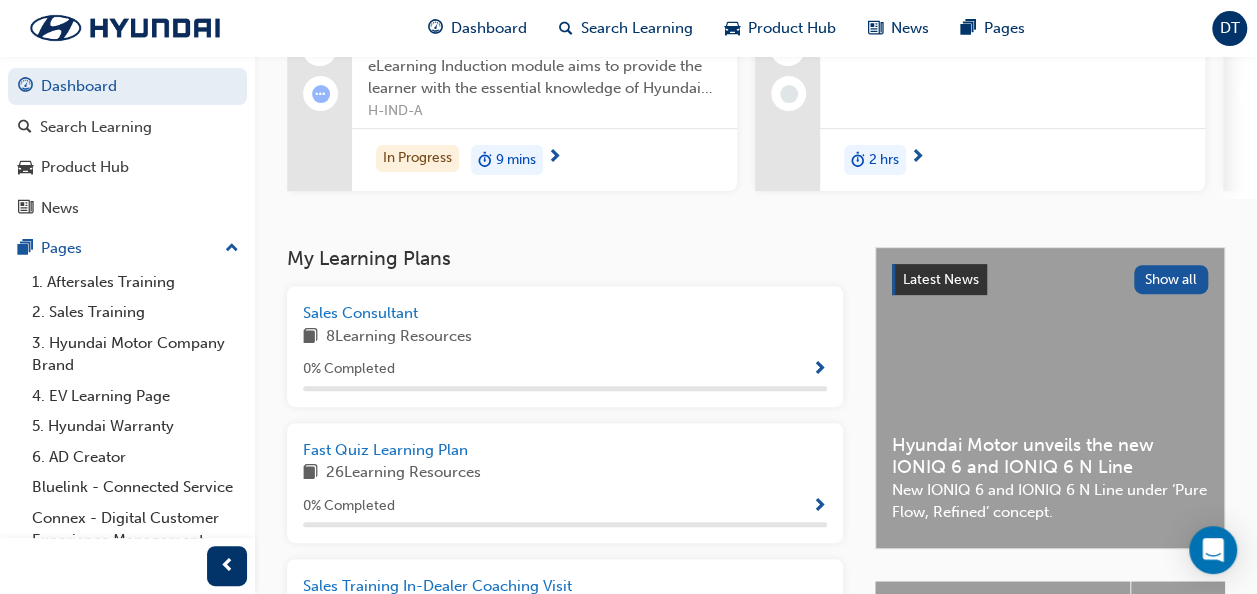 click on "DT Welcome back ,  [PERSON_NAME] Next up for me Hyundai Australia Induction Module - Part A: Welcome to Hyundai As a new starter within the Hyundai family, this eLearning Induction module aims to provide the learner with the essential knowledge of Hyundai History, Brand and Products. H-IND-A In Progress 9 mins 0 Hyundai Eco Guide to EV & Hybrid BD-ECO-ALL 2 hrs Hyundai Academy - New Sales Consultants Fast Quiz - [DATE] [DATE] Fast Quiz. NSC-2025-FQ 15 mins Guaranteed Future Value (GFV) - In-dealer Coaching  Presentation, discussion and customer activity regarding GFV. IND_GFV 90 mins Hyundai KONA (SX2) - Product Presentation eLearning Module The 2024 KONA (SX2) Product Presentation eLearning Module is designed to support Sales Consultants with the product and sales information when demonstrating the 2024 KONA (SX2) to prospective customers. KON-SX2-PPEL 45 mins View all" at bounding box center (756, 31) 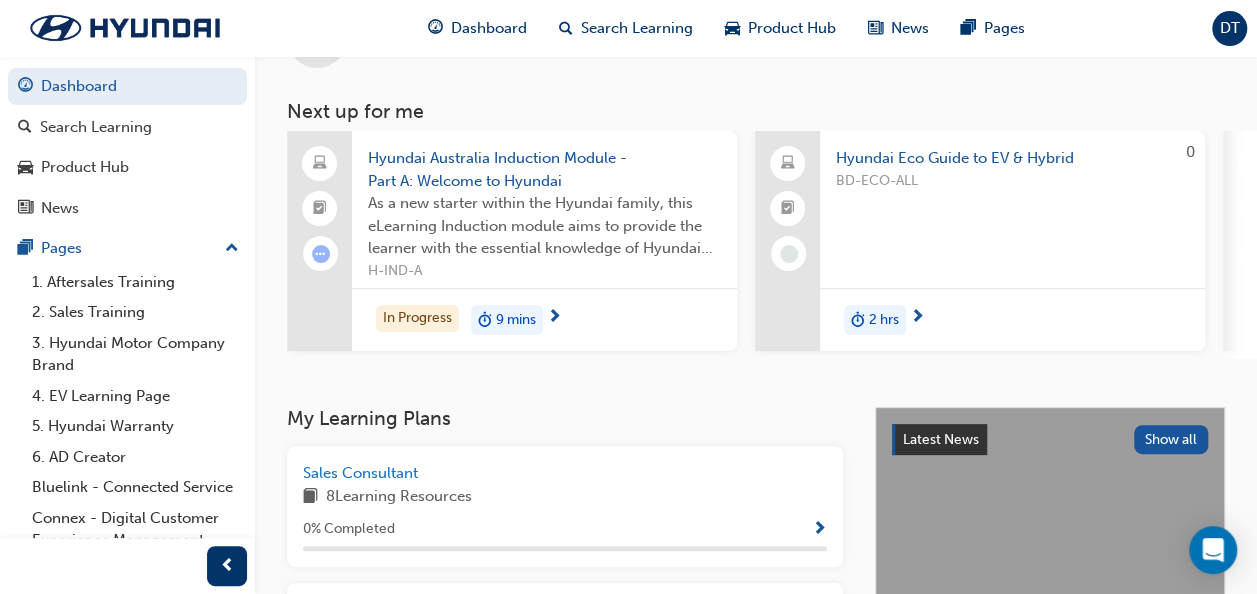 scroll, scrollTop: 120, scrollLeft: 0, axis: vertical 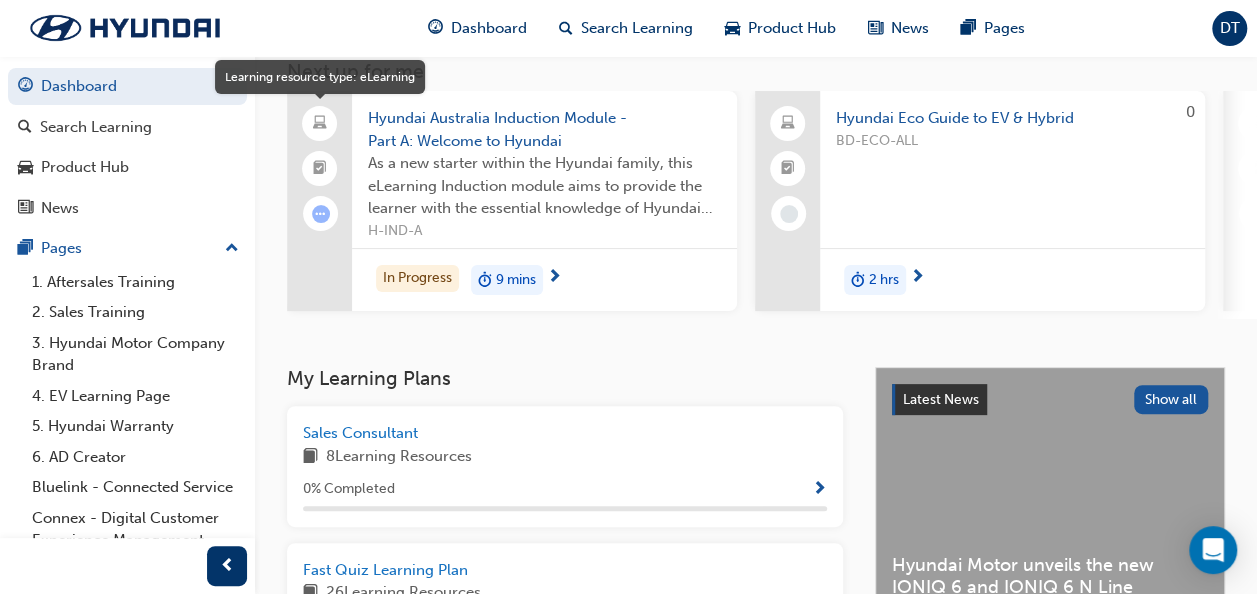 click at bounding box center (320, 124) 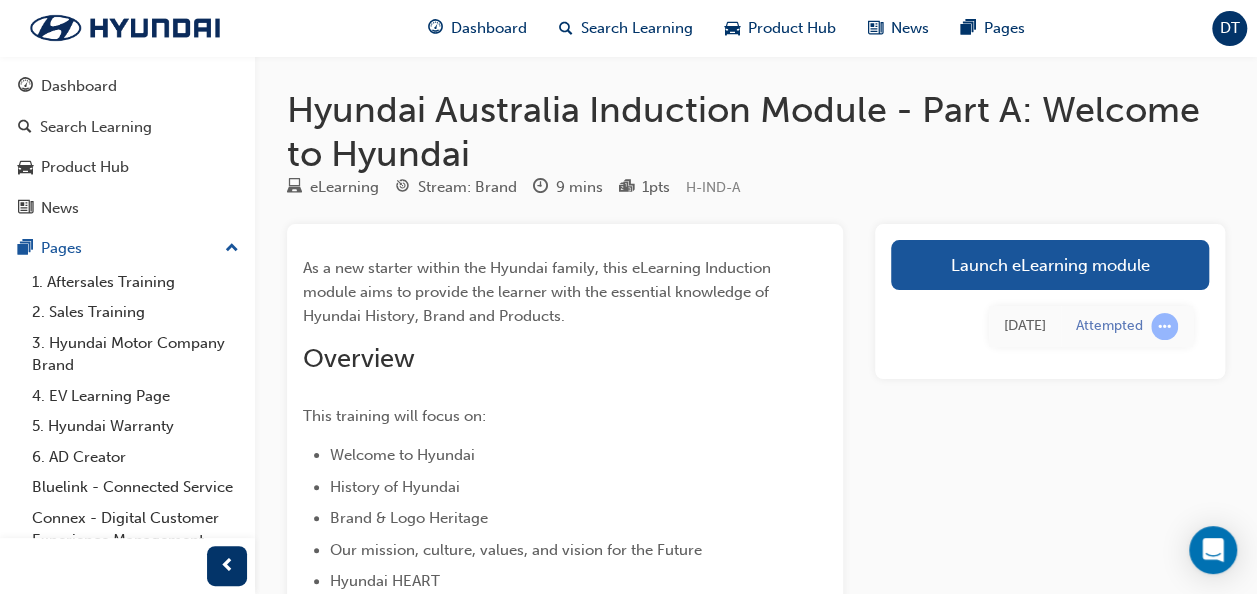 scroll, scrollTop: 519, scrollLeft: 0, axis: vertical 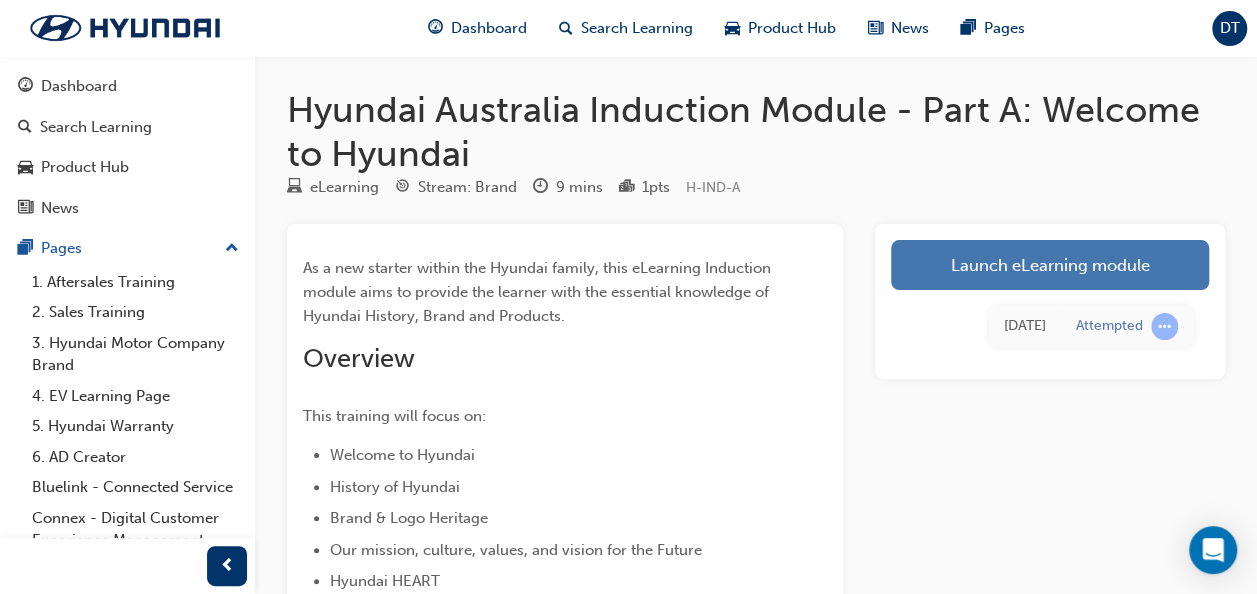 click on "Launch eLearning module" at bounding box center (1050, 265) 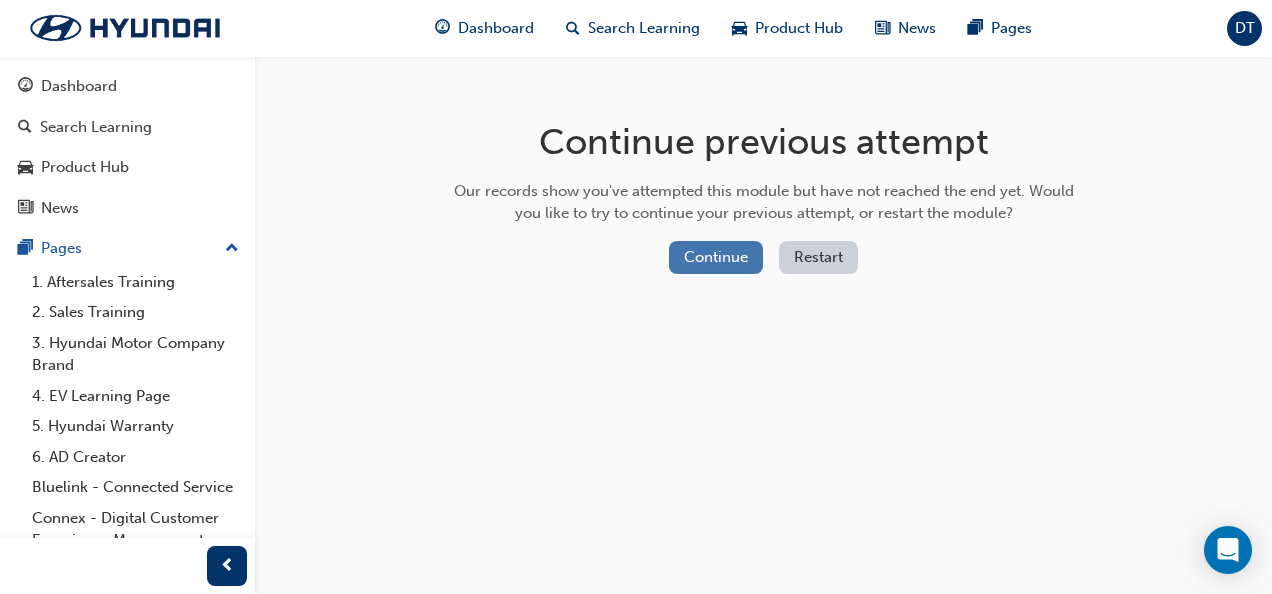 click on "Continue" at bounding box center [716, 257] 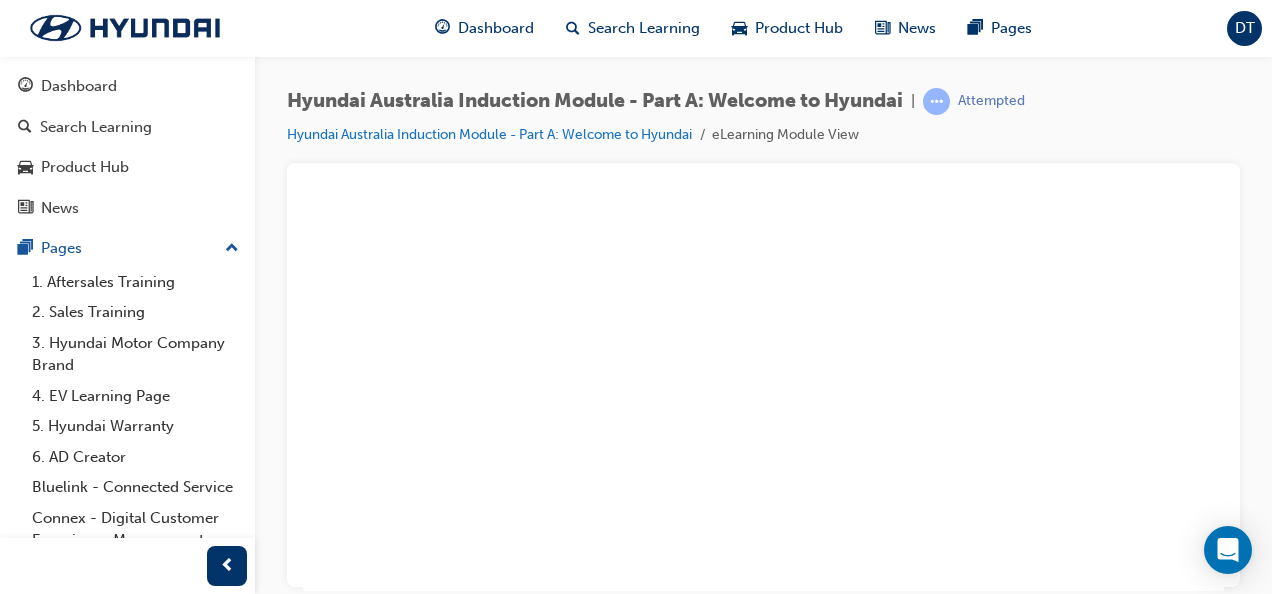 scroll, scrollTop: 0, scrollLeft: 0, axis: both 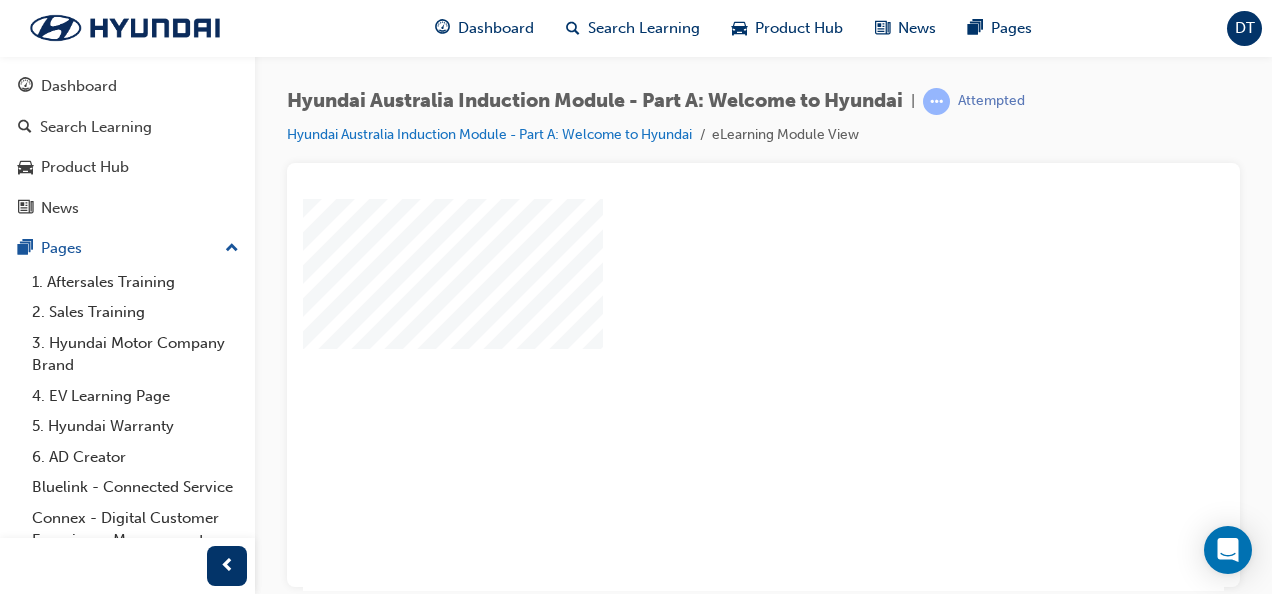click at bounding box center (706, 336) 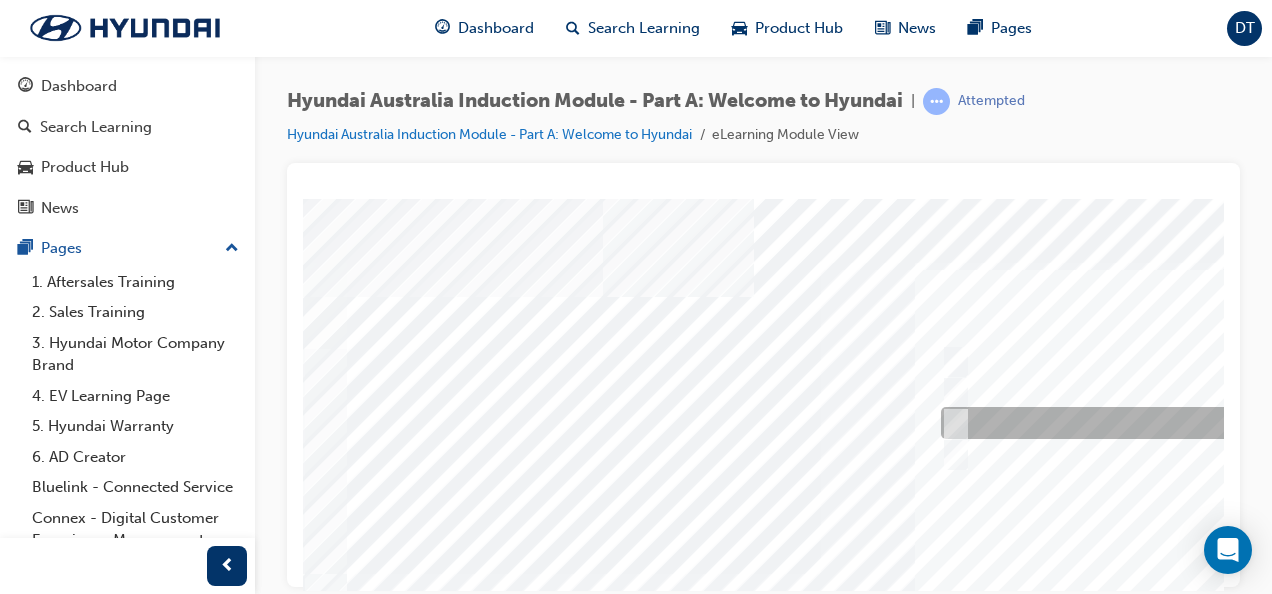click at bounding box center (1271, 423) 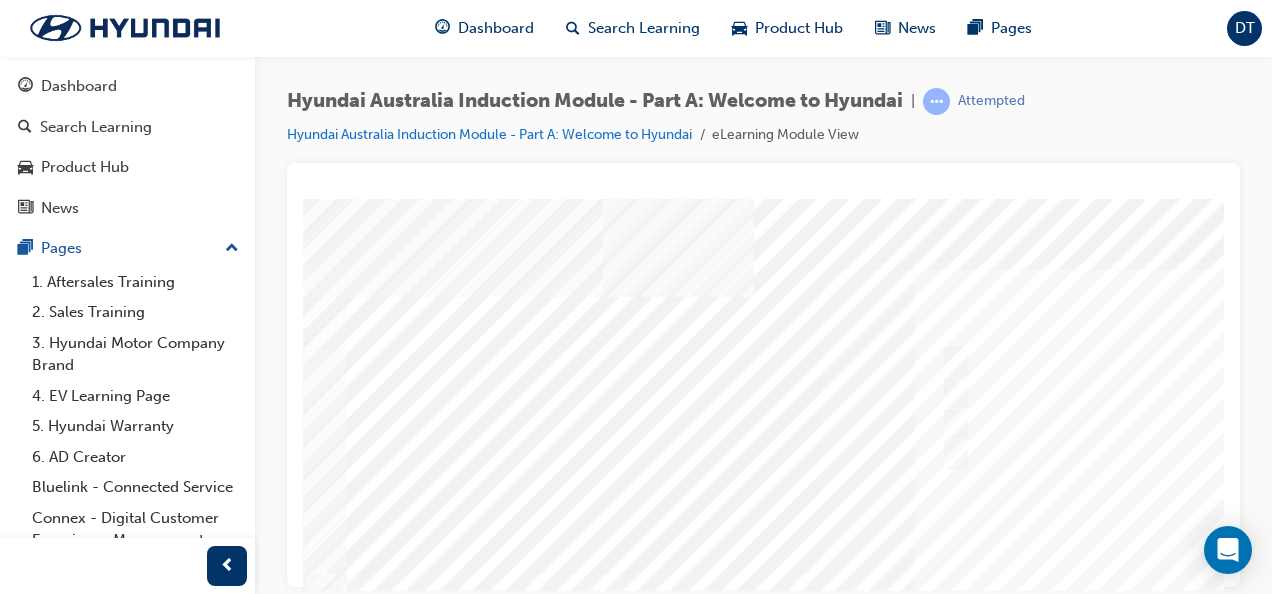 scroll, scrollTop: 0, scrollLeft: 454, axis: horizontal 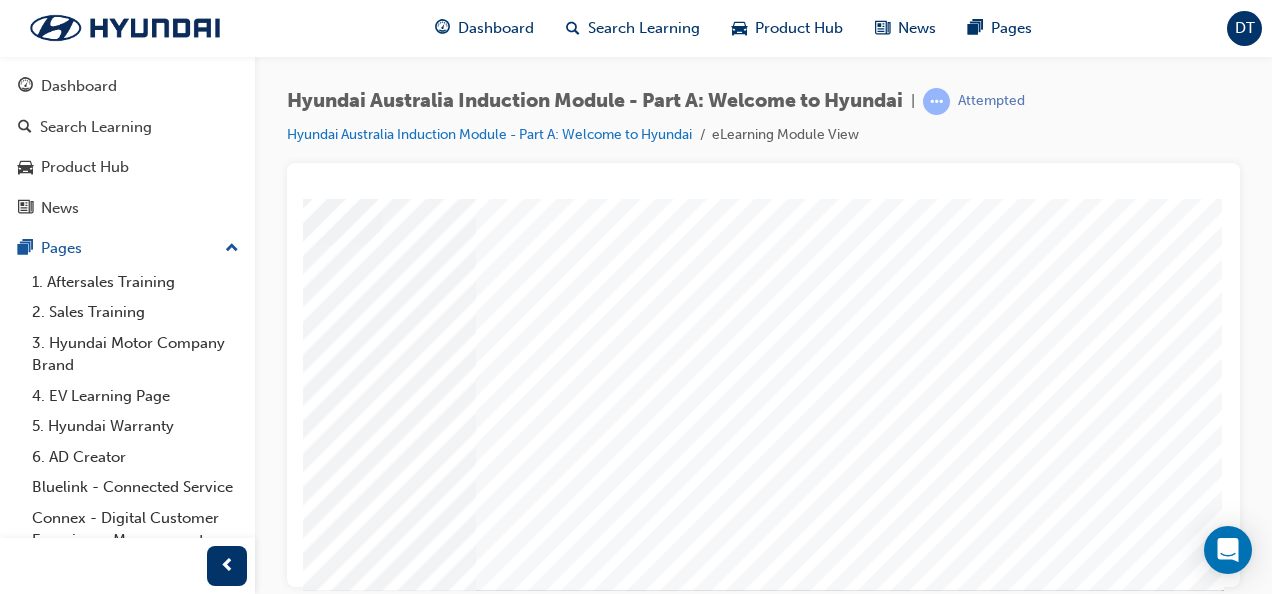 click at bounding box center [-66, 4865] 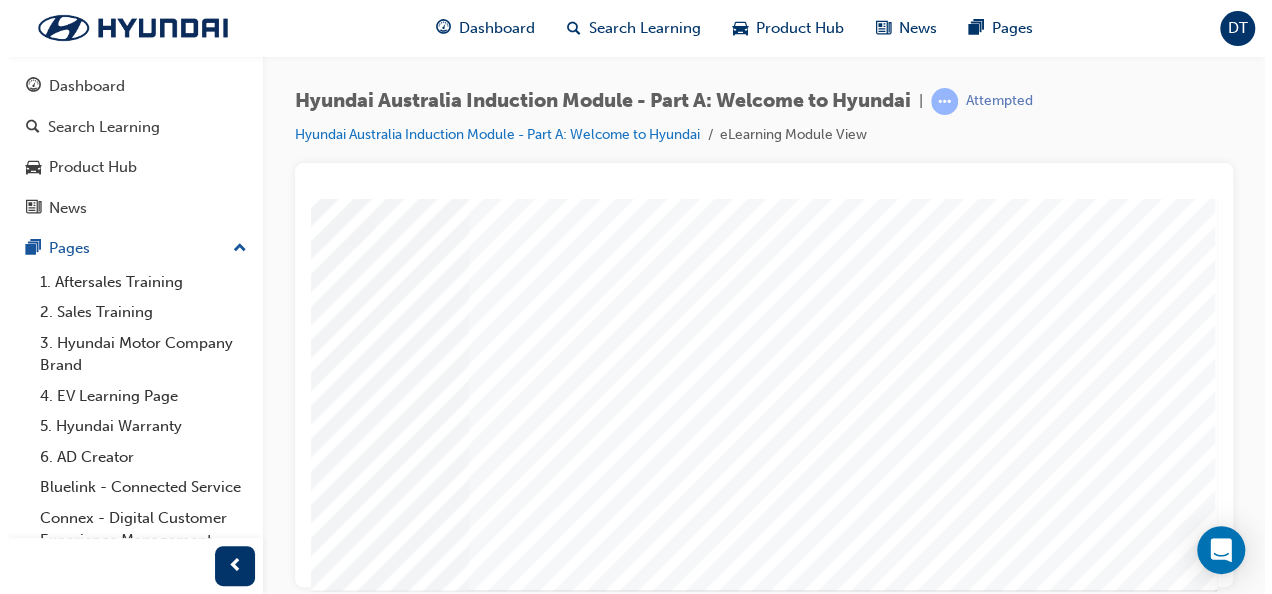scroll, scrollTop: 0, scrollLeft: 0, axis: both 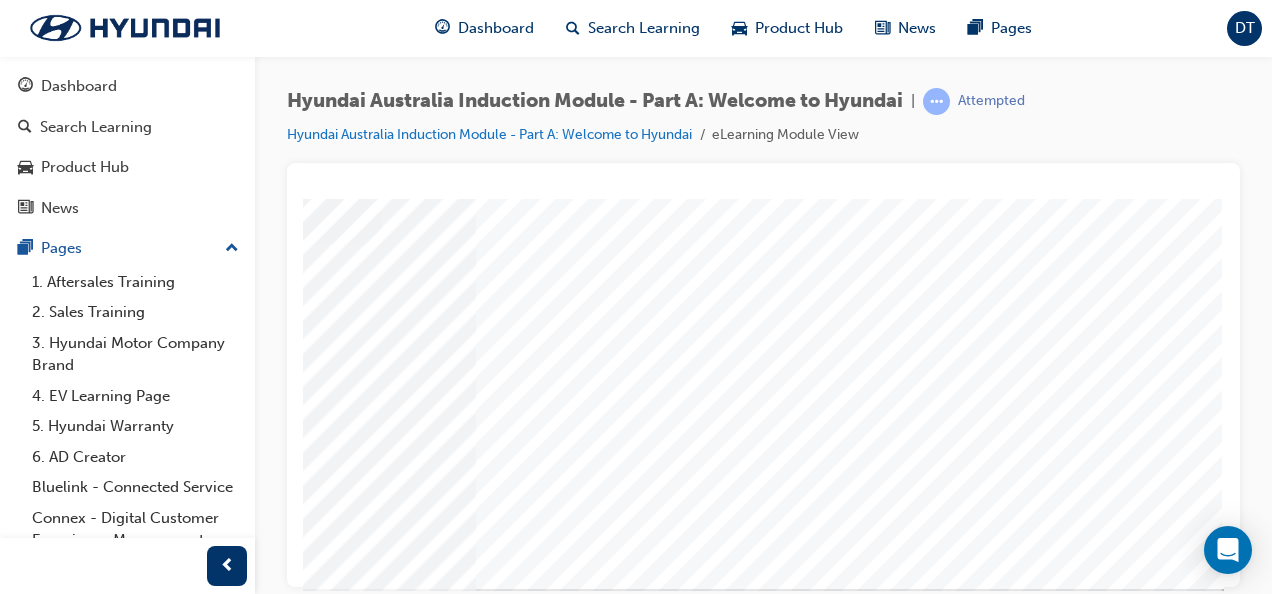 click at bounding box center (544, 228) 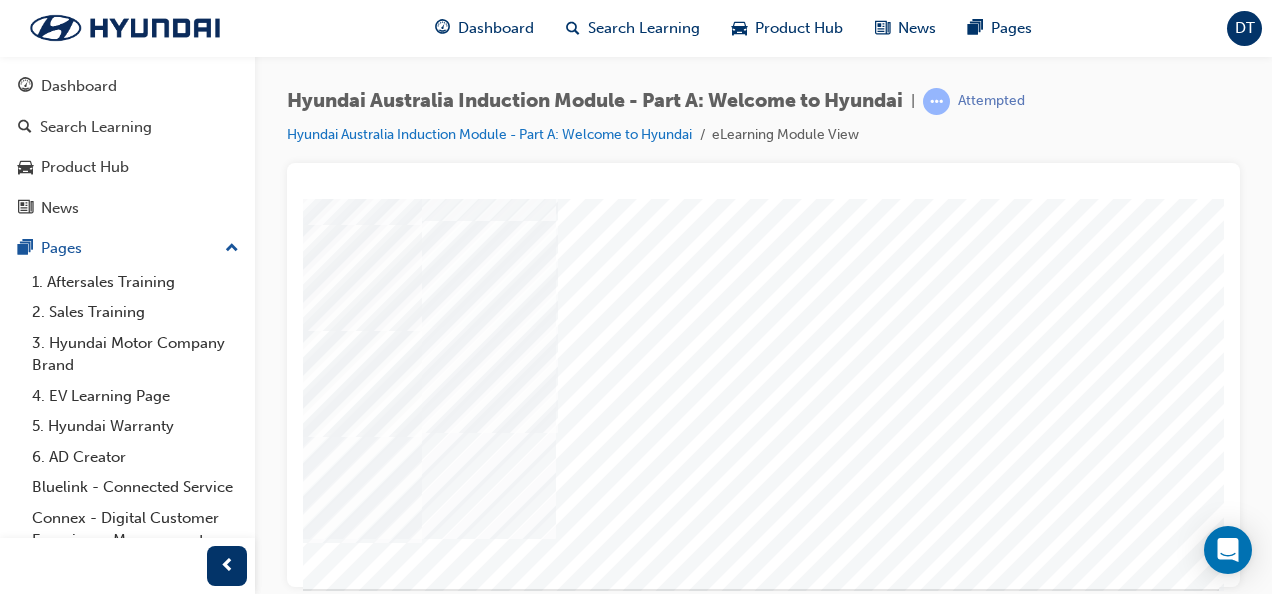 scroll, scrollTop: 0, scrollLeft: 0, axis: both 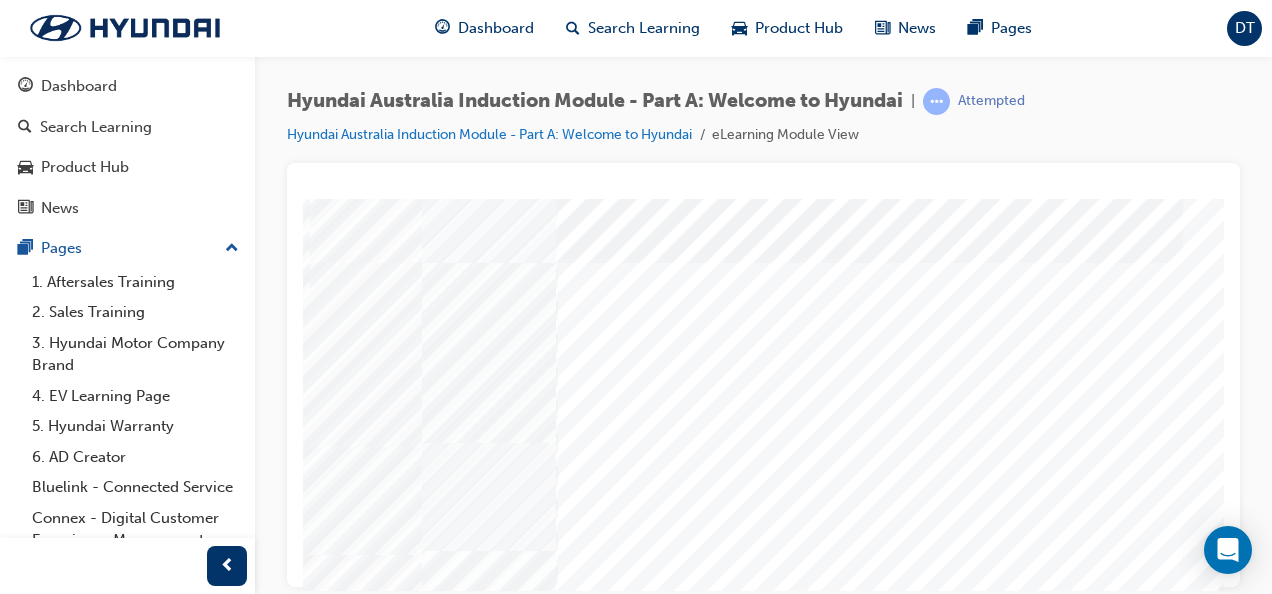 click at bounding box center (127, 2830) 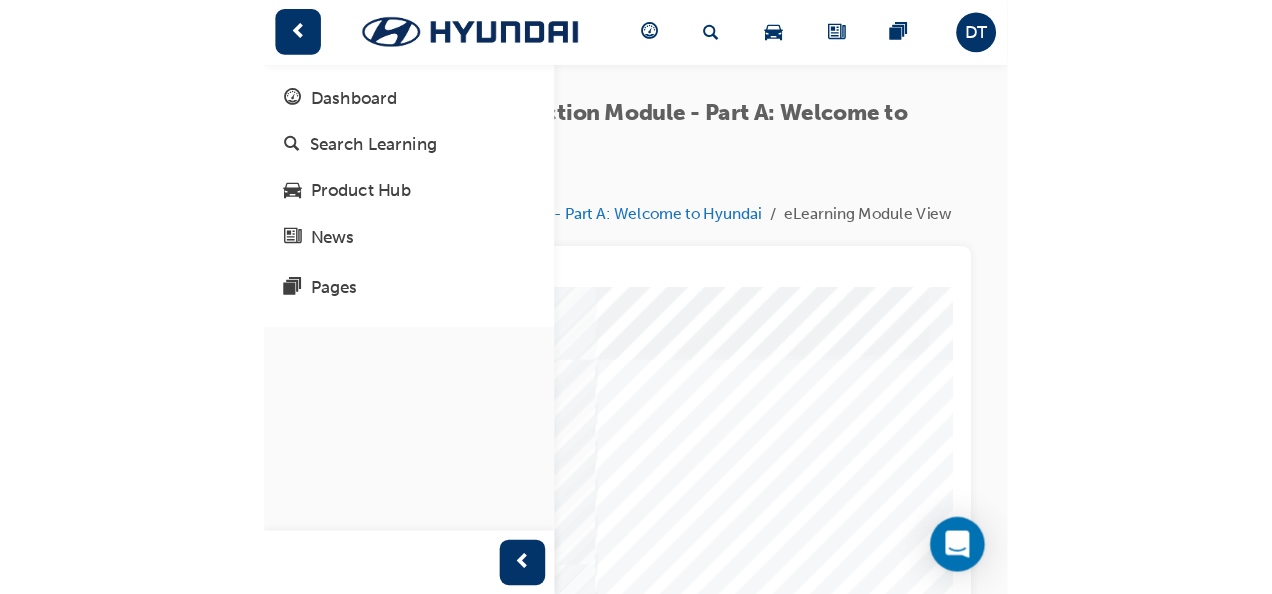 scroll, scrollTop: 0, scrollLeft: 0, axis: both 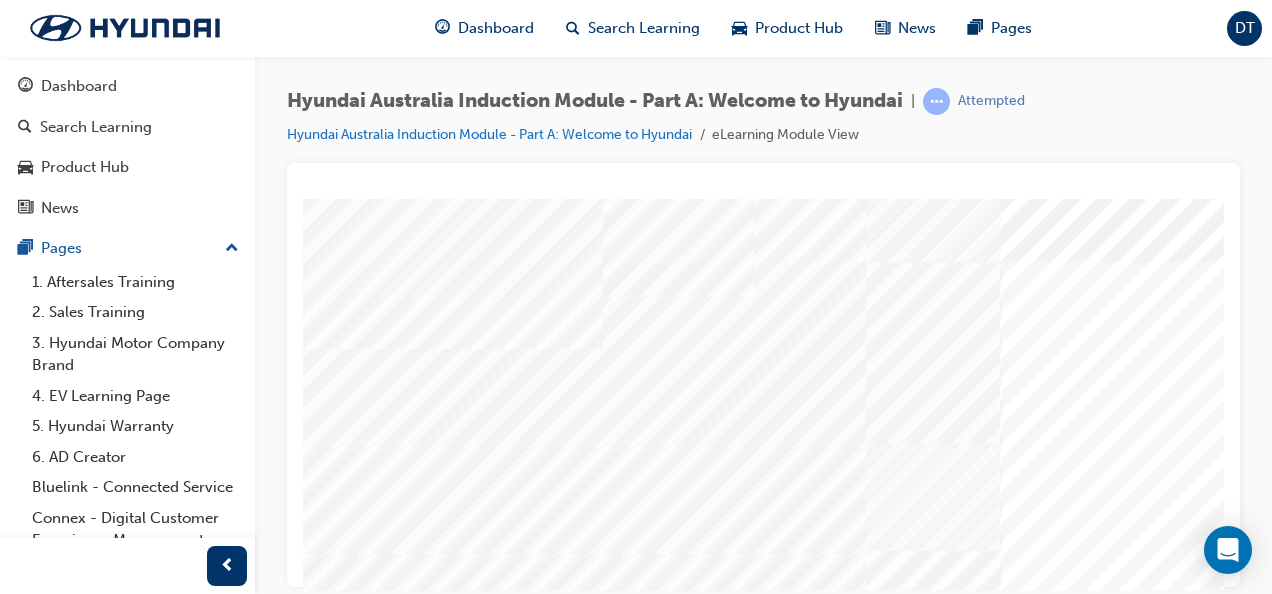 click at bounding box center (571, 2830) 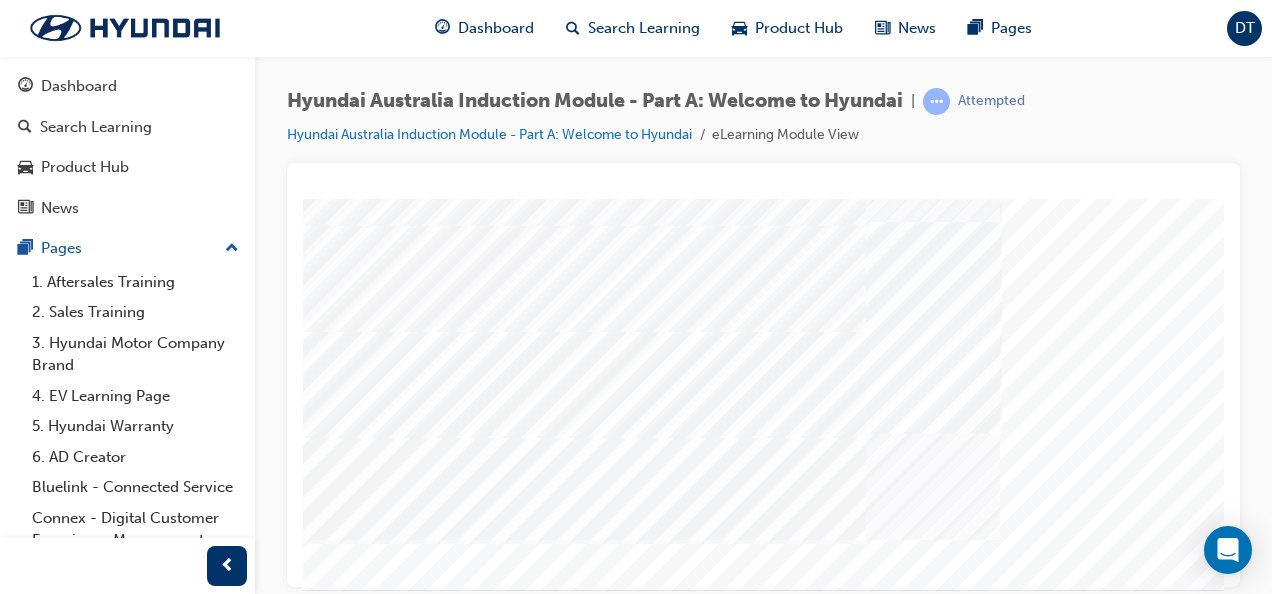 scroll, scrollTop: 329, scrollLeft: 454, axis: both 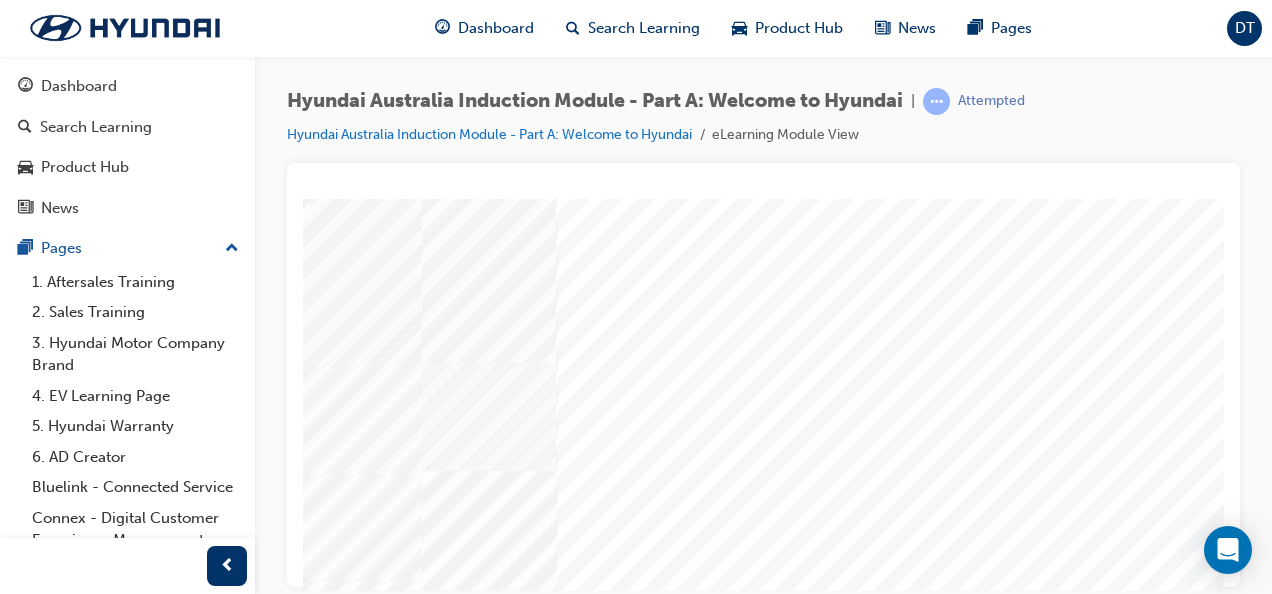 click at bounding box center [127, 2750] 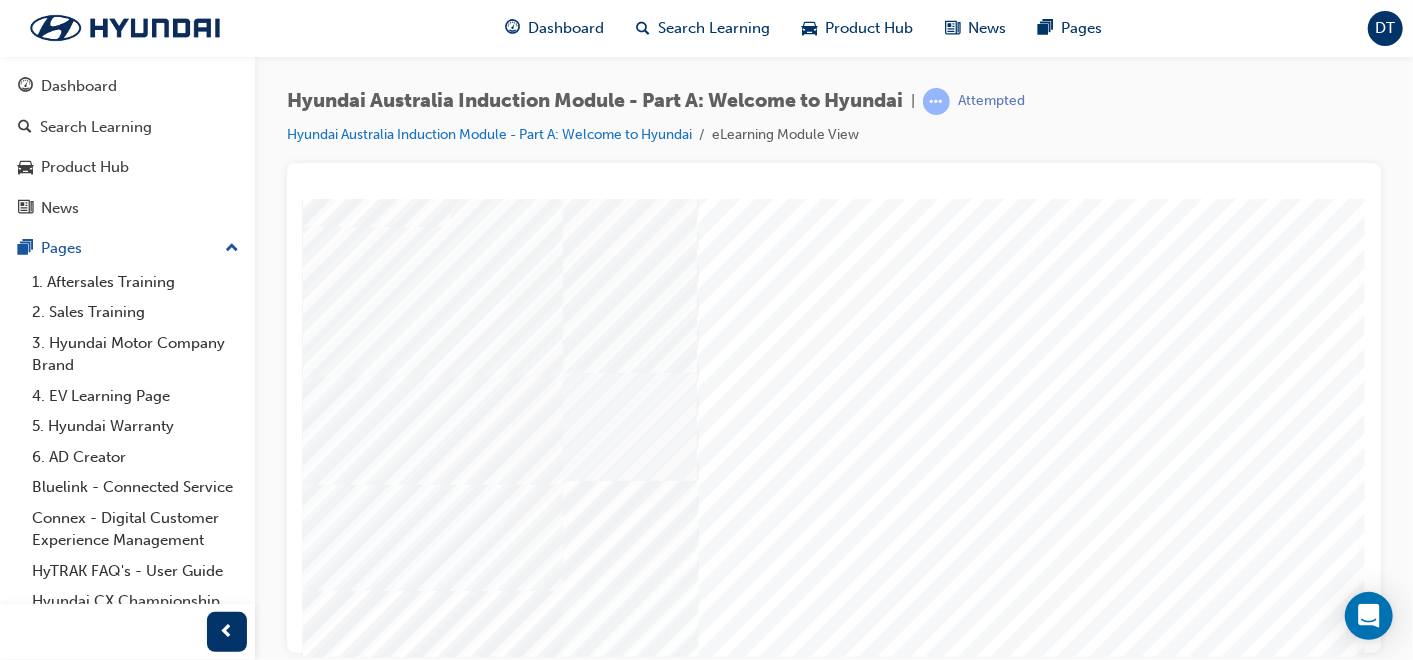 scroll, scrollTop: 0, scrollLeft: 314, axis: horizontal 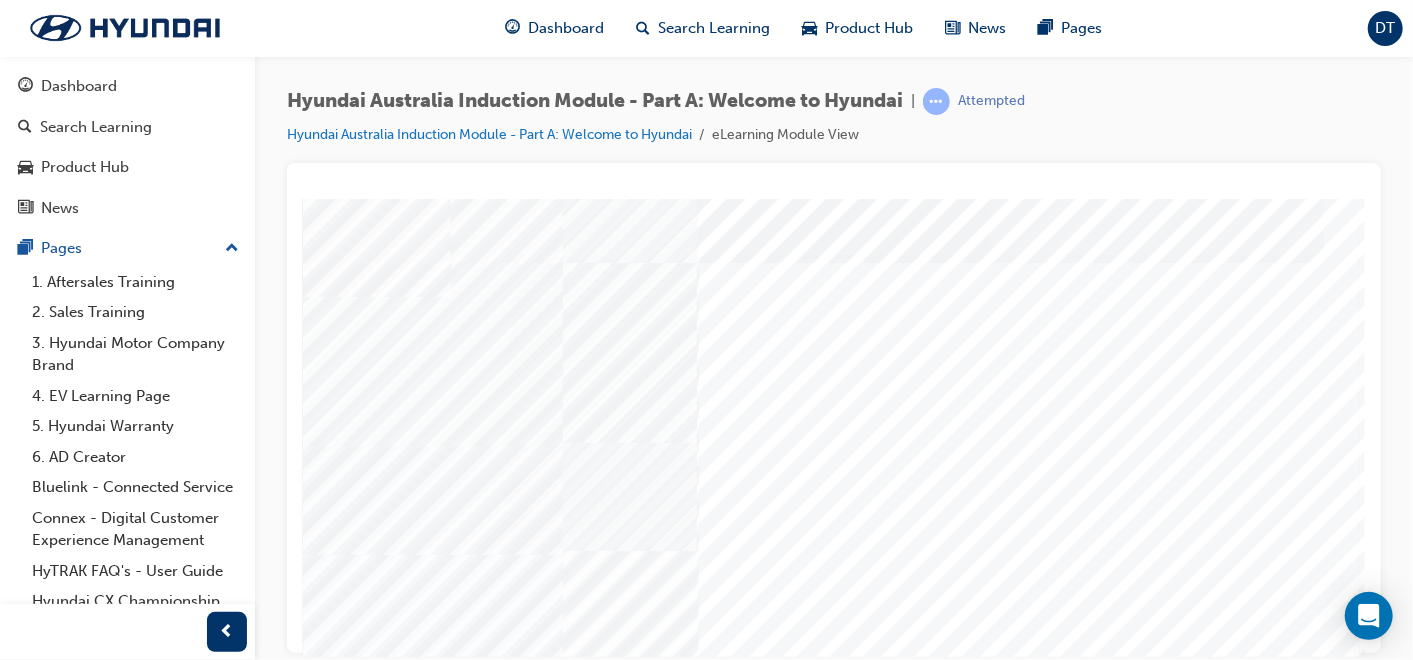 drag, startPoint x: 913, startPoint y: 432, endPoint x: 430, endPoint y: 489, distance: 486.3517 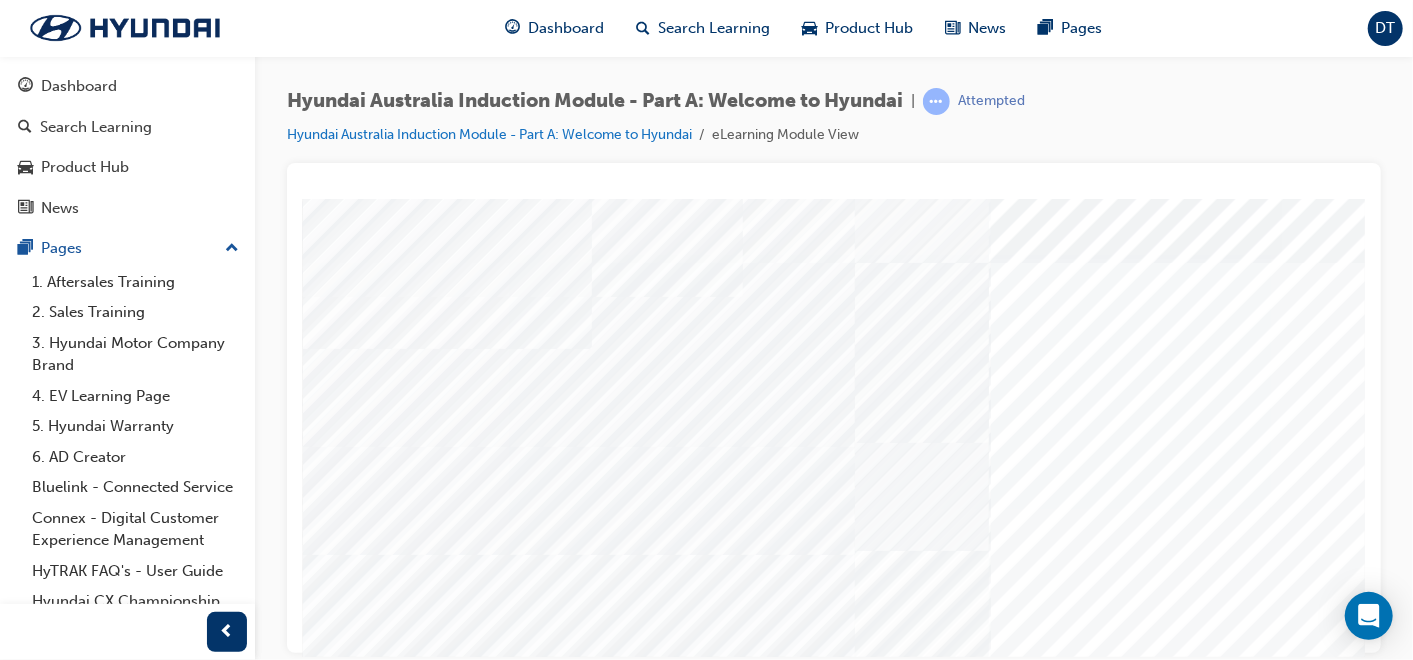scroll, scrollTop: 0, scrollLeft: 0, axis: both 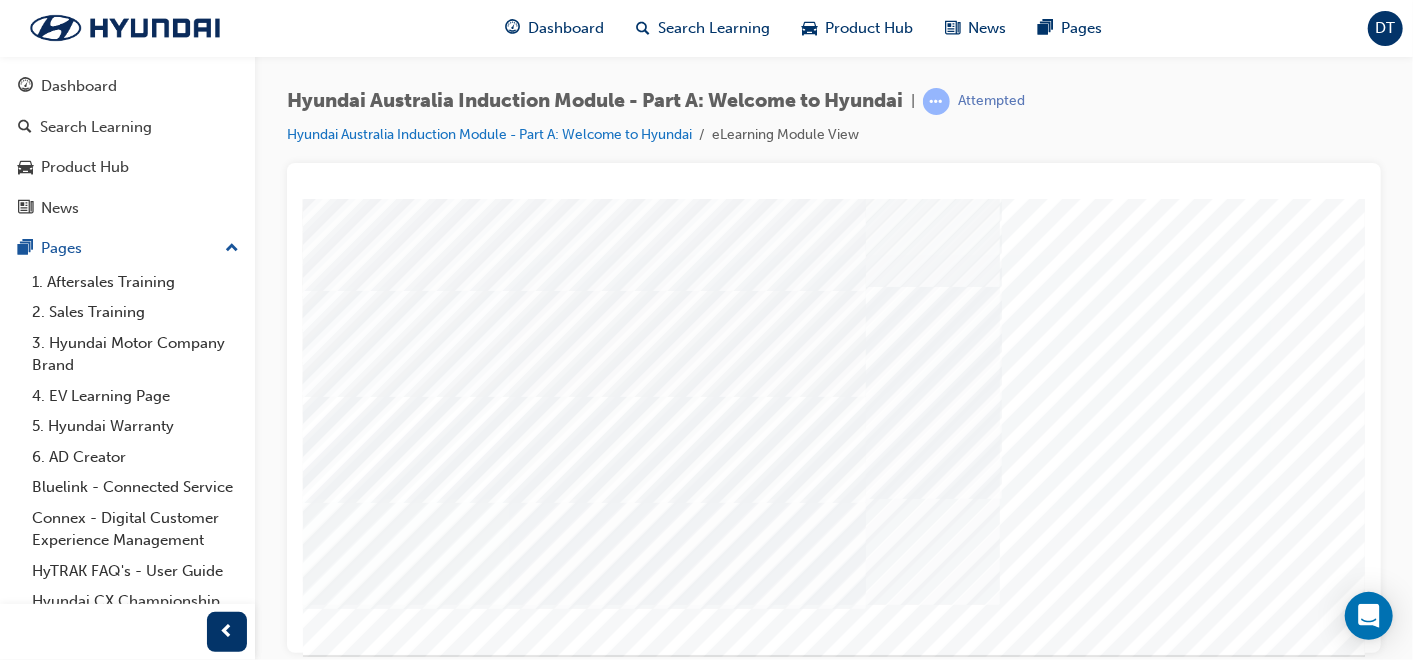 drag, startPoint x: 1352, startPoint y: 385, endPoint x: 1678, endPoint y: 720, distance: 467.44092 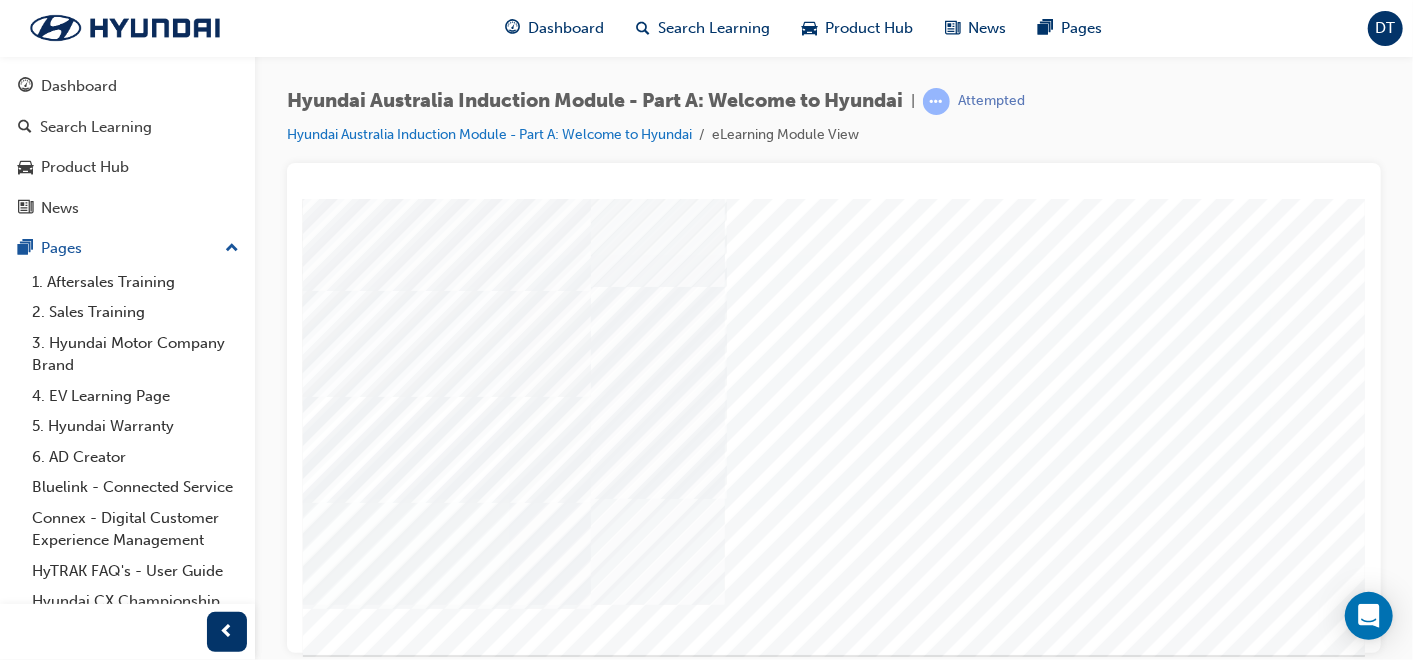 scroll, scrollTop: 264, scrollLeft: 314, axis: both 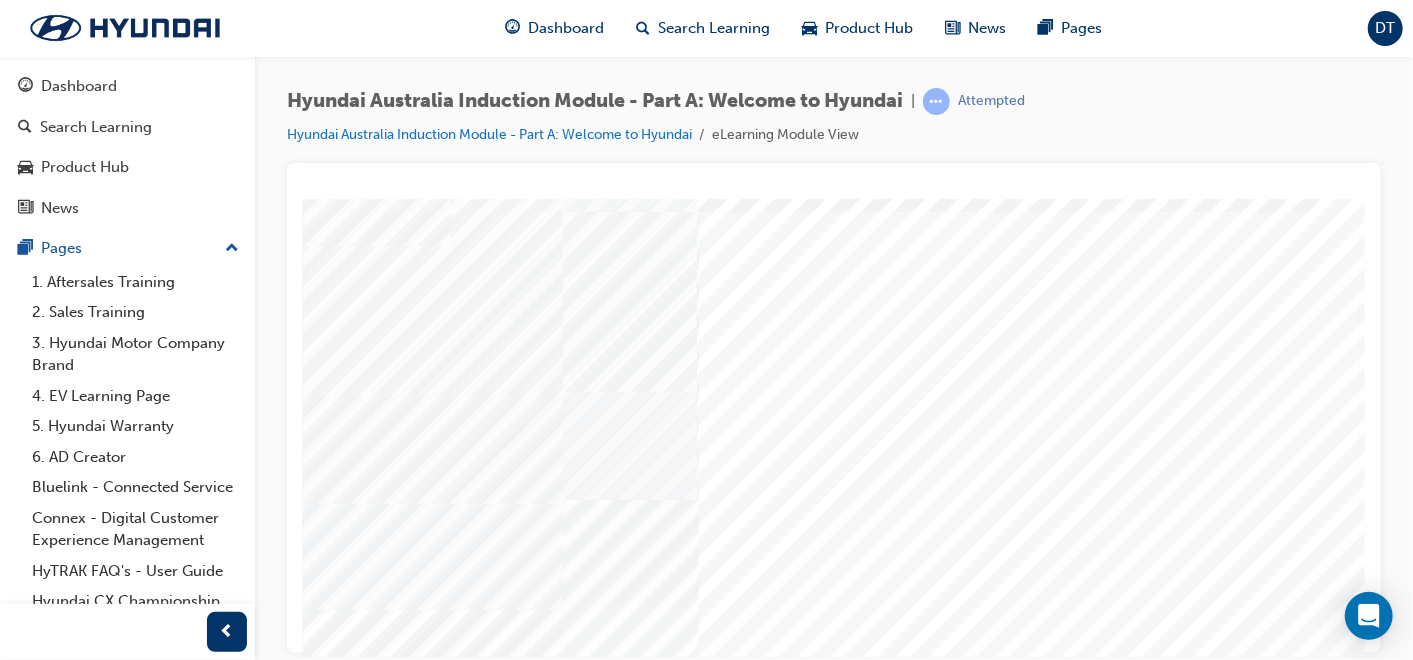 click on "Quiz_Q_2" at bounding box center [679, 507] 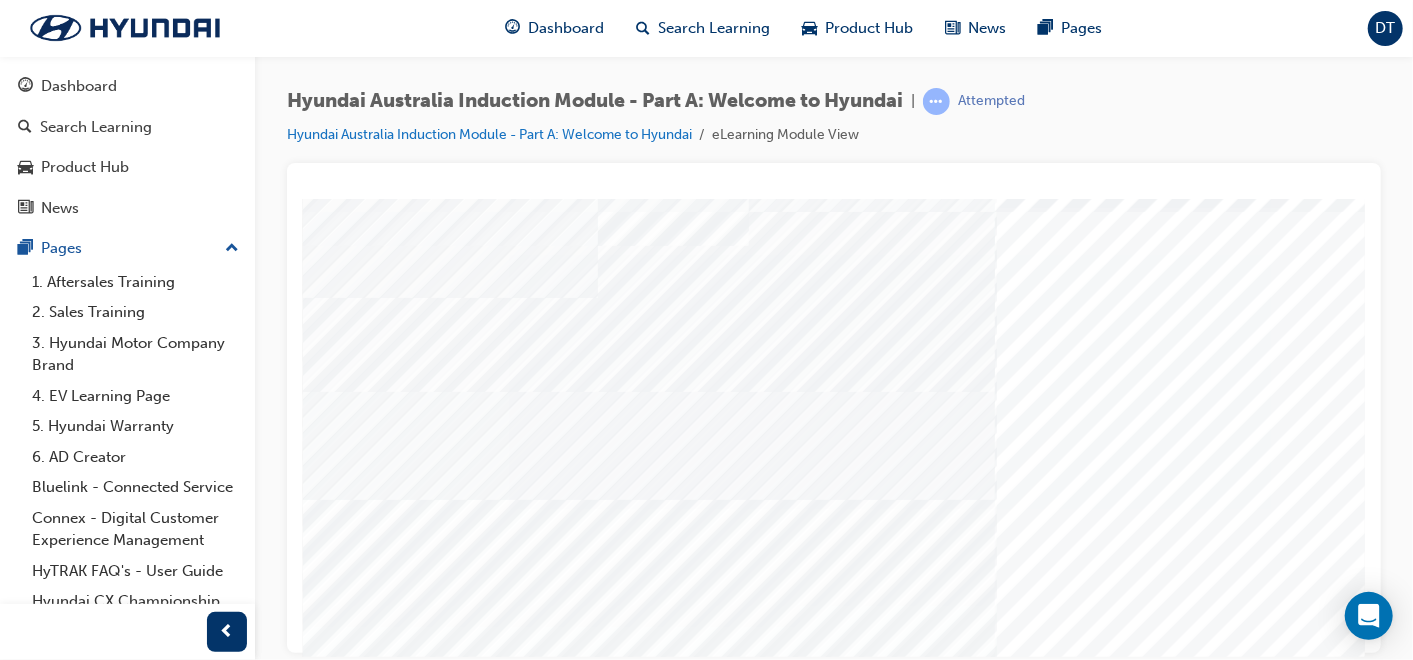 scroll, scrollTop: 51, scrollLeft: 0, axis: vertical 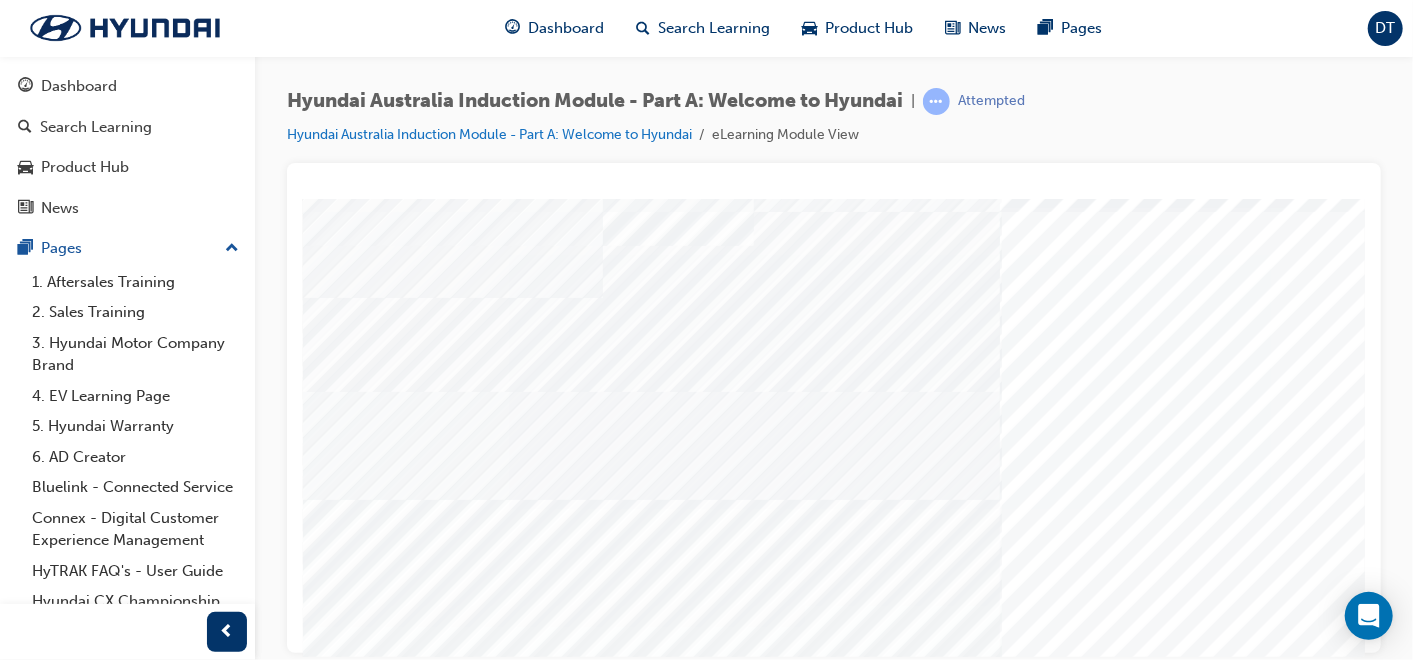 click on "Quiz_Q_2" at bounding box center (982, 507) 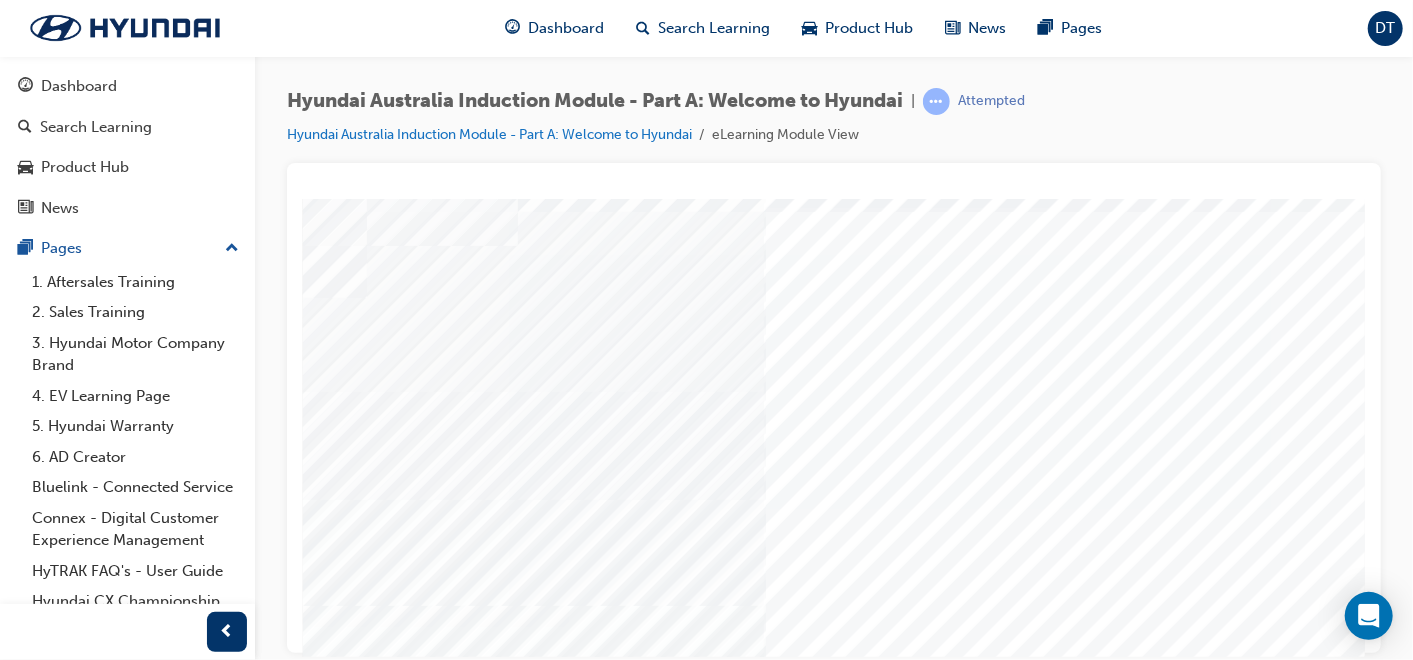 scroll, scrollTop: 51, scrollLeft: 238, axis: both 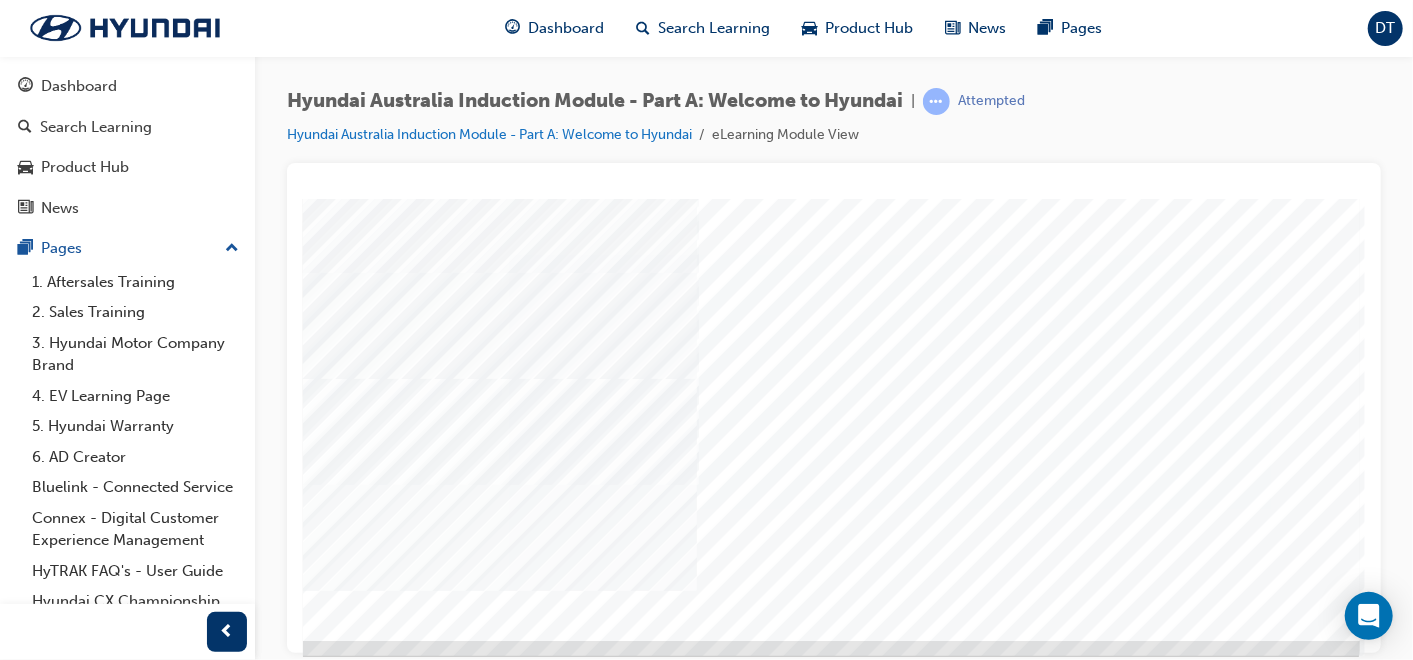 drag, startPoint x: 1350, startPoint y: 373, endPoint x: 1667, endPoint y: 704, distance: 458.31213 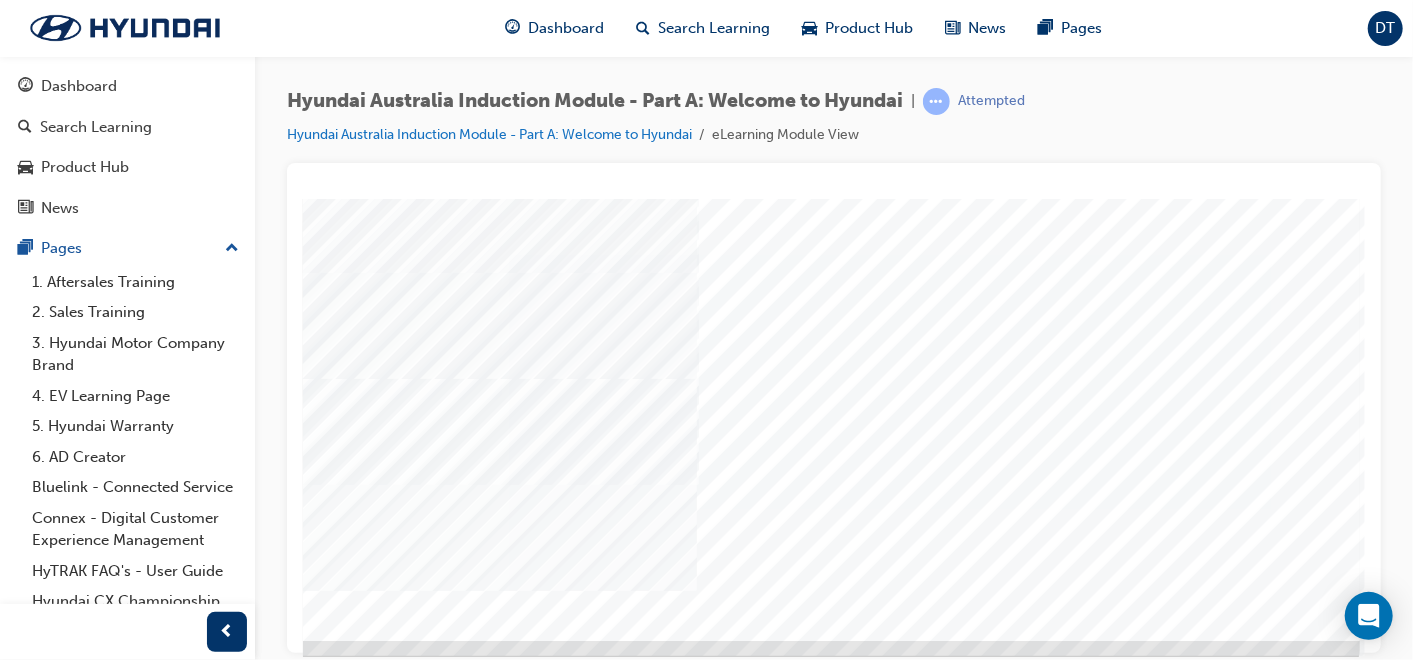 scroll, scrollTop: 0, scrollLeft: 0, axis: both 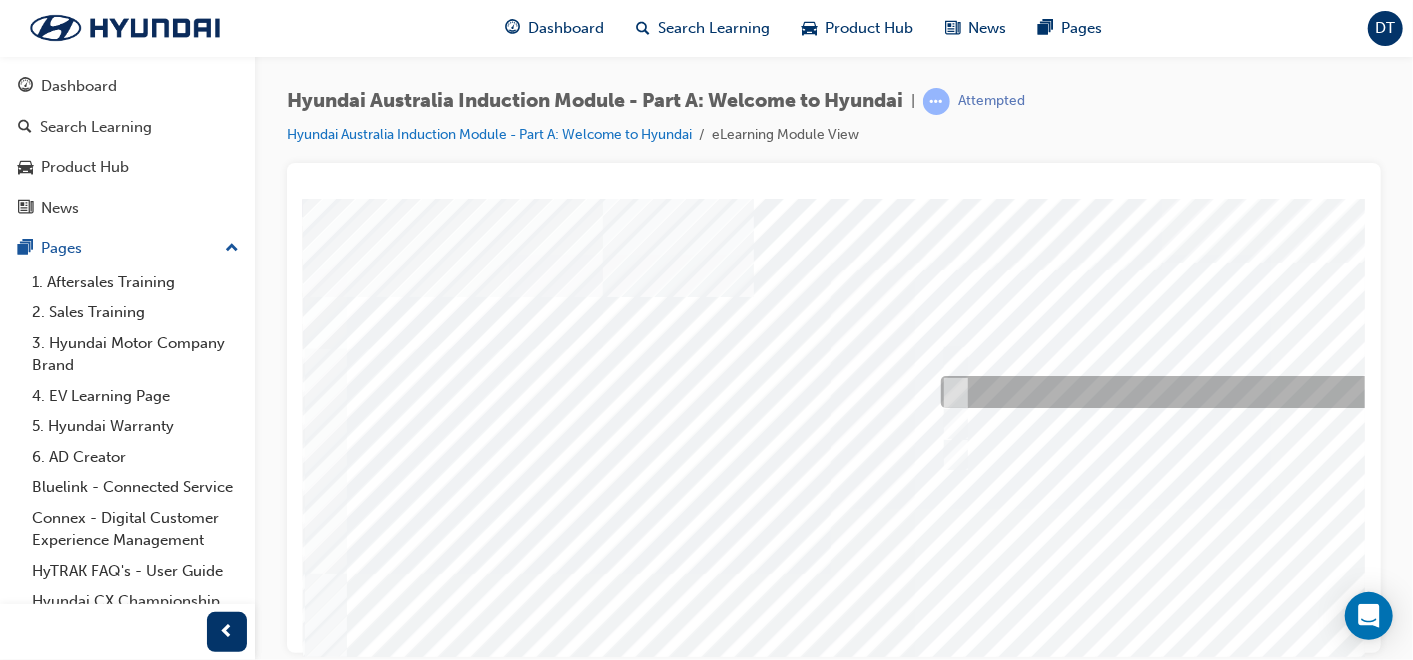 click at bounding box center [951, 392] 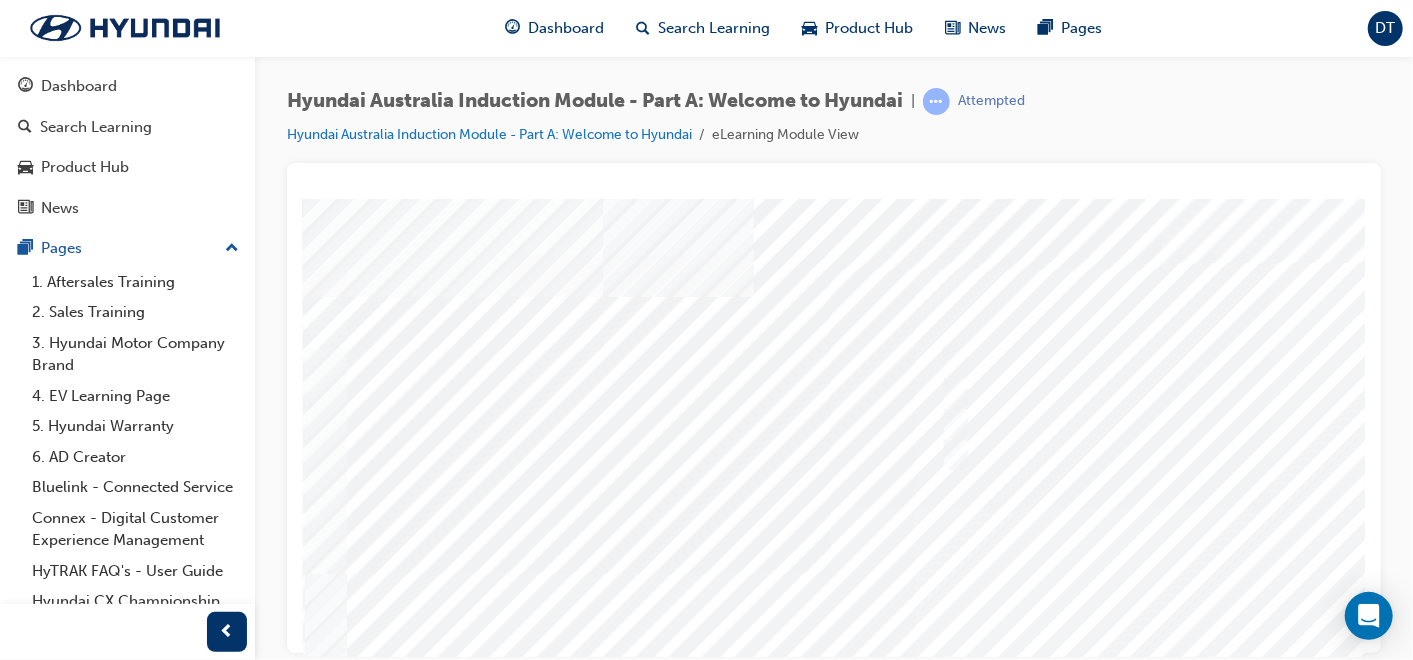 scroll, scrollTop: 308, scrollLeft: 0, axis: vertical 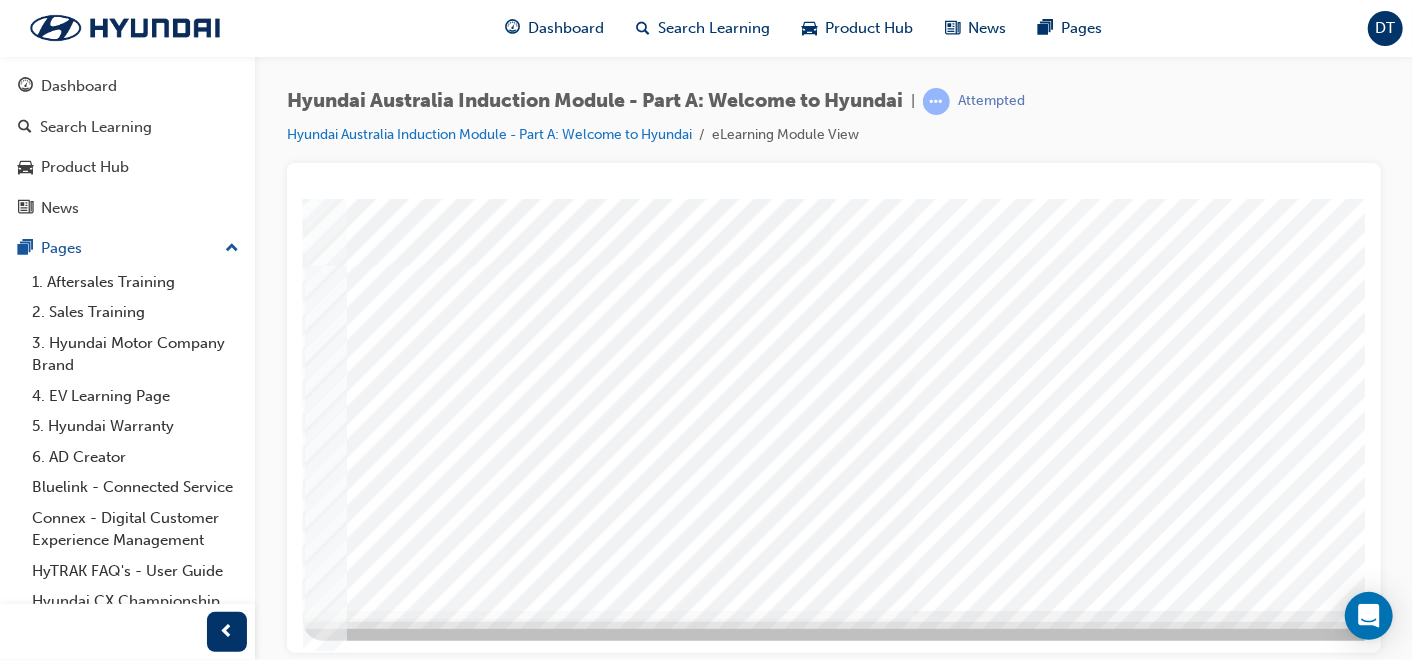 click at bounding box center (372, 5617) 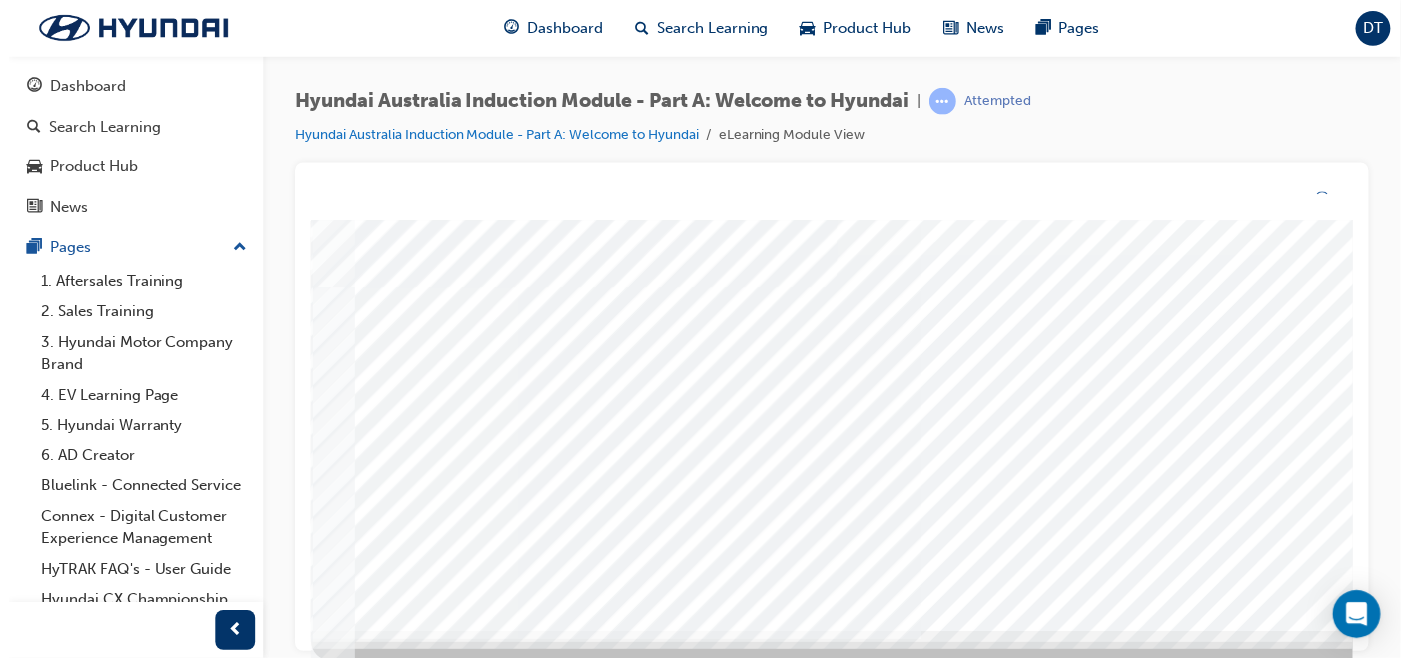 scroll, scrollTop: 0, scrollLeft: 0, axis: both 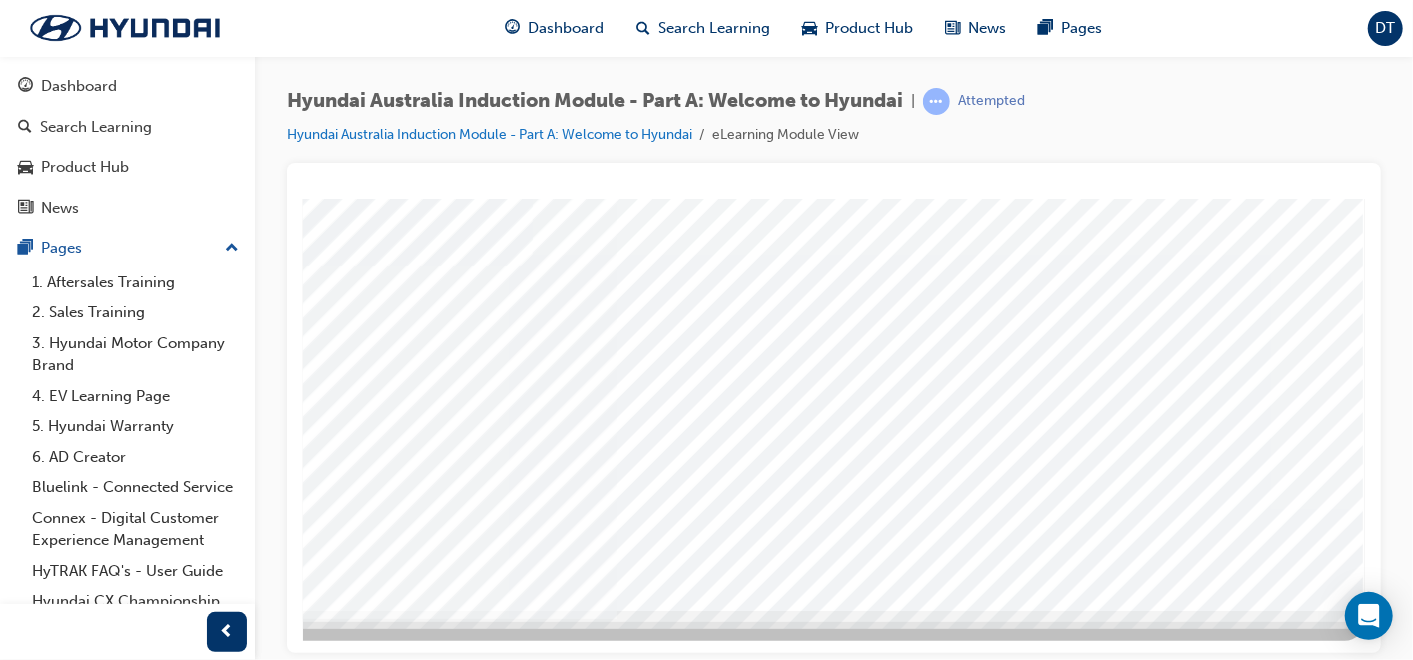 click at bounding box center [684, 250] 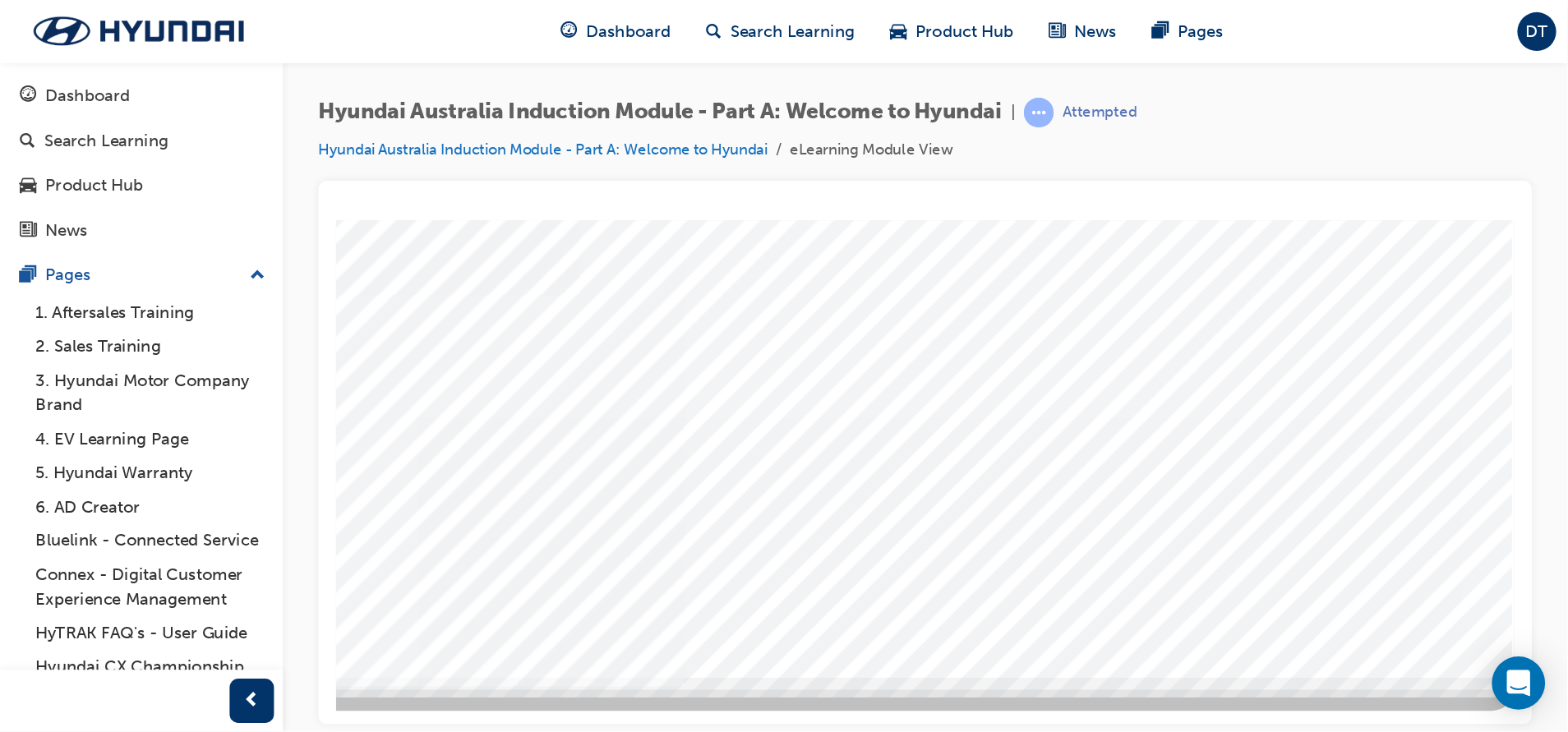 scroll, scrollTop: 0, scrollLeft: 0, axis: both 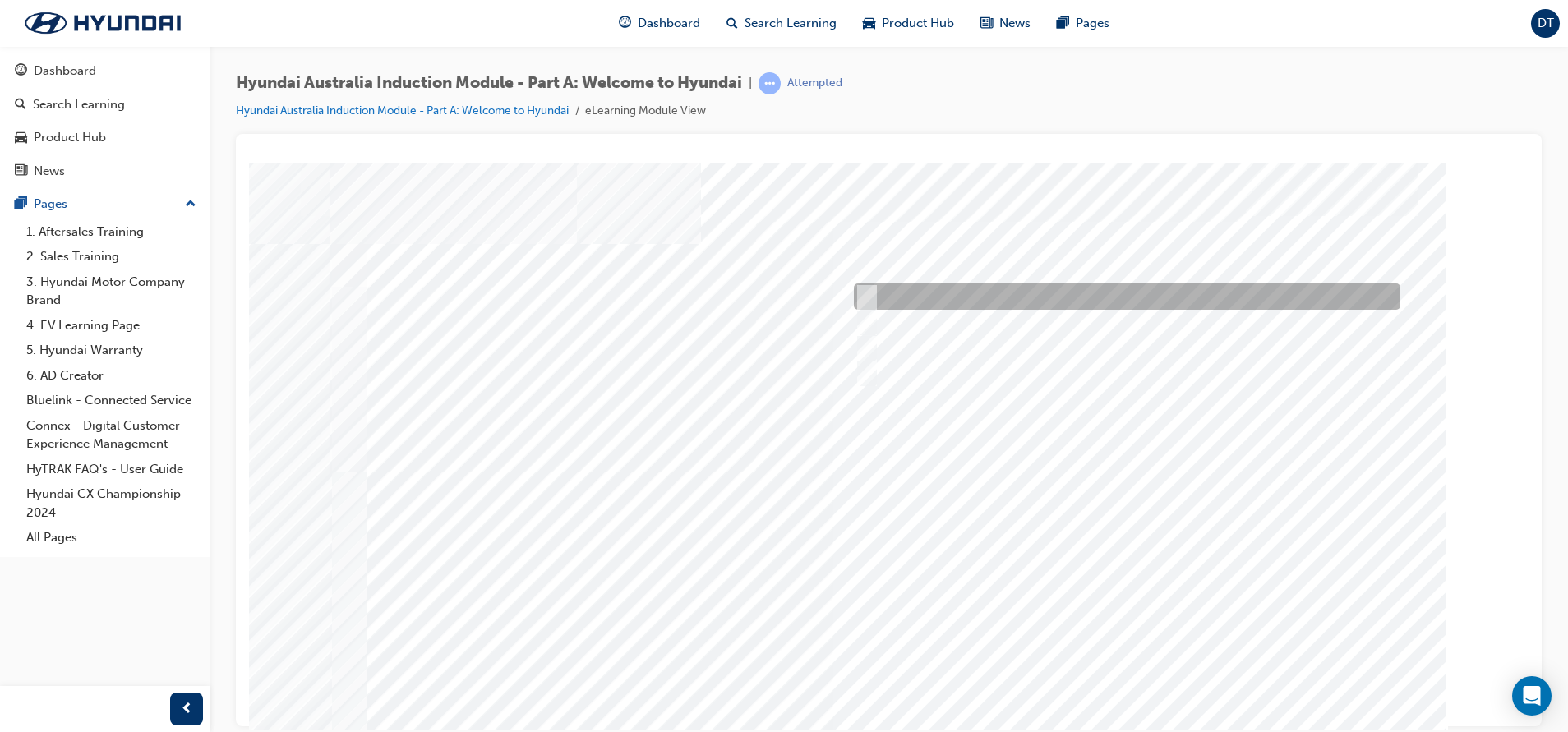 click at bounding box center (862, 297) 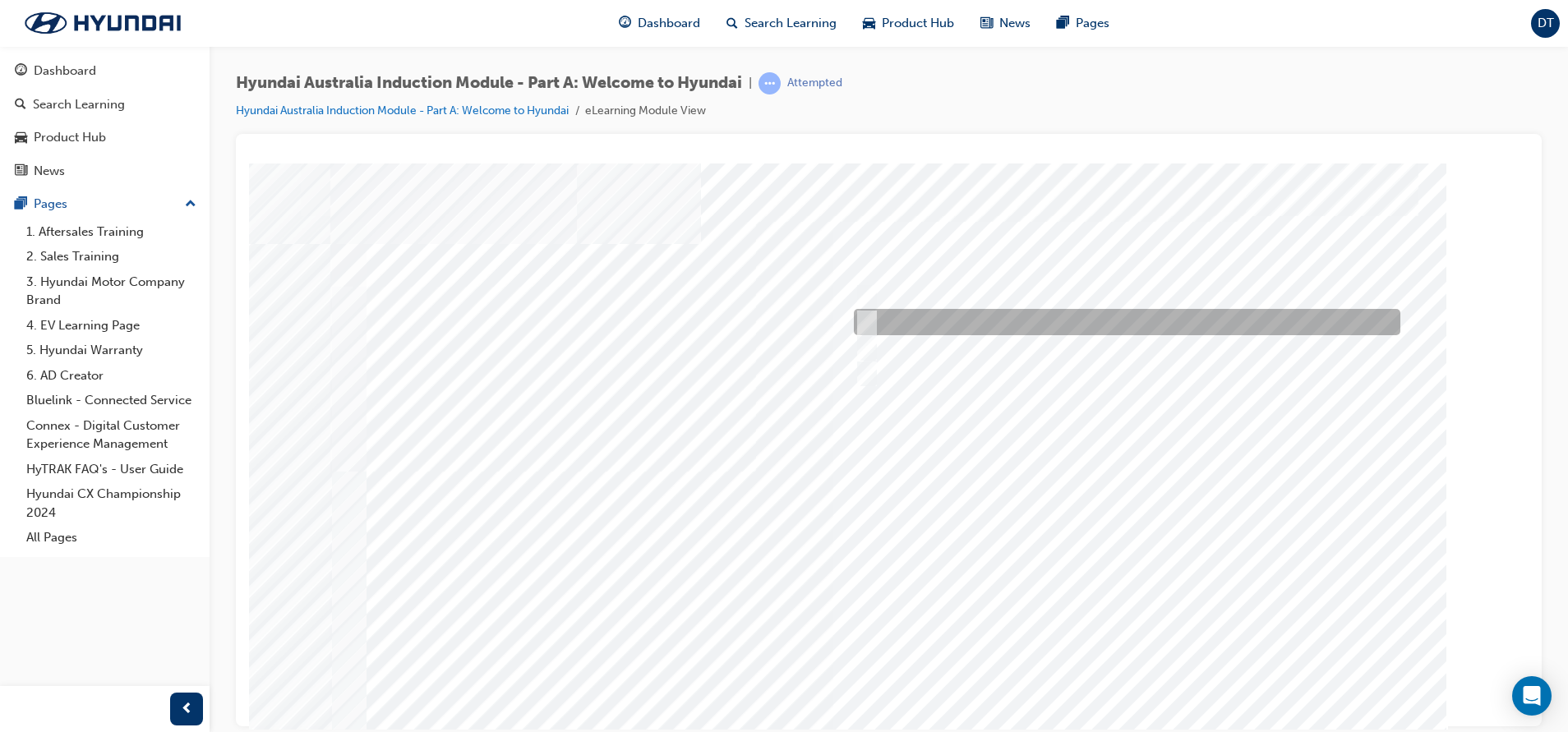 click at bounding box center [862, 322] 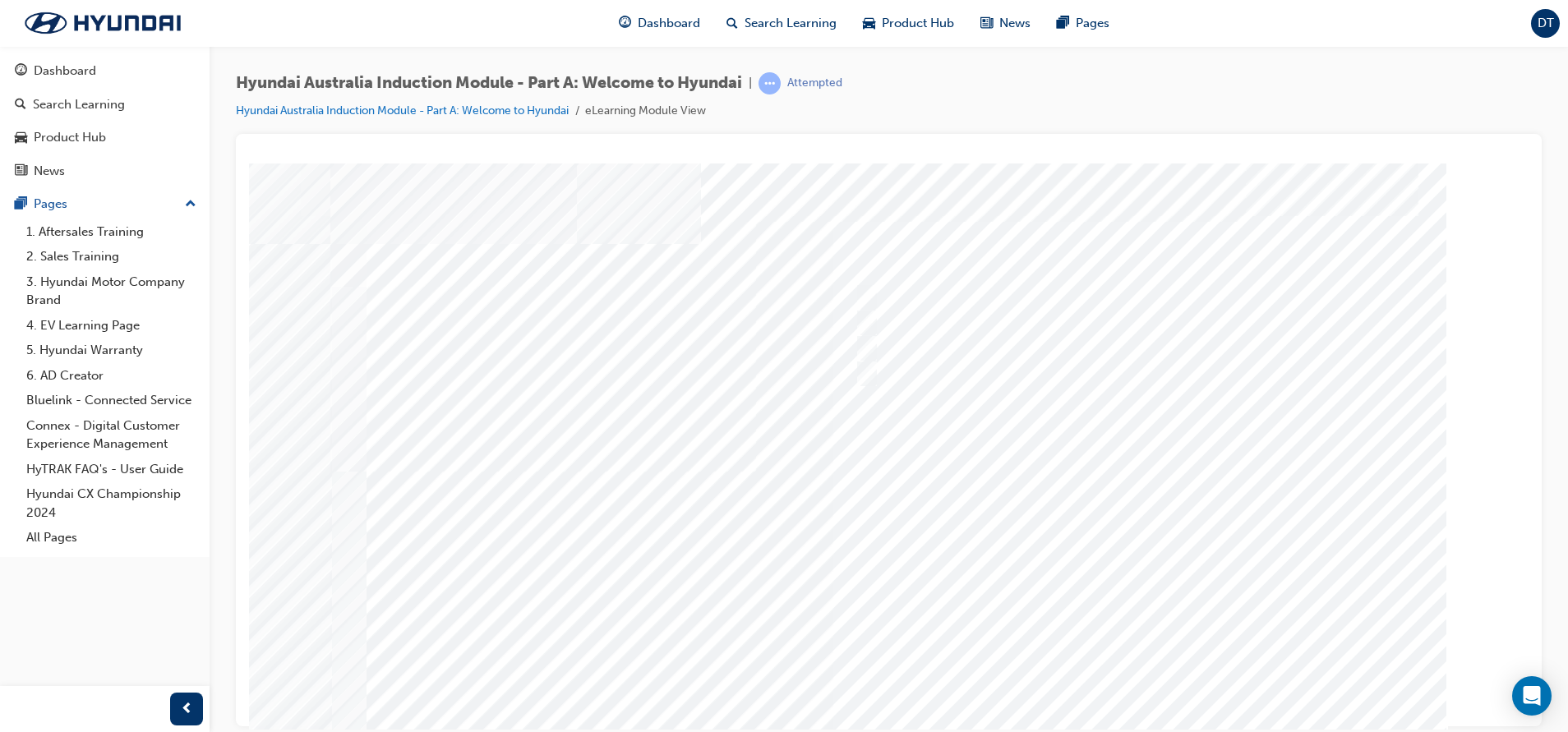 click at bounding box center [388, 5469] 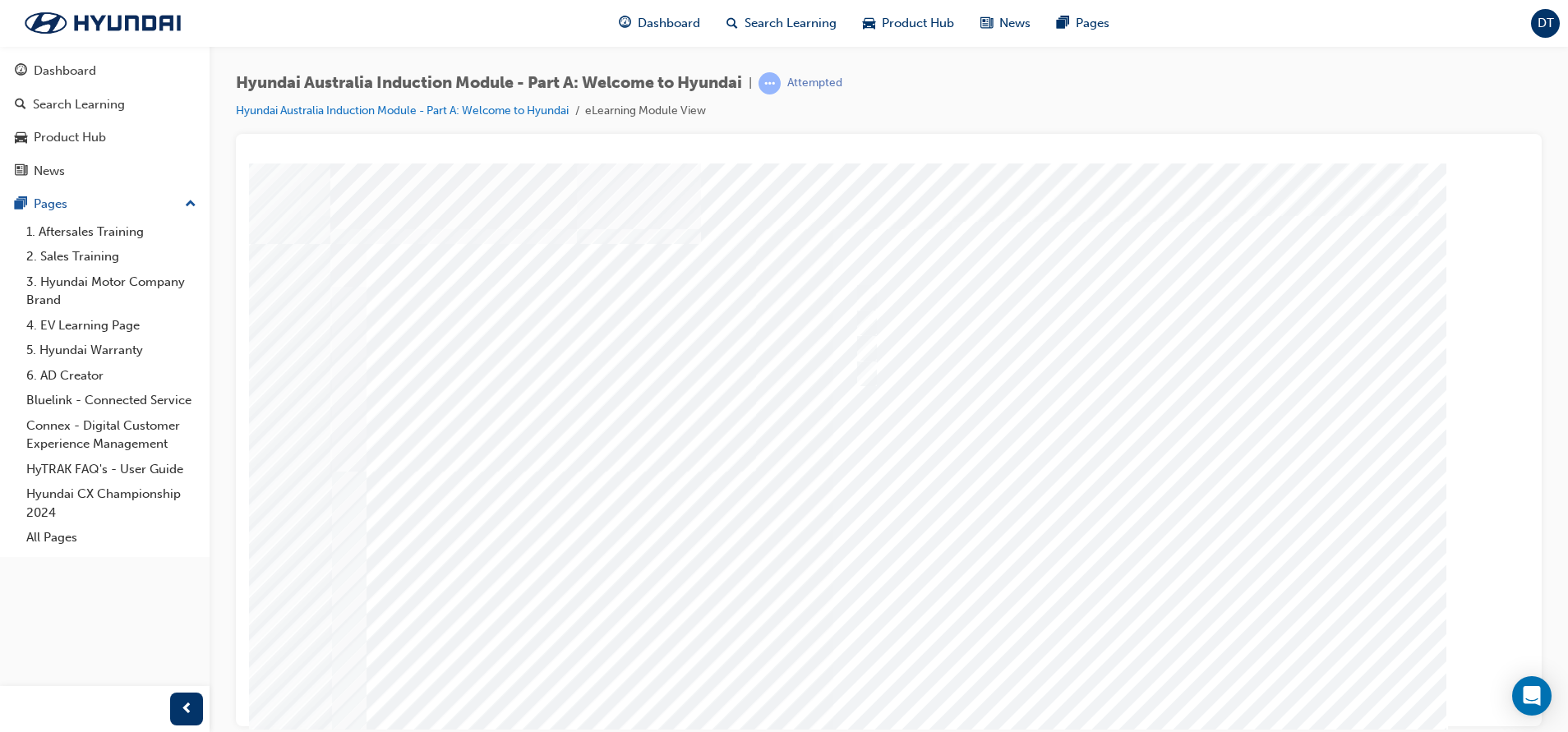 click at bounding box center [889, 458] 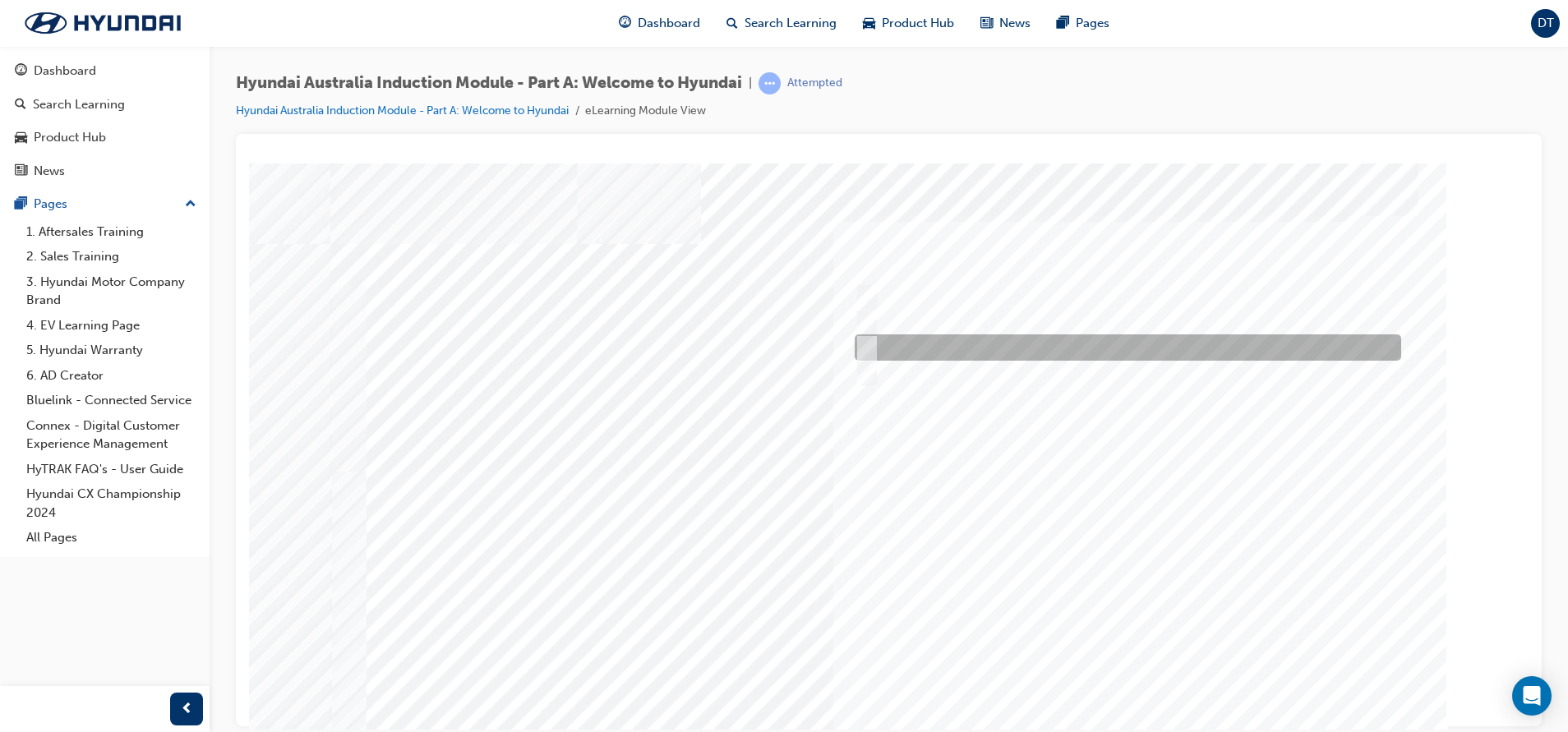 click at bounding box center [863, 348] 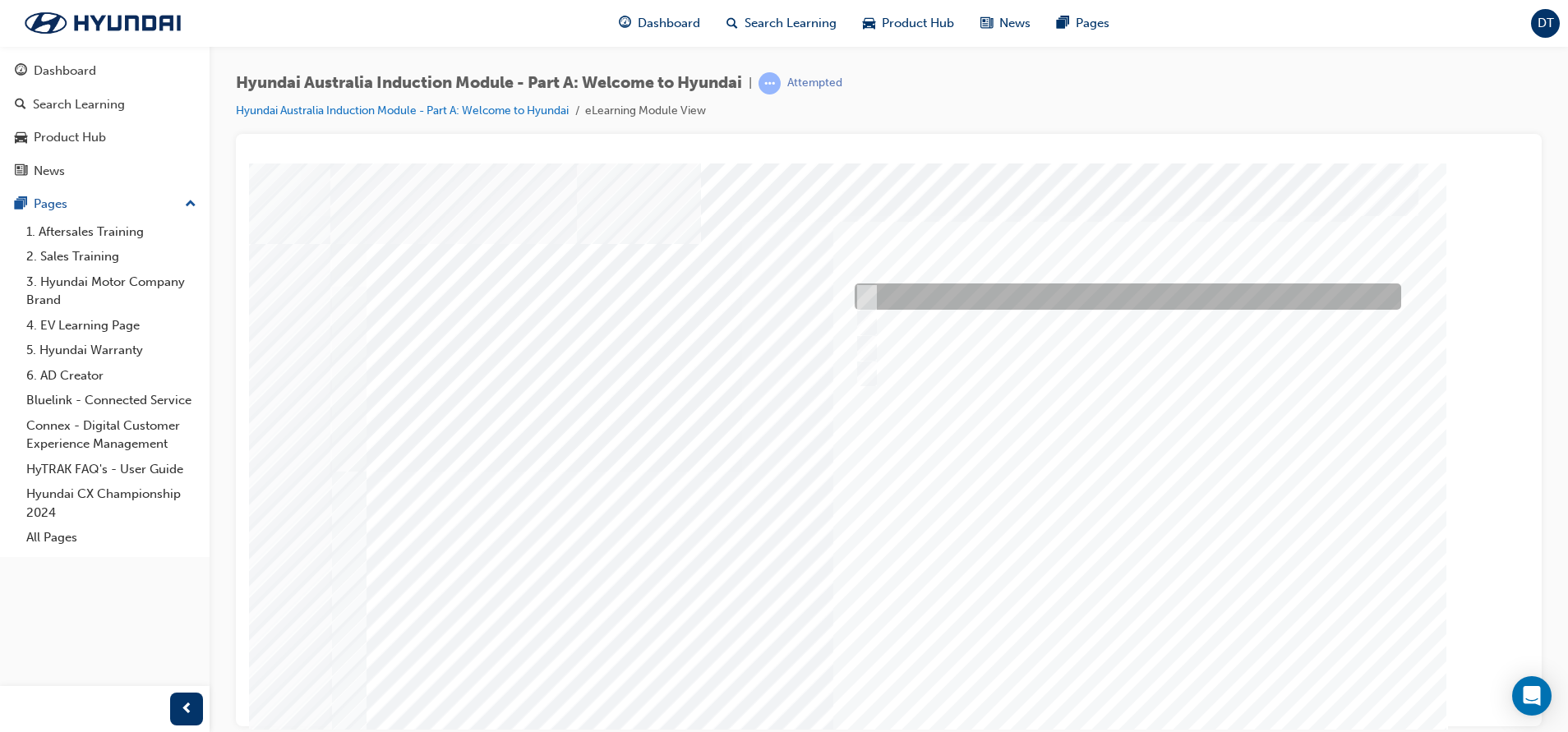 click at bounding box center (863, 297) 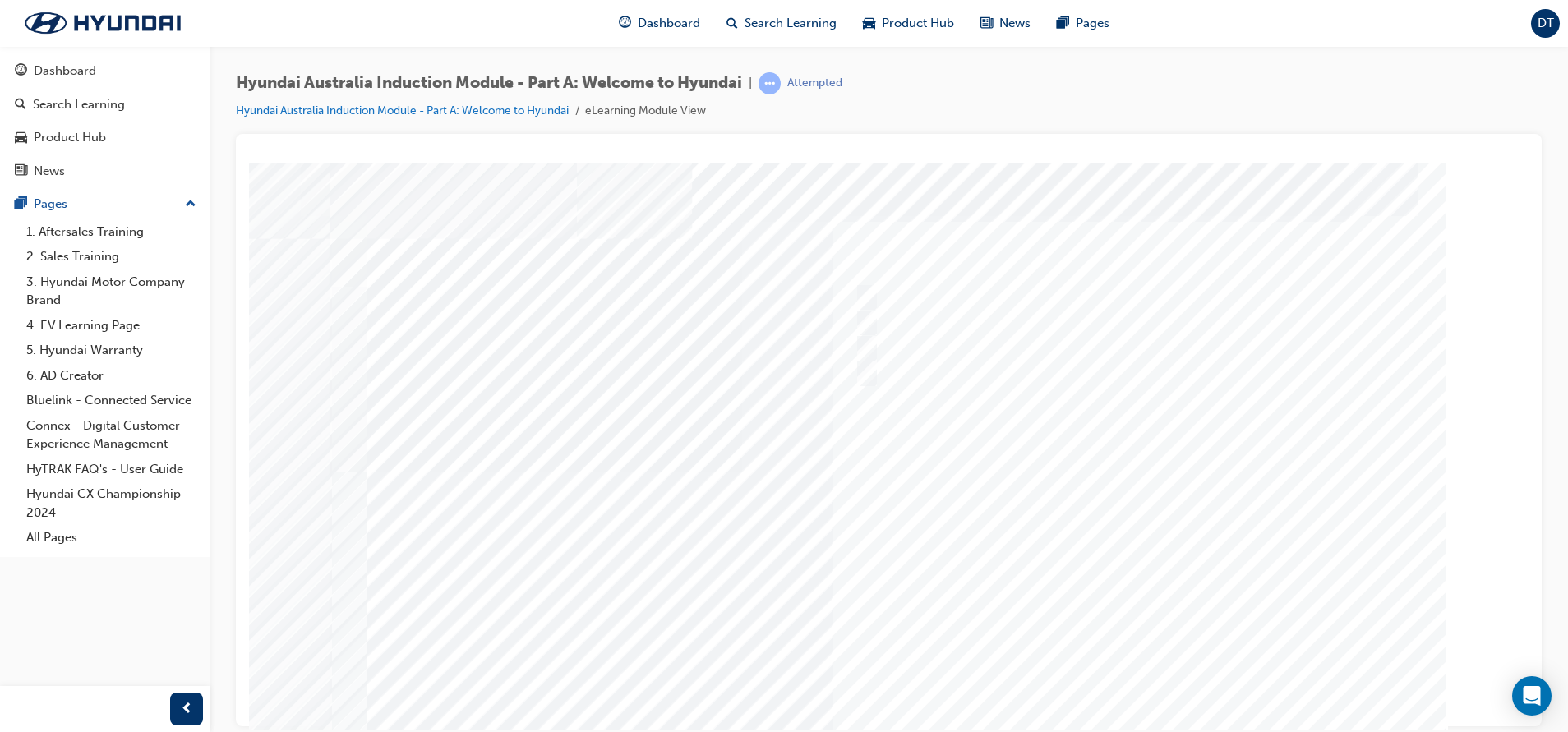click at bounding box center [388, 4267] 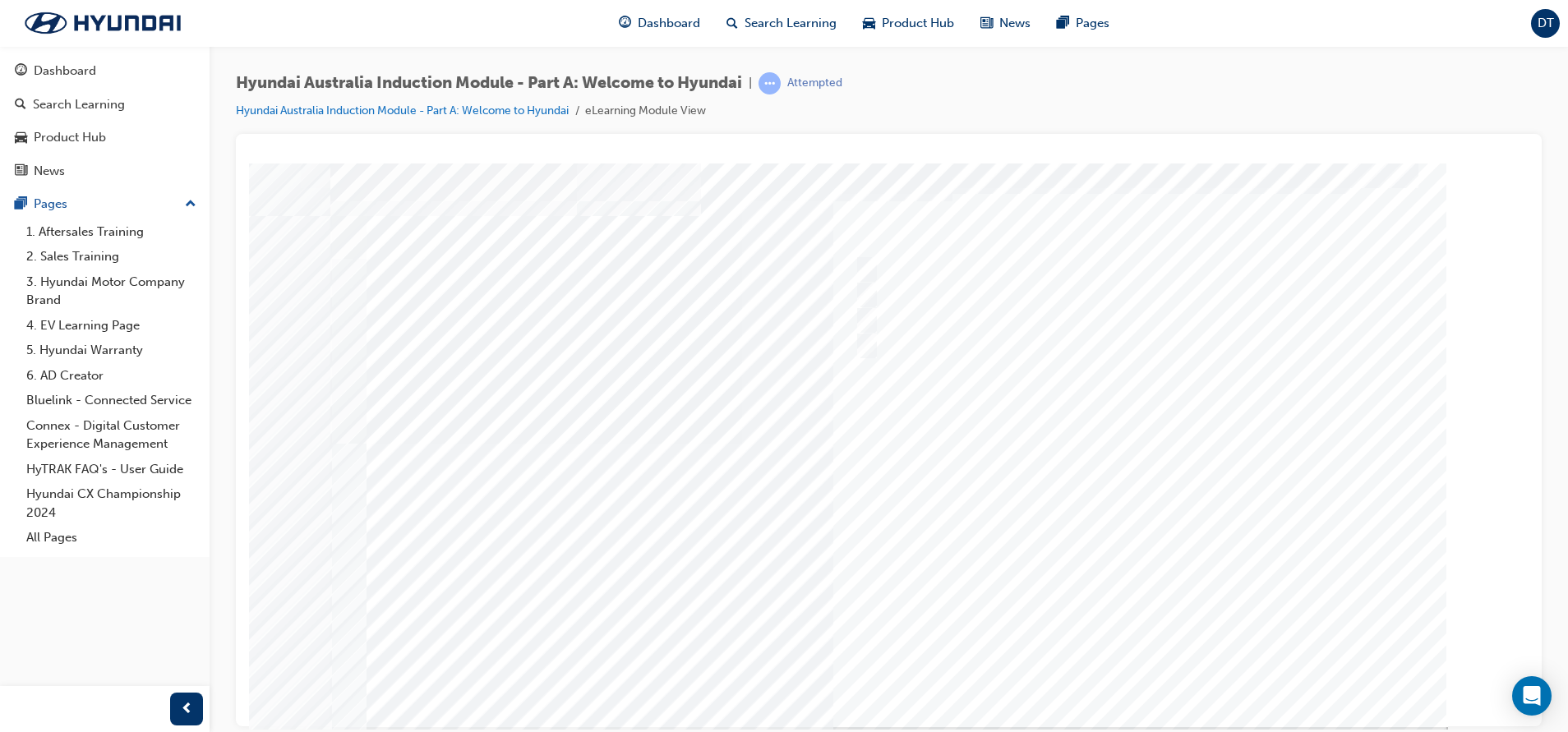 scroll, scrollTop: 50, scrollLeft: 0, axis: vertical 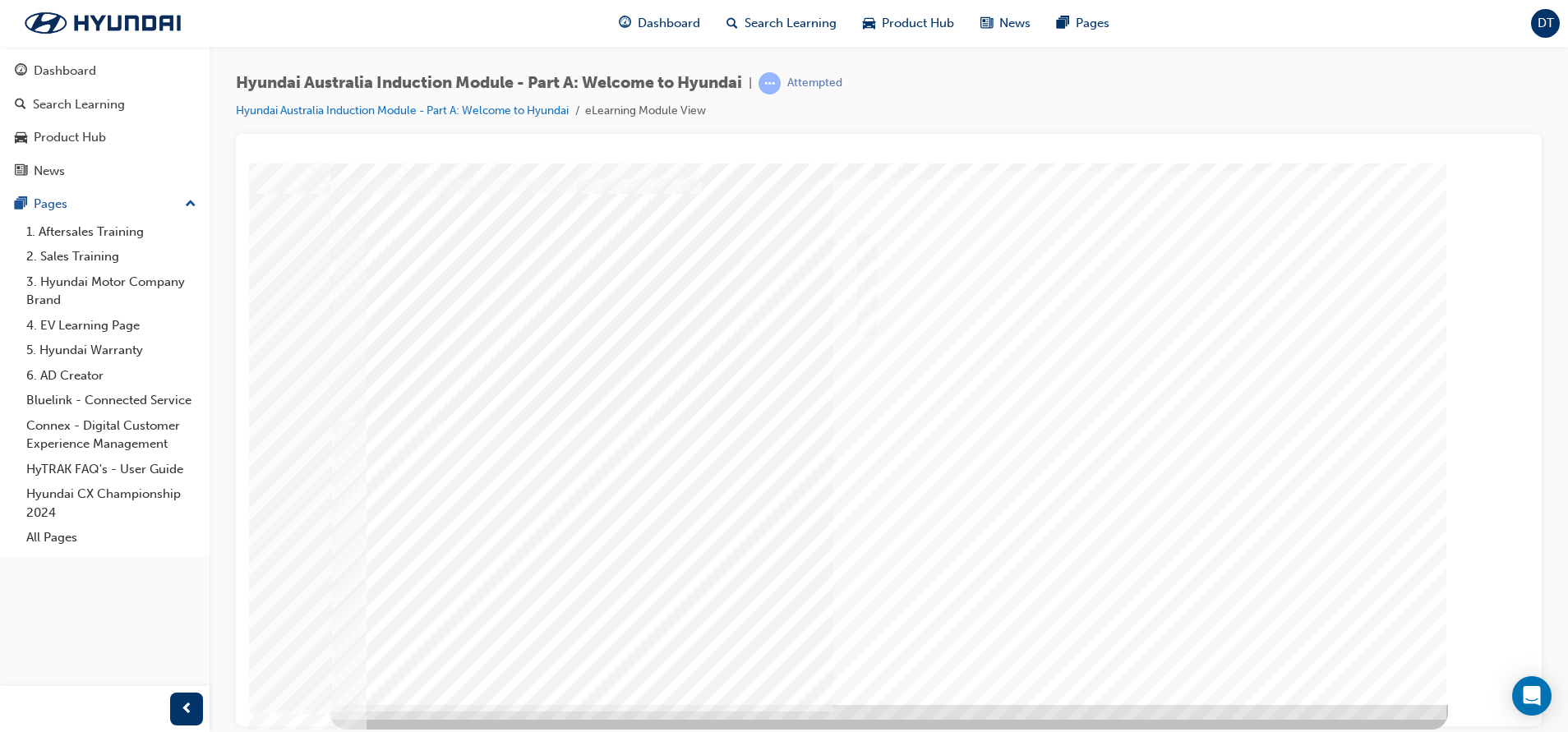 click at bounding box center (889, 408) 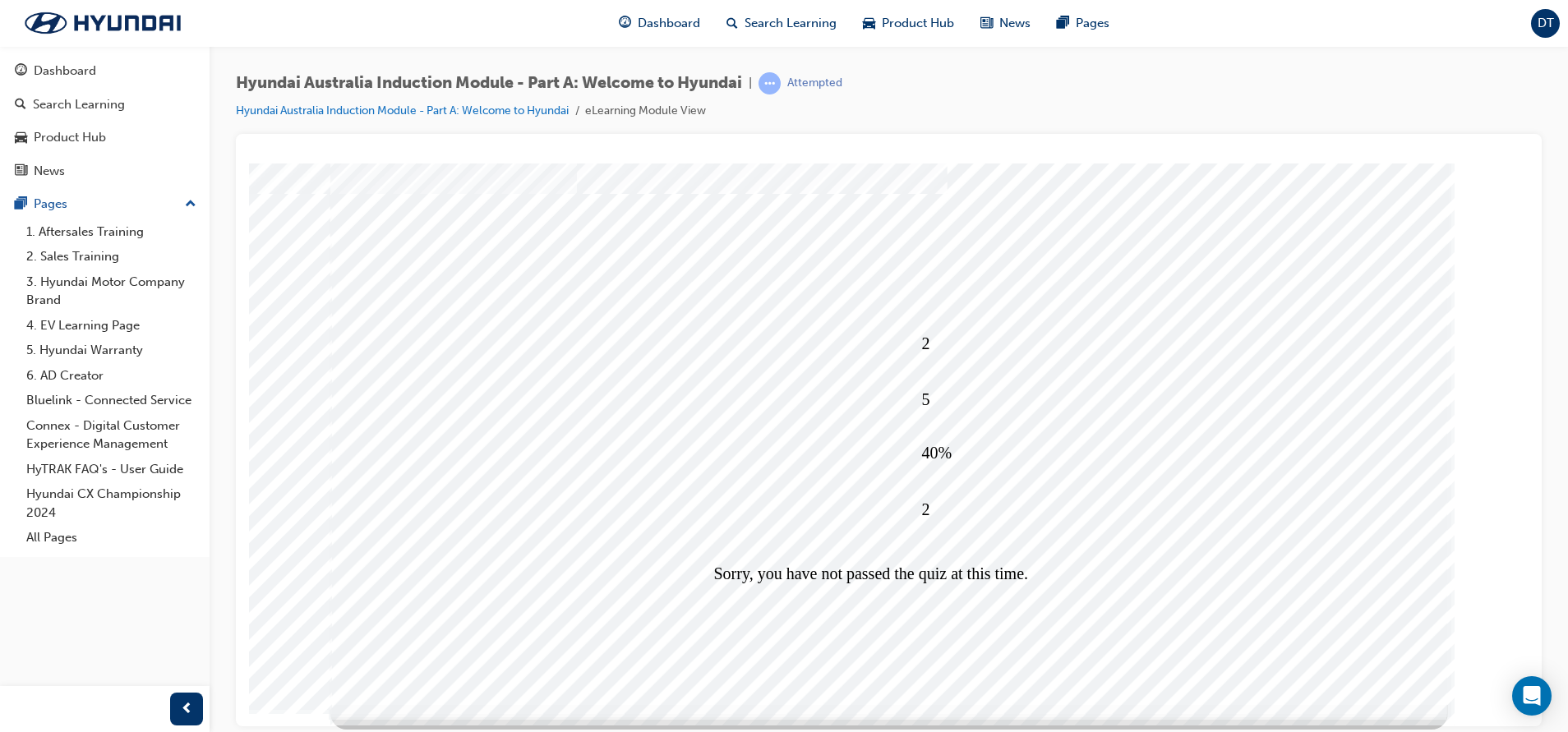 scroll, scrollTop: 0, scrollLeft: 0, axis: both 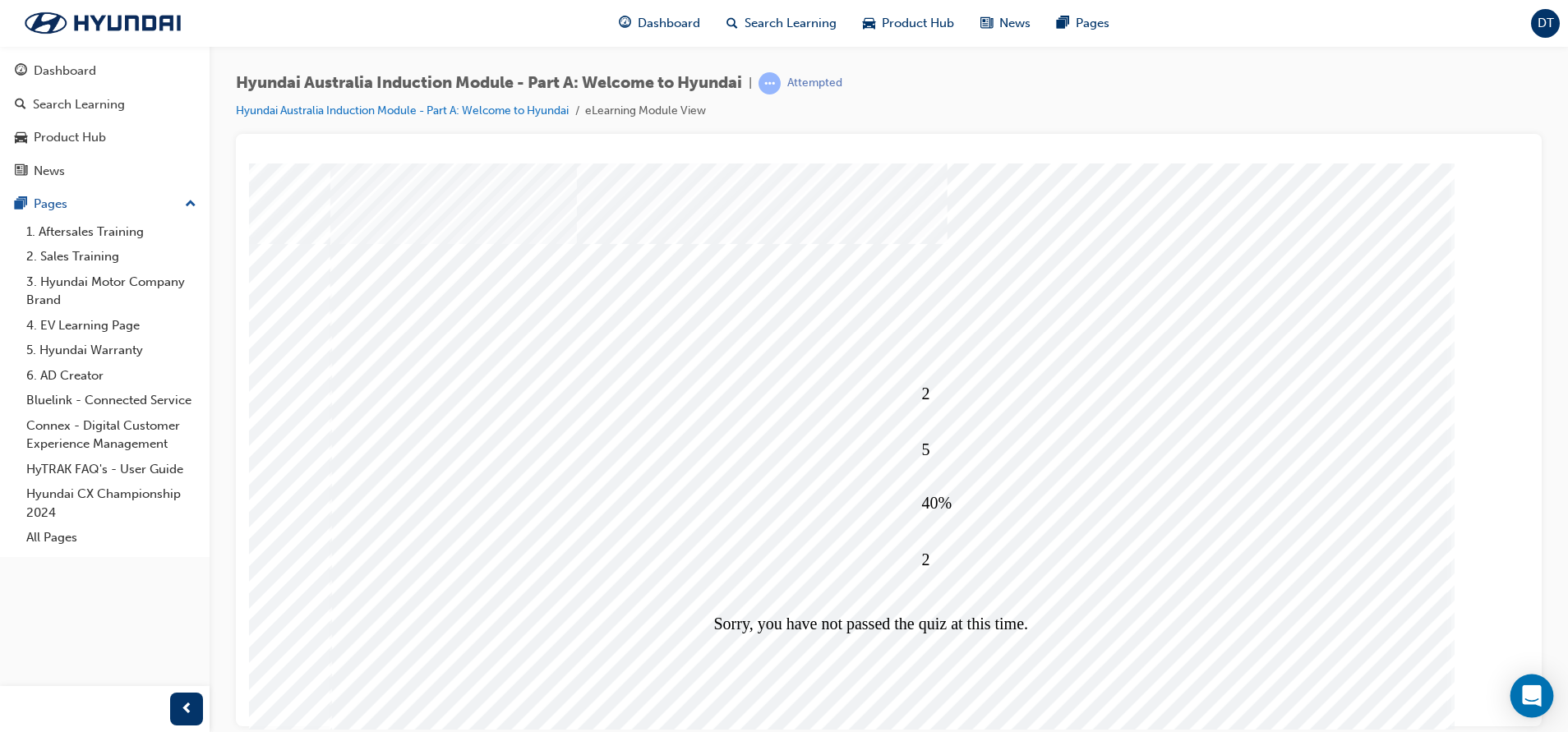 click at bounding box center [1532, 696] 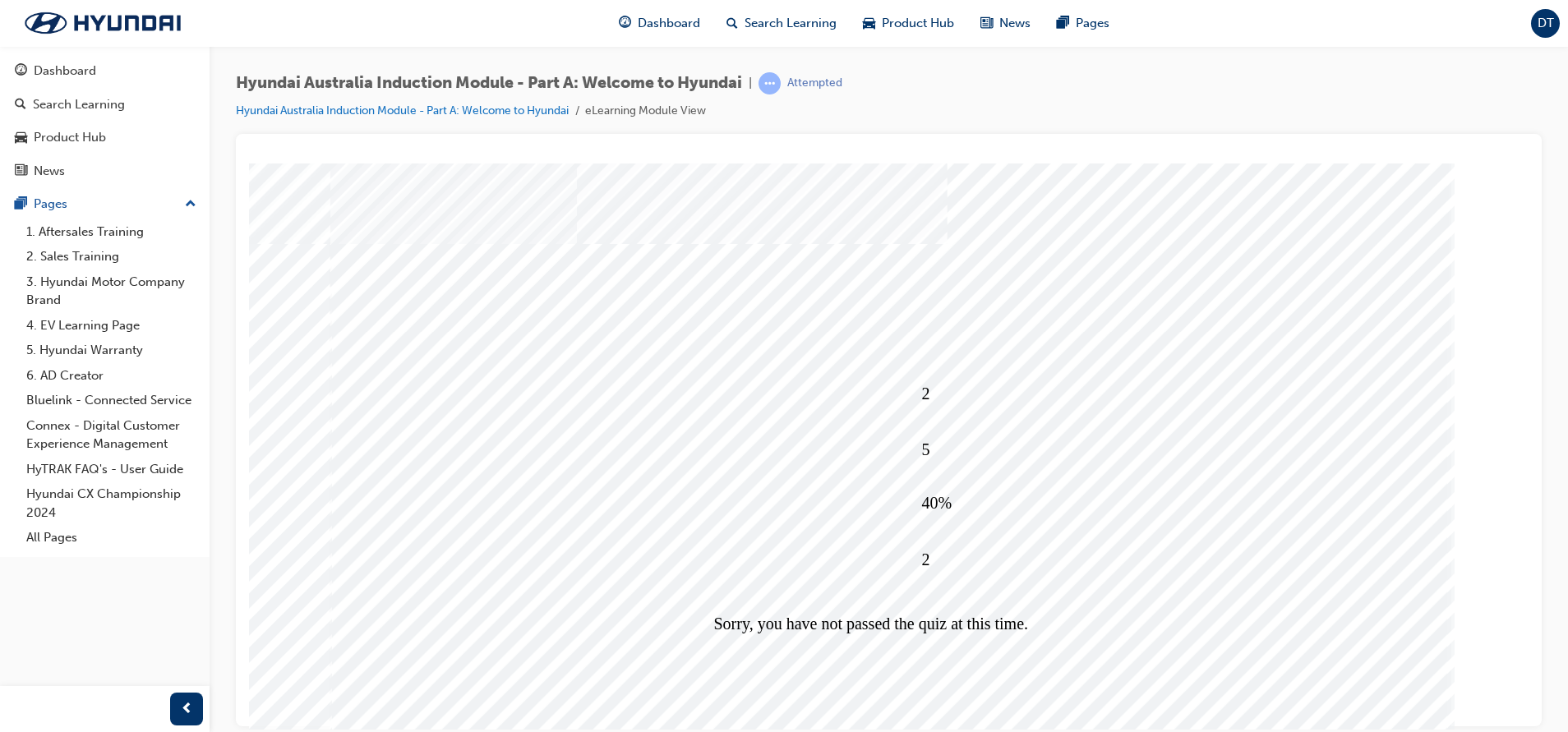 scroll, scrollTop: 0, scrollLeft: 0, axis: both 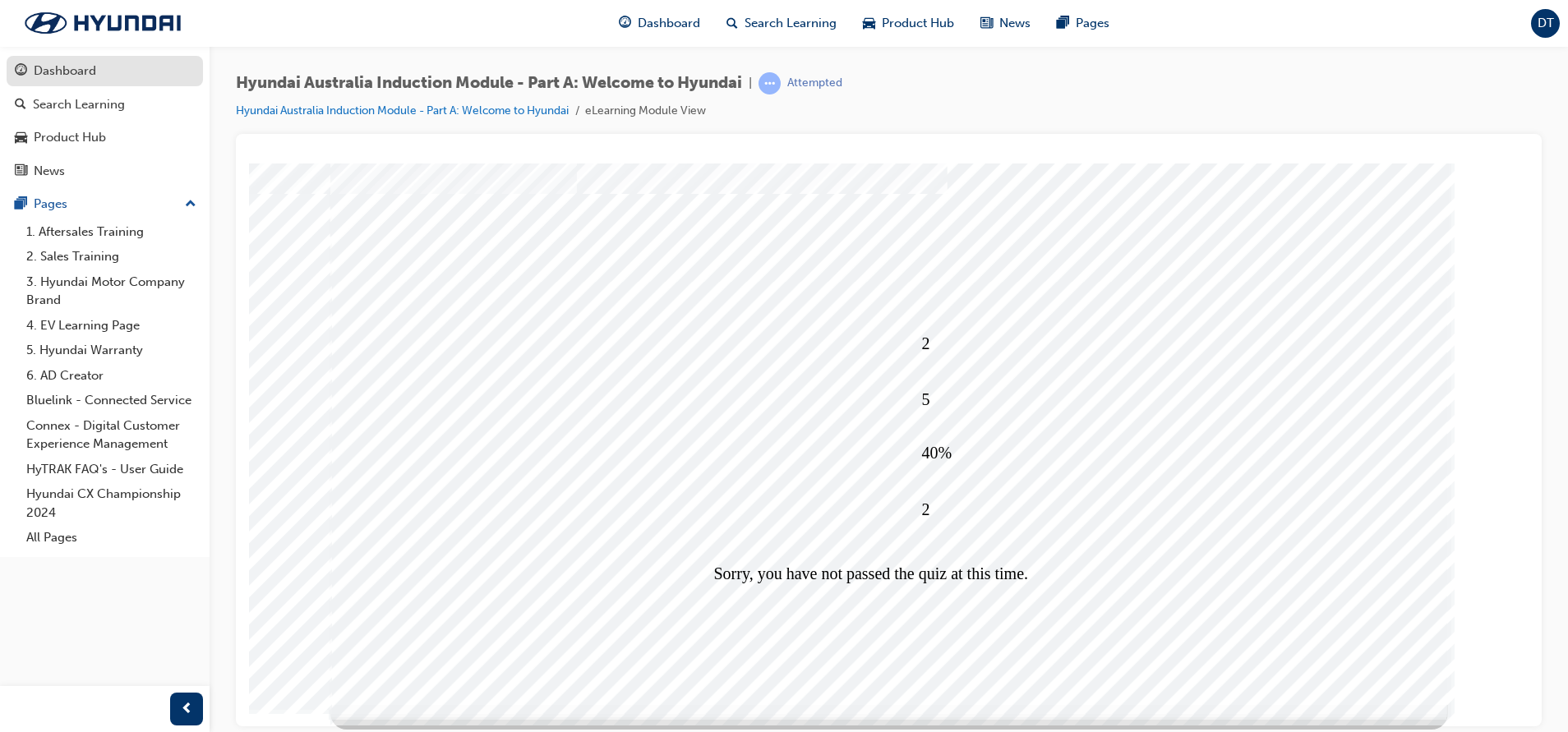 click on "Dashboard" at bounding box center [65, 71] 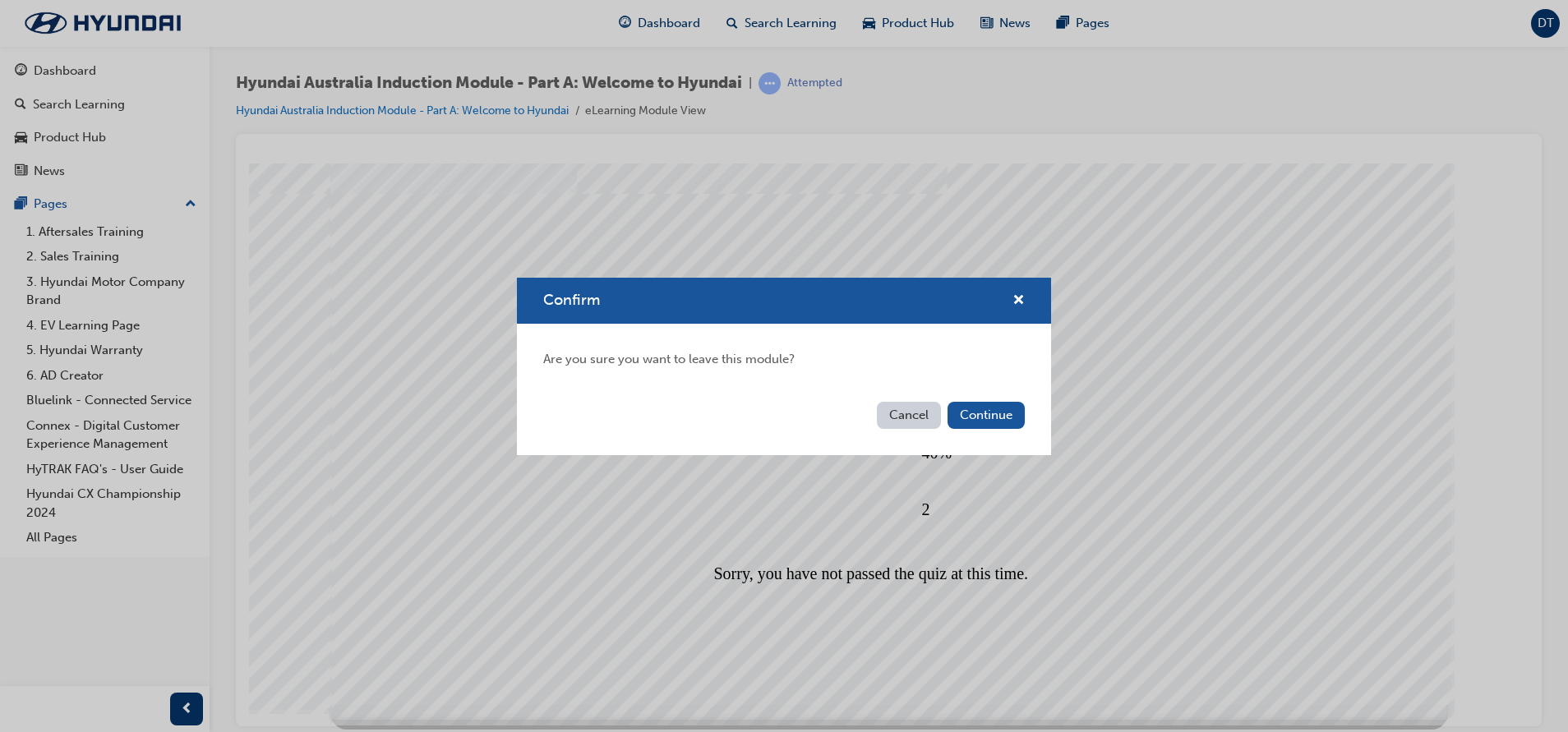 click on "Cancel" at bounding box center [909, 415] 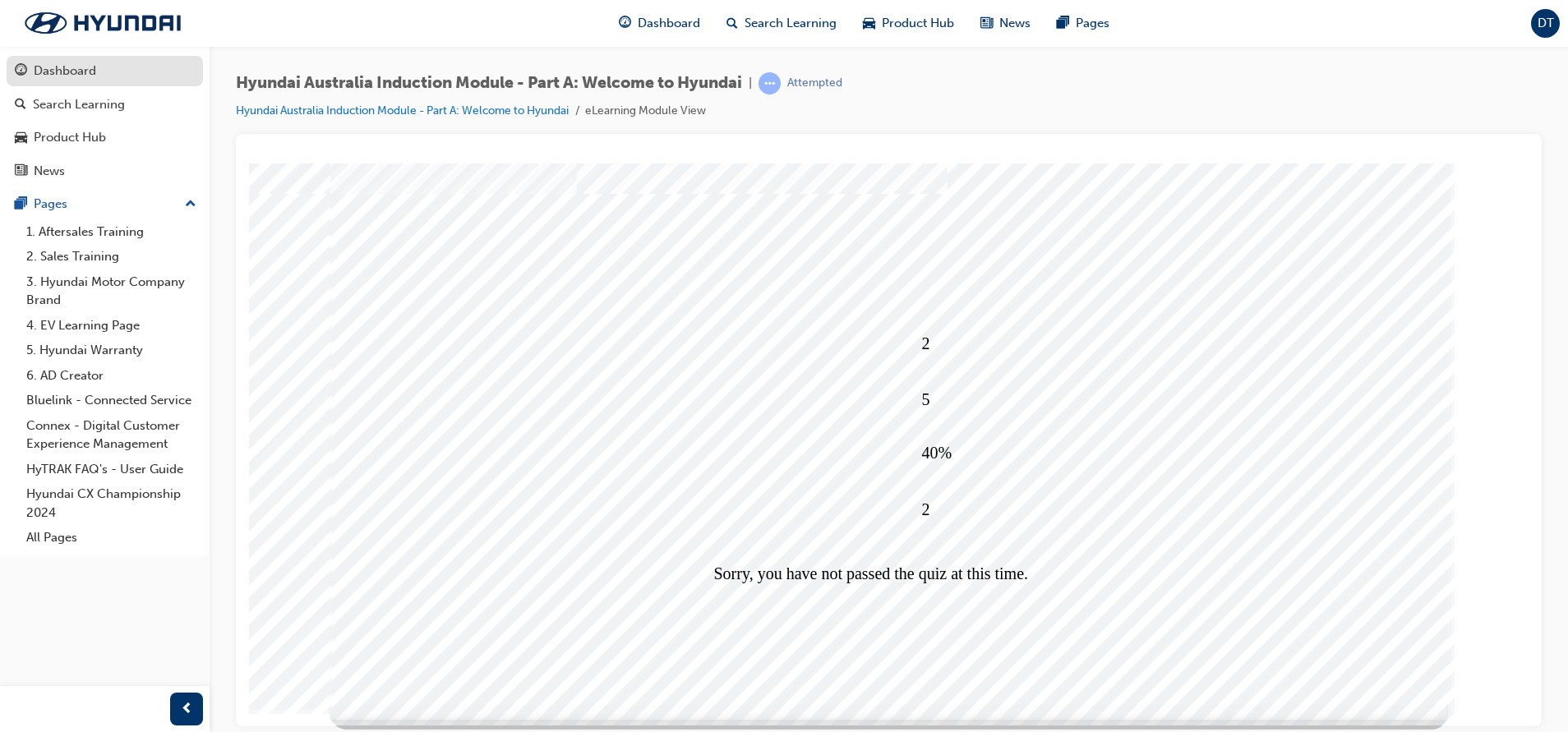 click on "Dashboard" at bounding box center (104, 71) 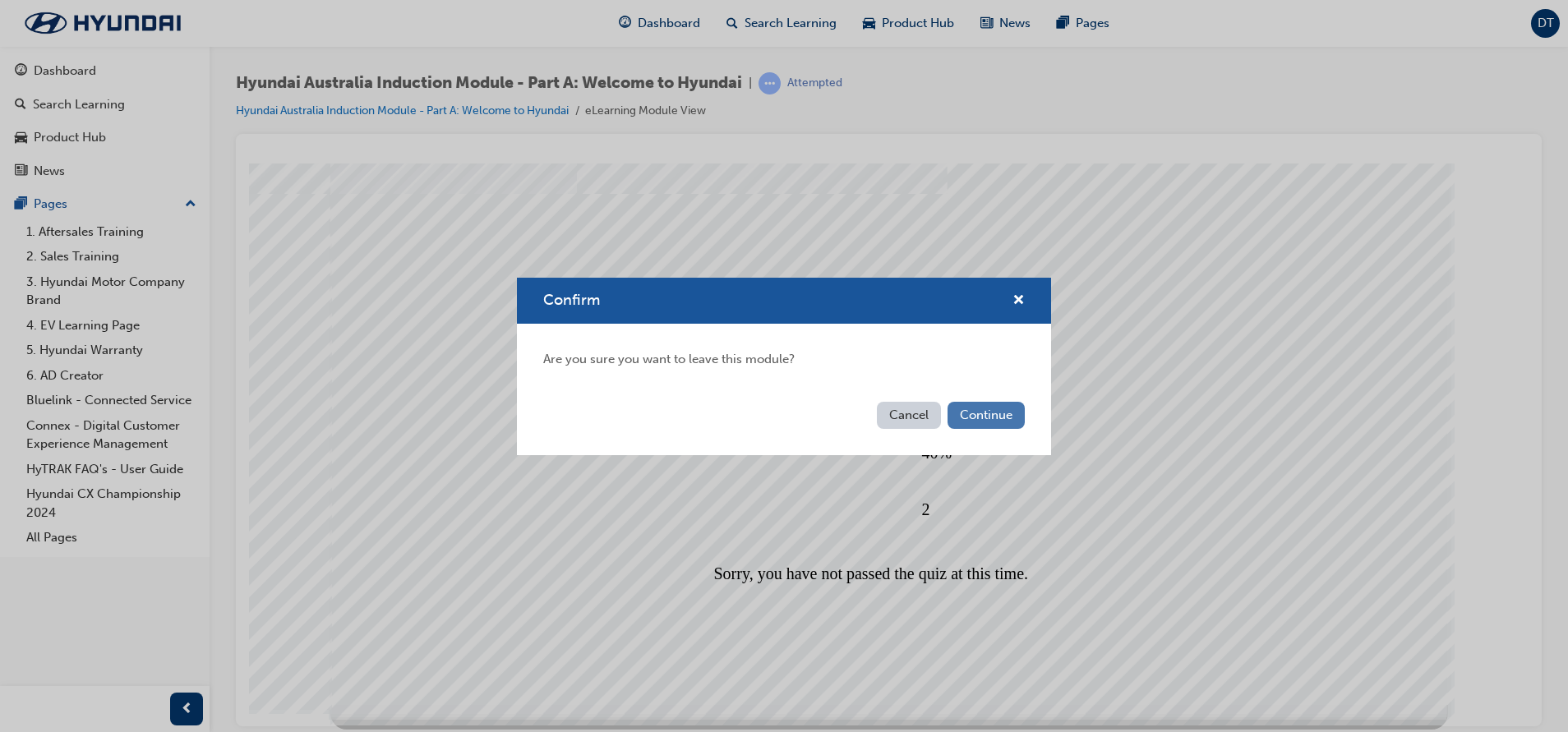 click on "Continue" at bounding box center [986, 415] 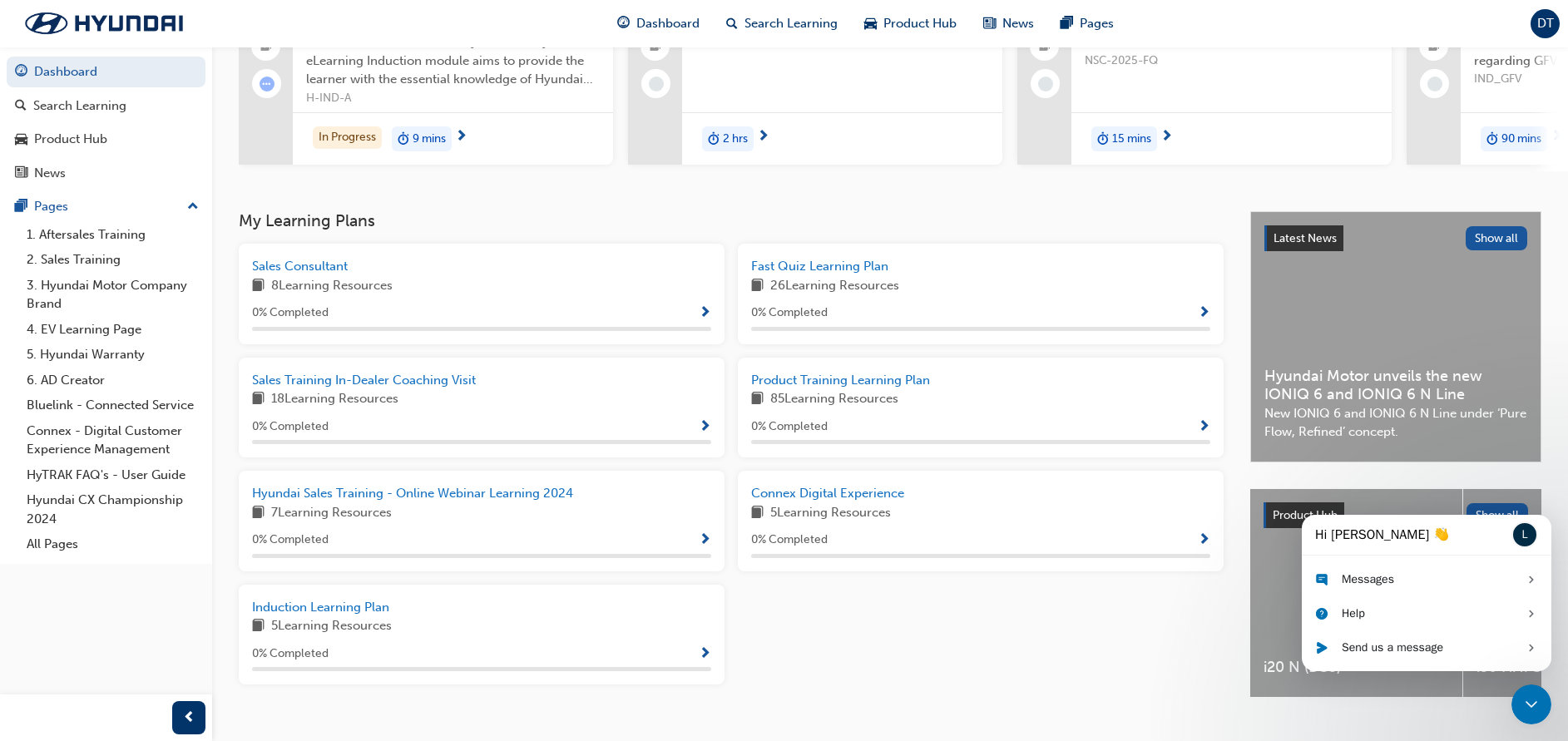 scroll, scrollTop: 200, scrollLeft: 0, axis: vertical 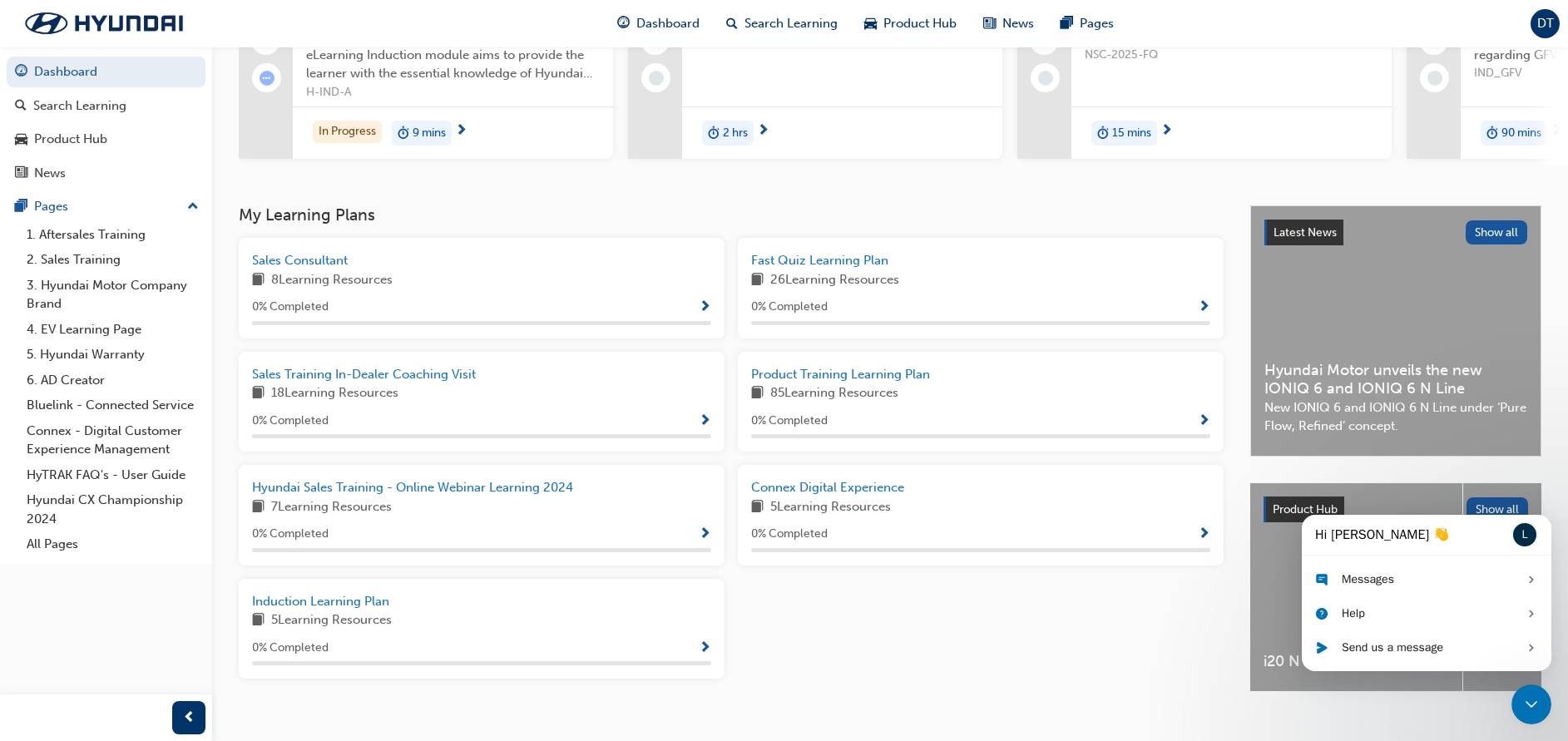 click on "Sales Consultant 8  Learning Resources 0 % Completed" at bounding box center (482, 288) 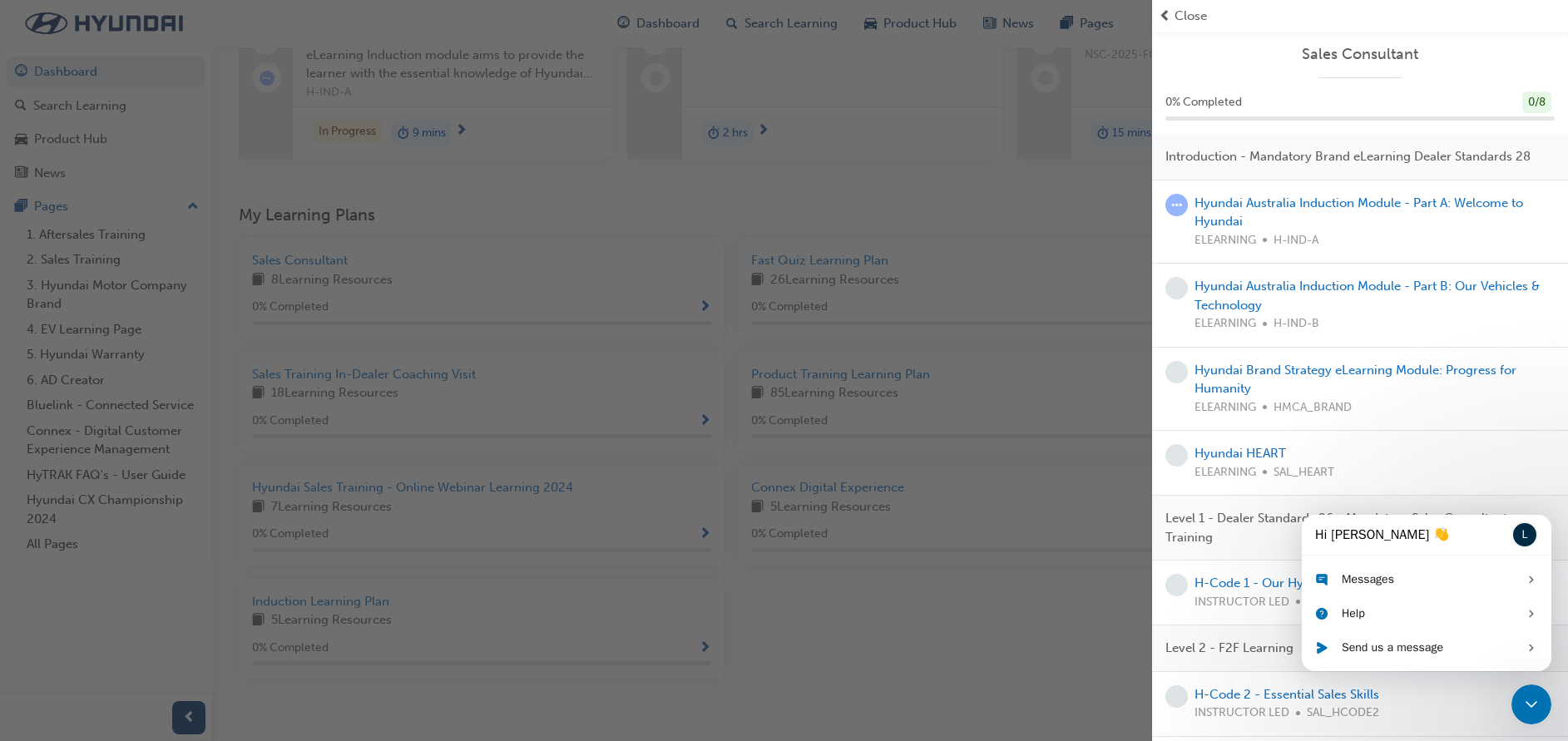 click on "Hyundai Australia Induction Module - Part A: Welcome to Hyundai ELEARNING H-IND-A" at bounding box center [1374, 222] 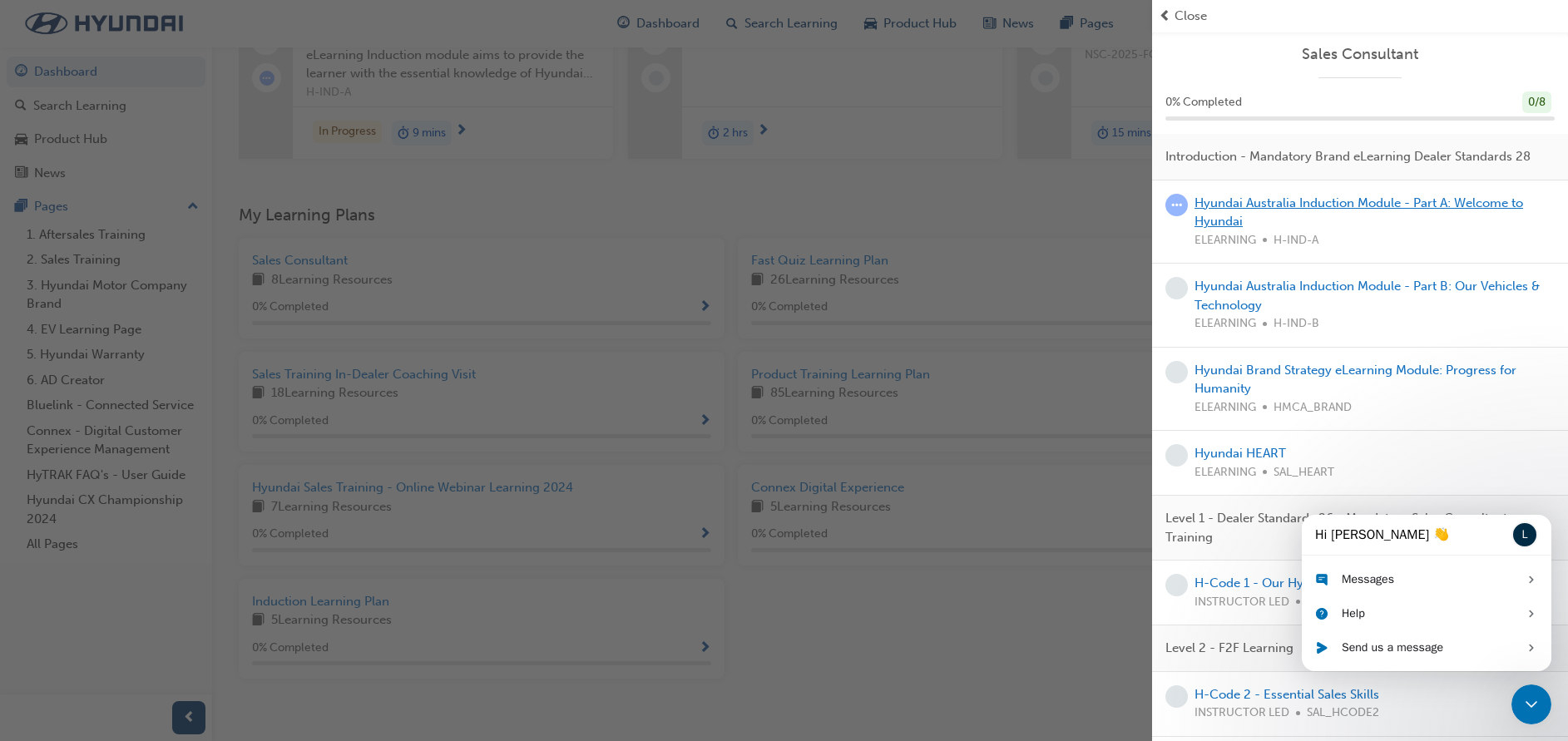 click on "Hyundai Australia Induction Module - Part A: Welcome to Hyundai" at bounding box center [1358, 212] 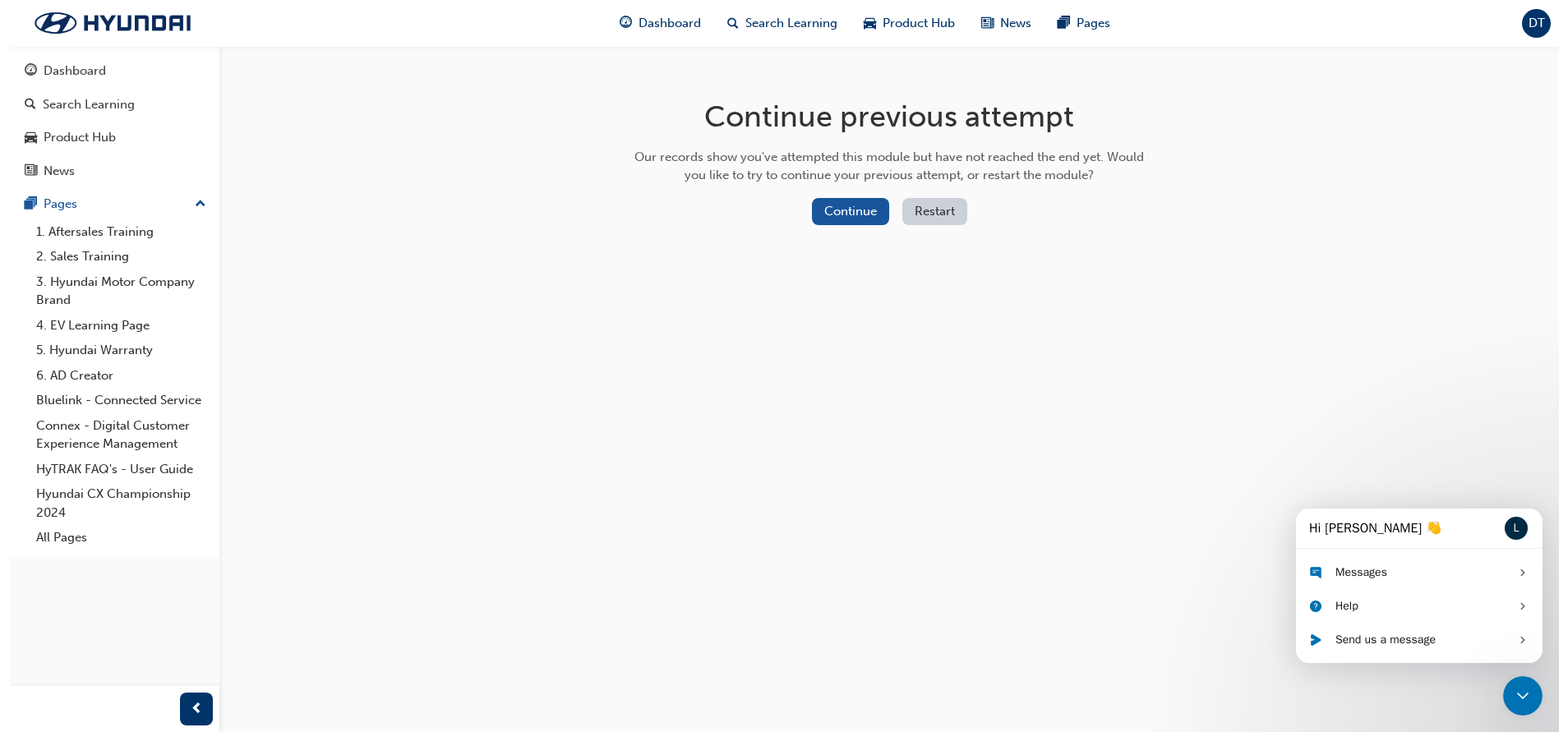 scroll, scrollTop: 0, scrollLeft: 0, axis: both 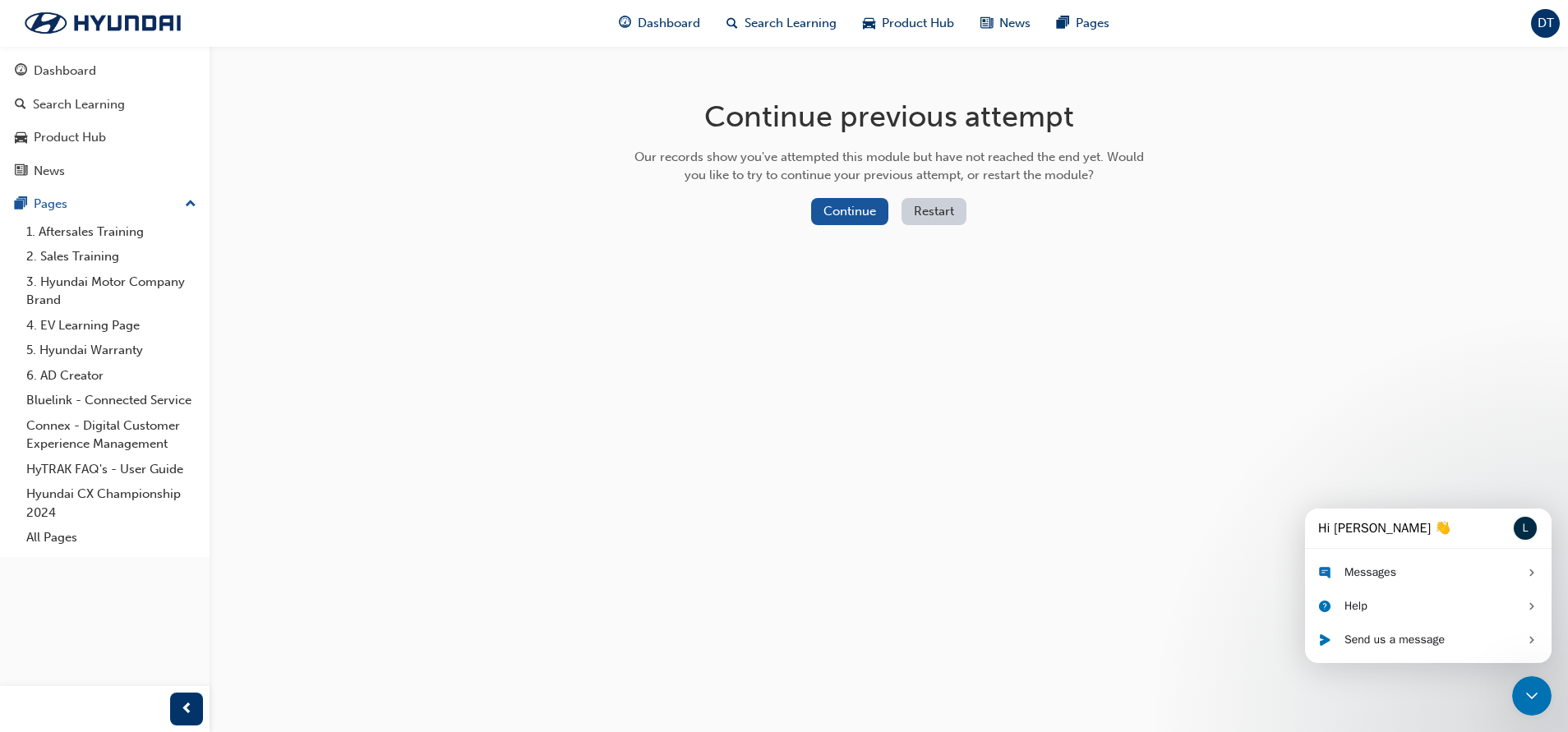 click on "Restart" at bounding box center (934, 211) 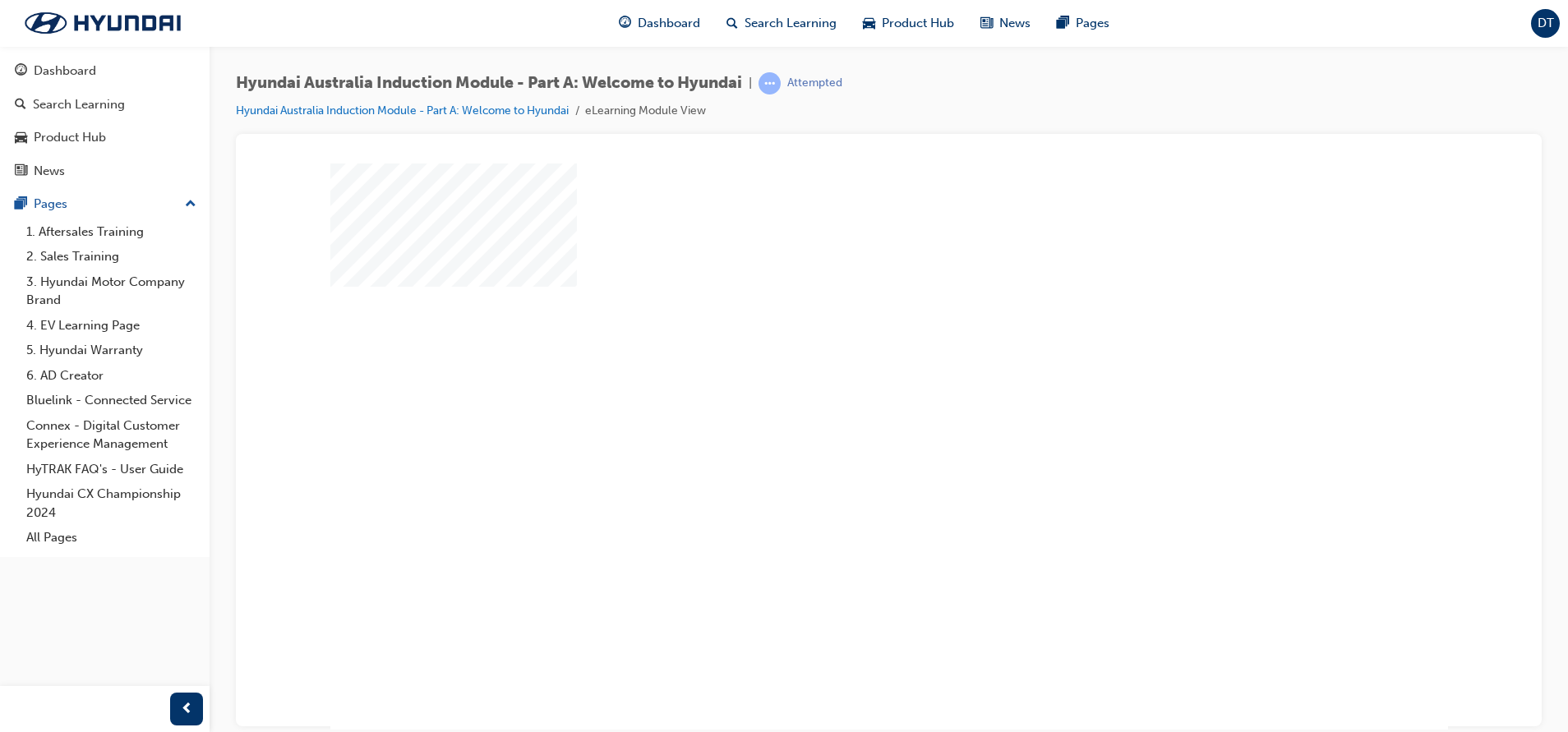 scroll, scrollTop: 0, scrollLeft: 0, axis: both 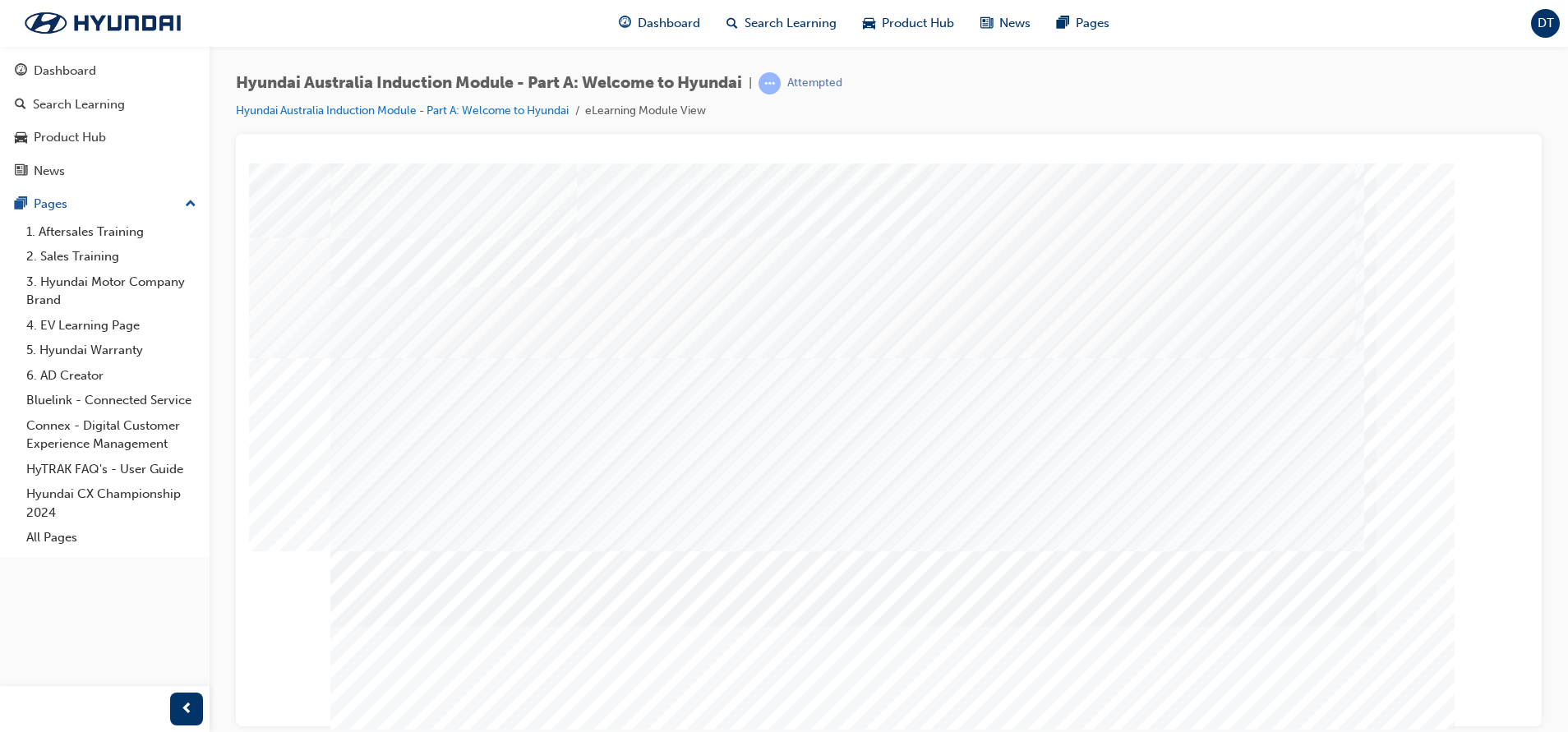 click at bounding box center [388, 2063] 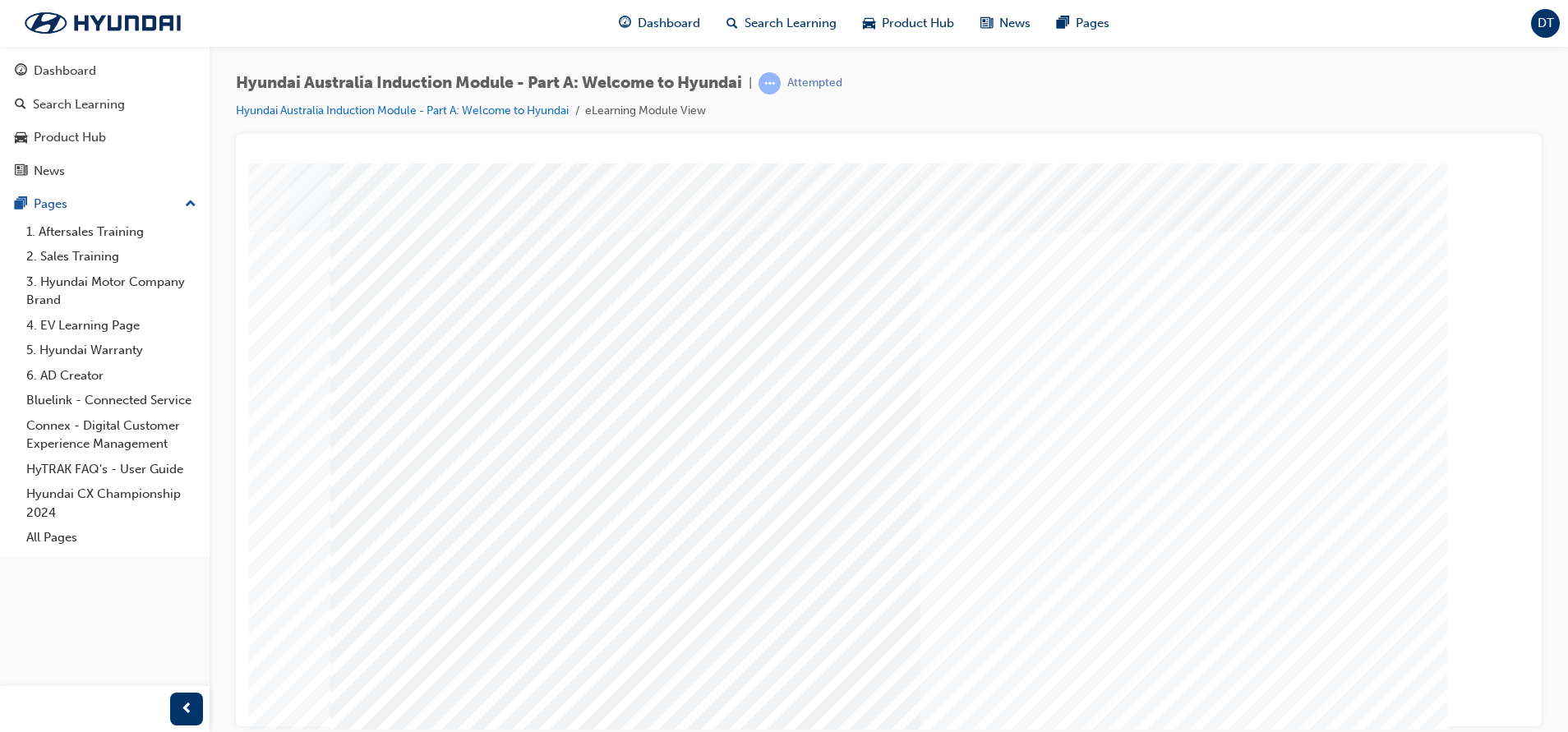 scroll, scrollTop: 49, scrollLeft: 0, axis: vertical 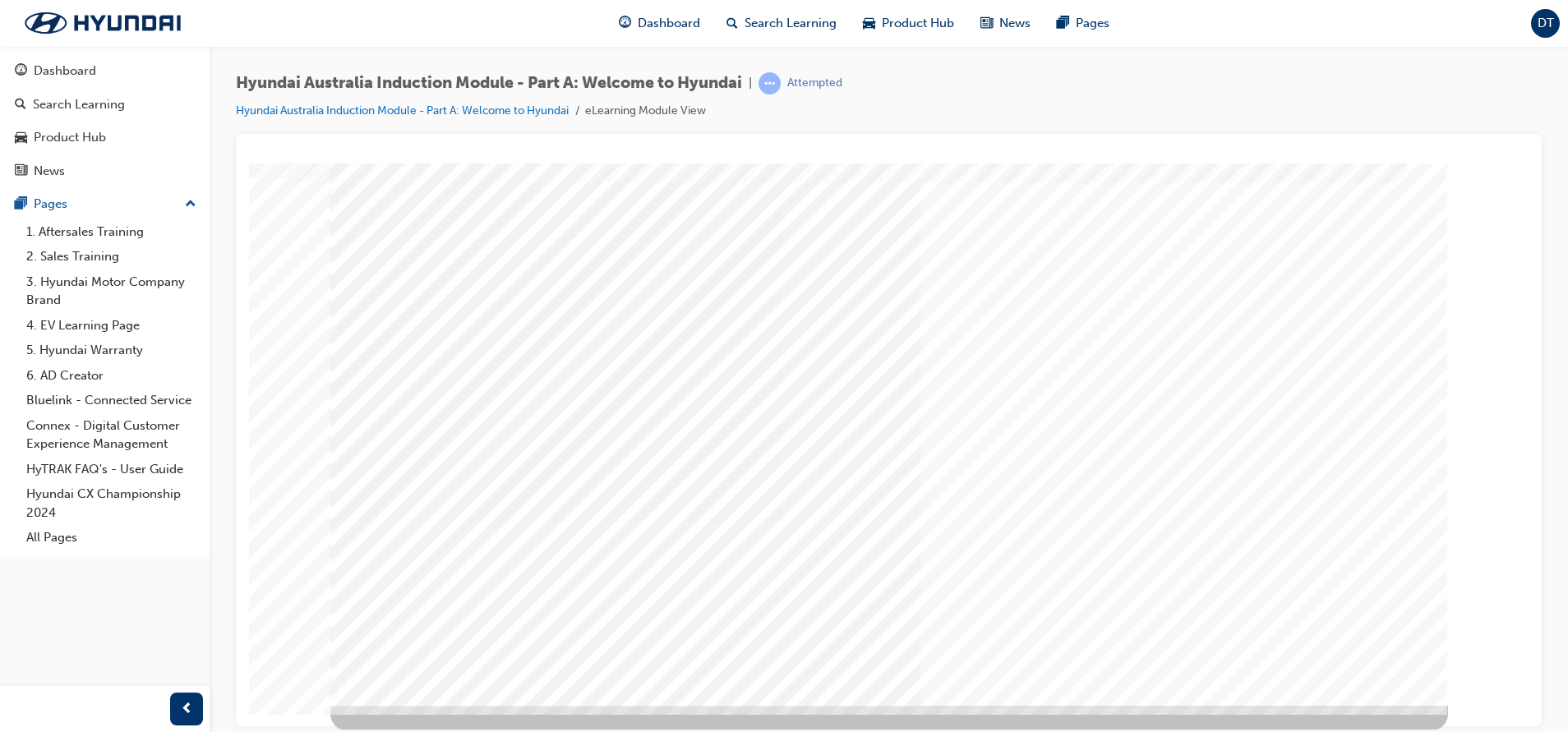 click at bounding box center (388, 1809) 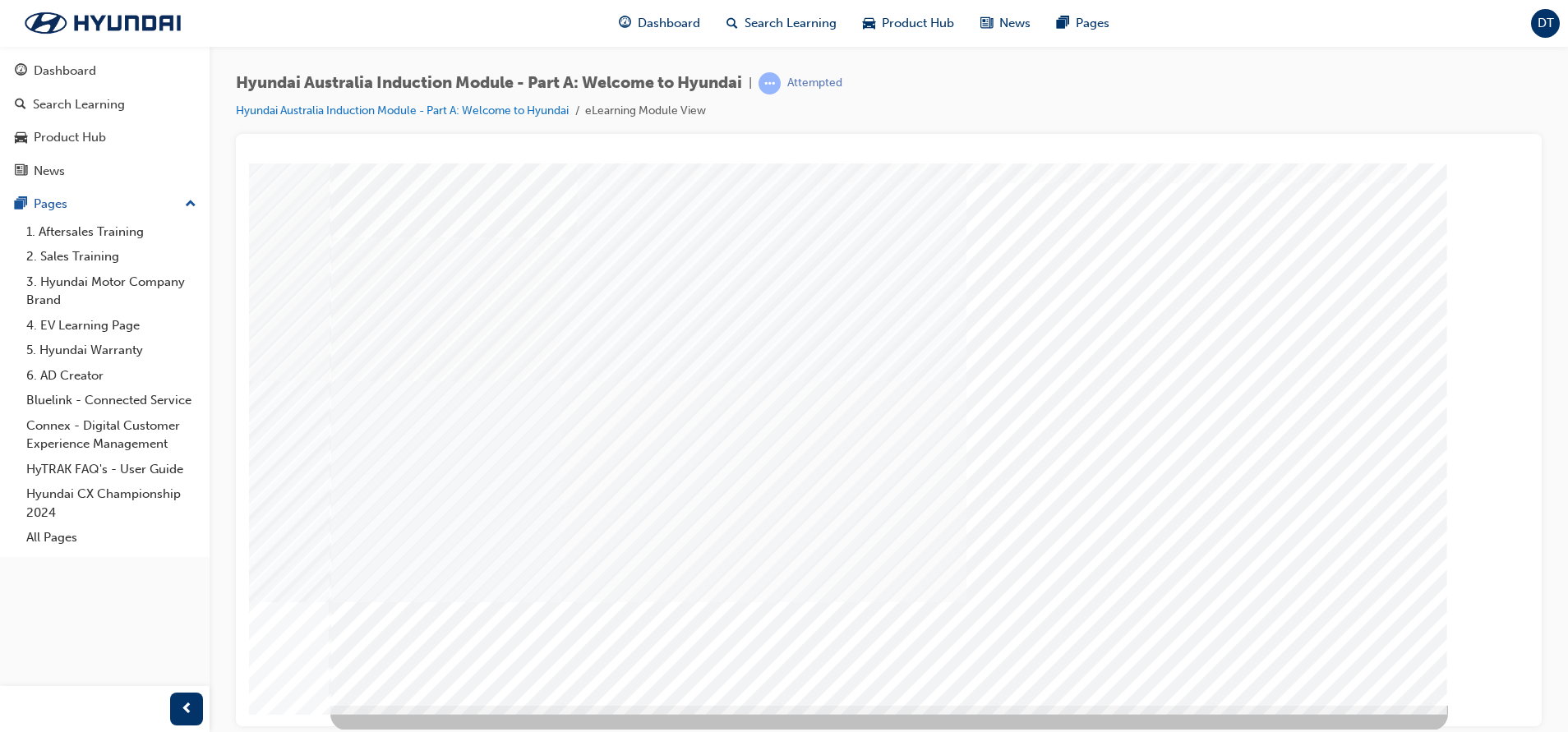 scroll, scrollTop: 0, scrollLeft: 0, axis: both 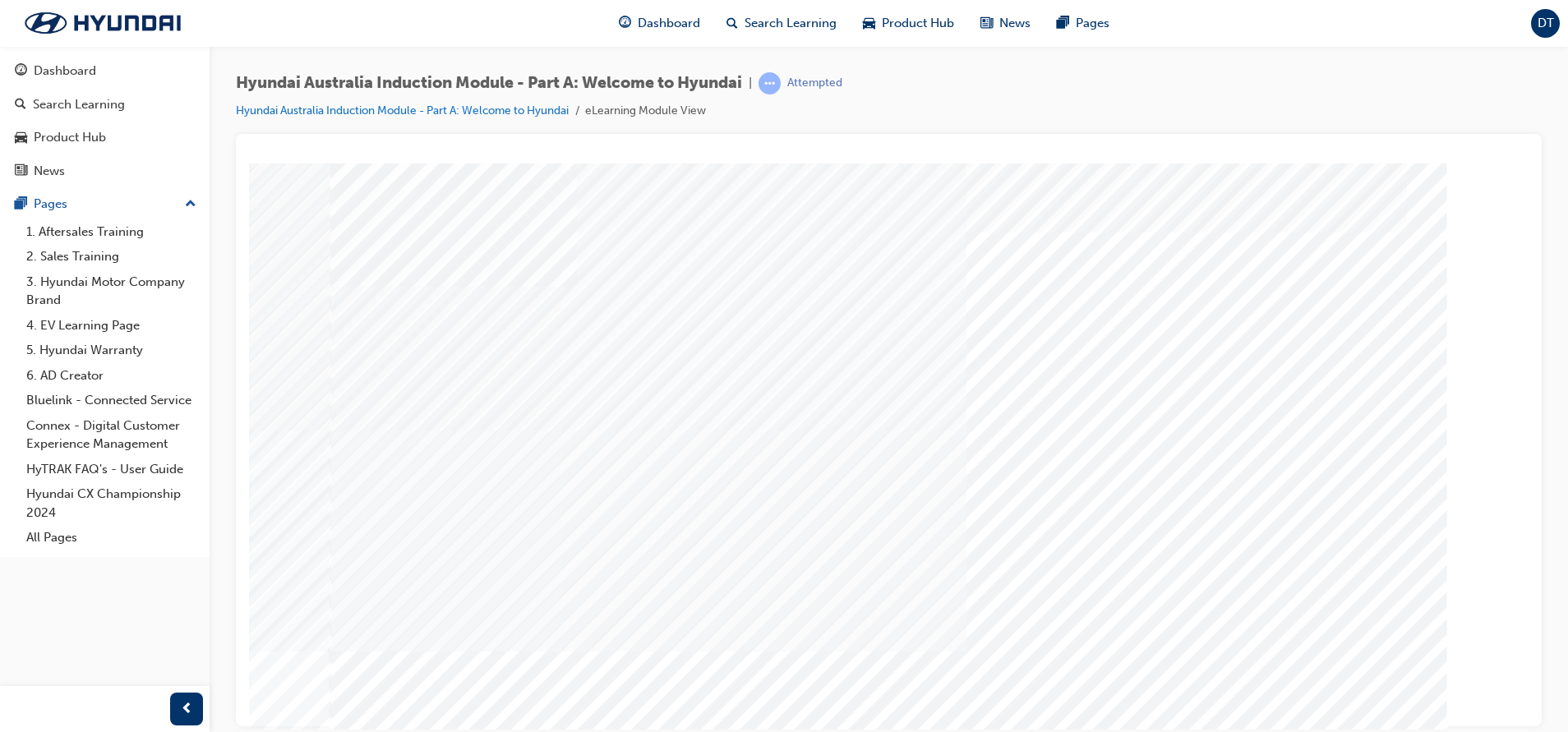 click at bounding box center (388, 1807) 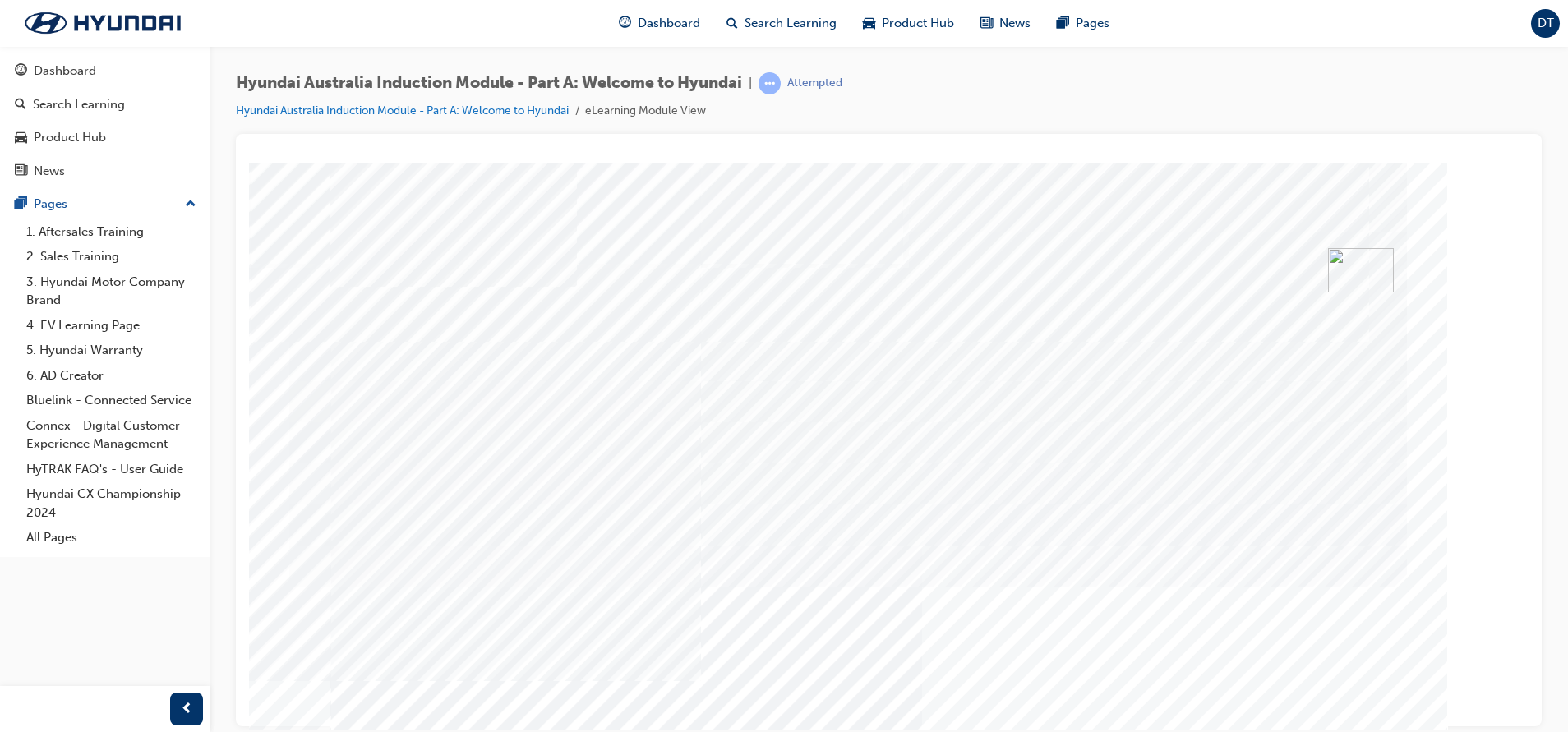 click at bounding box center (388, 2071) 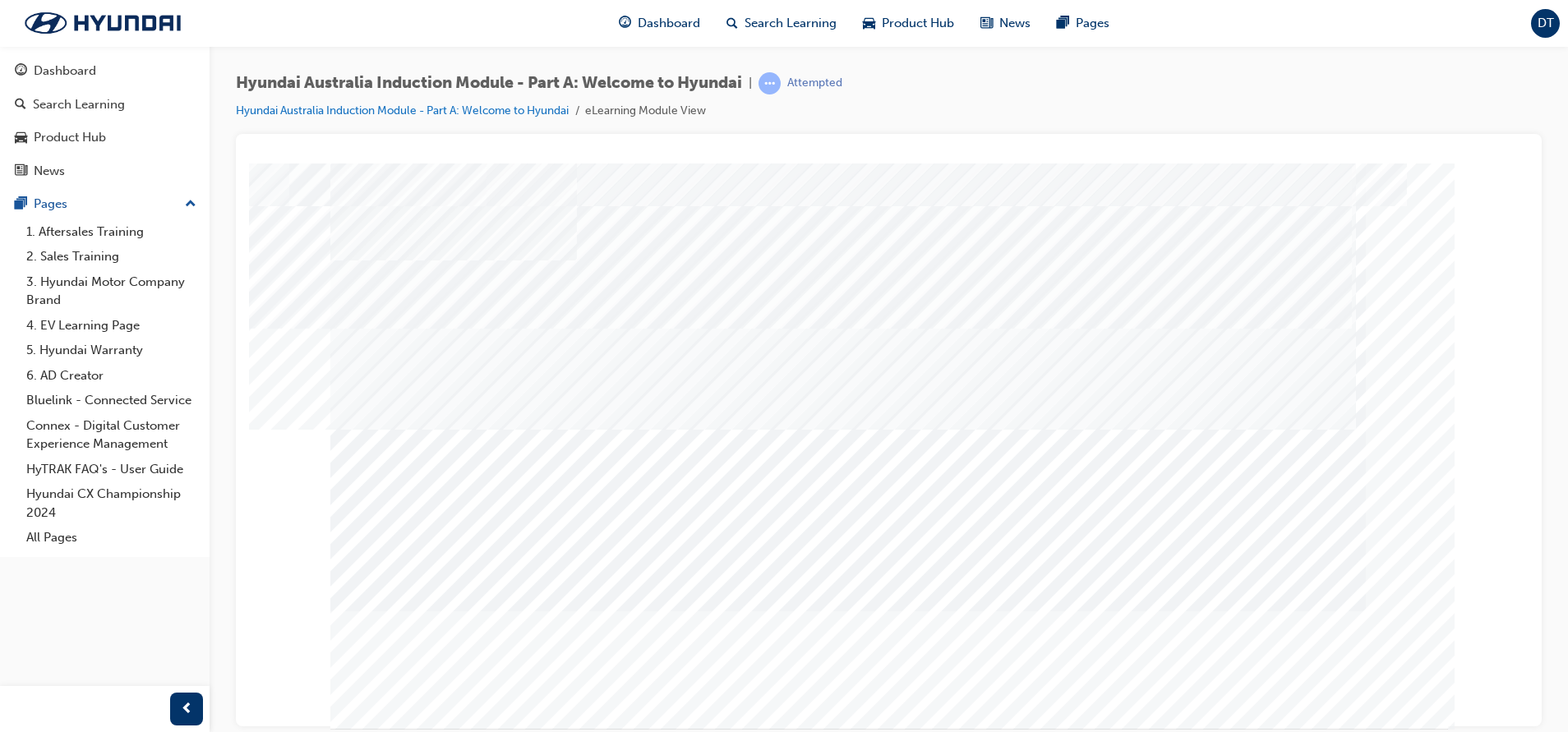 scroll, scrollTop: 50, scrollLeft: 0, axis: vertical 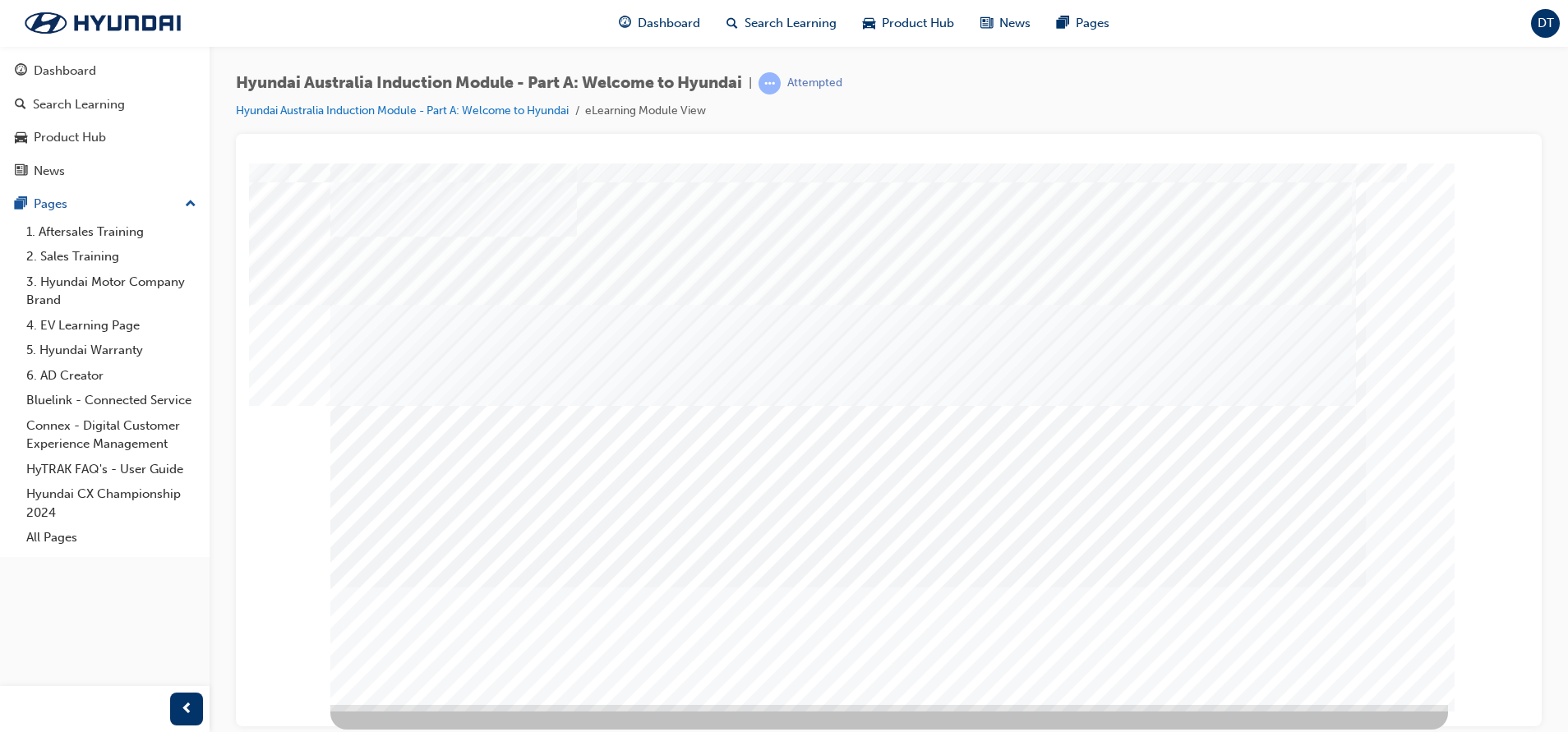 click at bounding box center [809, 1815] 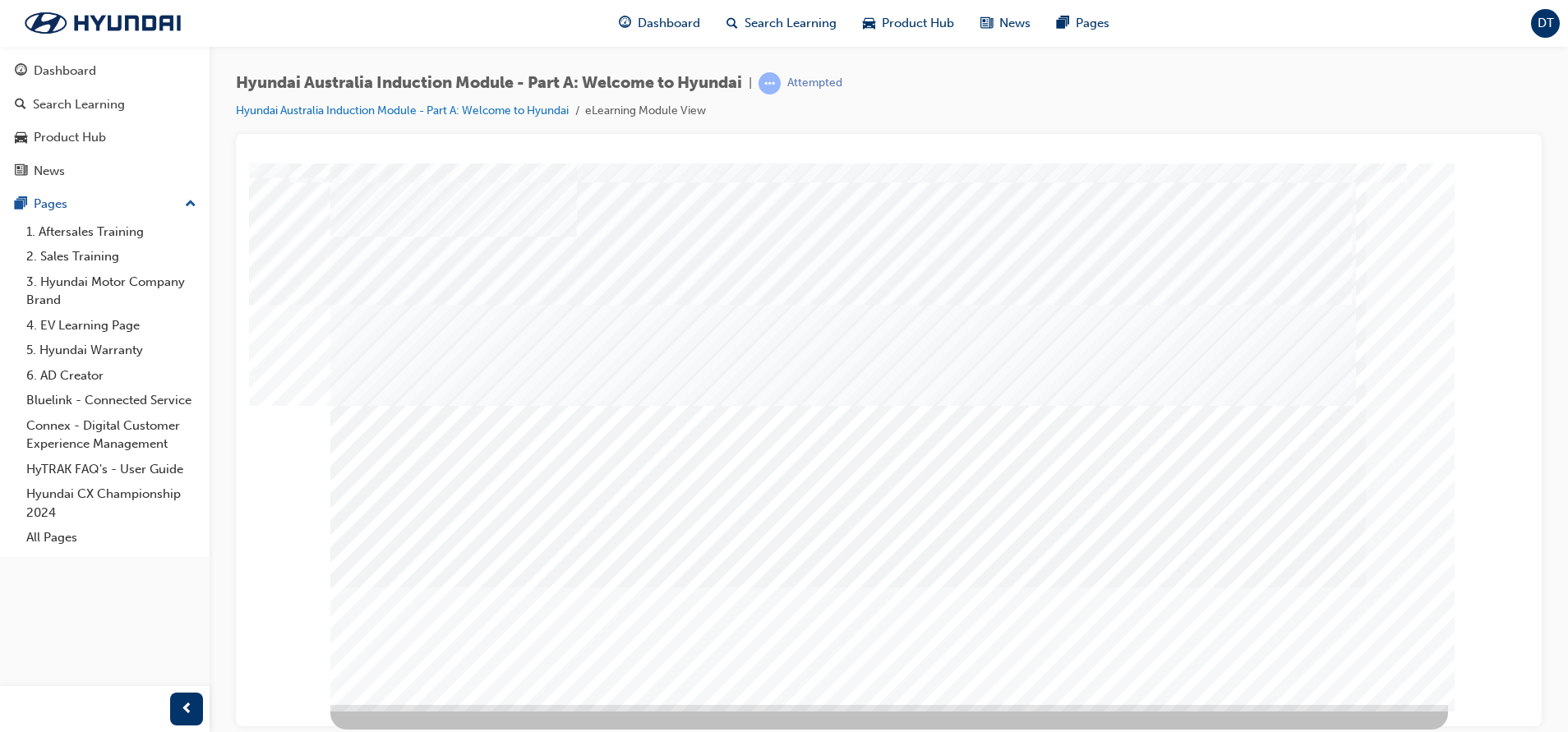 click at bounding box center (388, 1959) 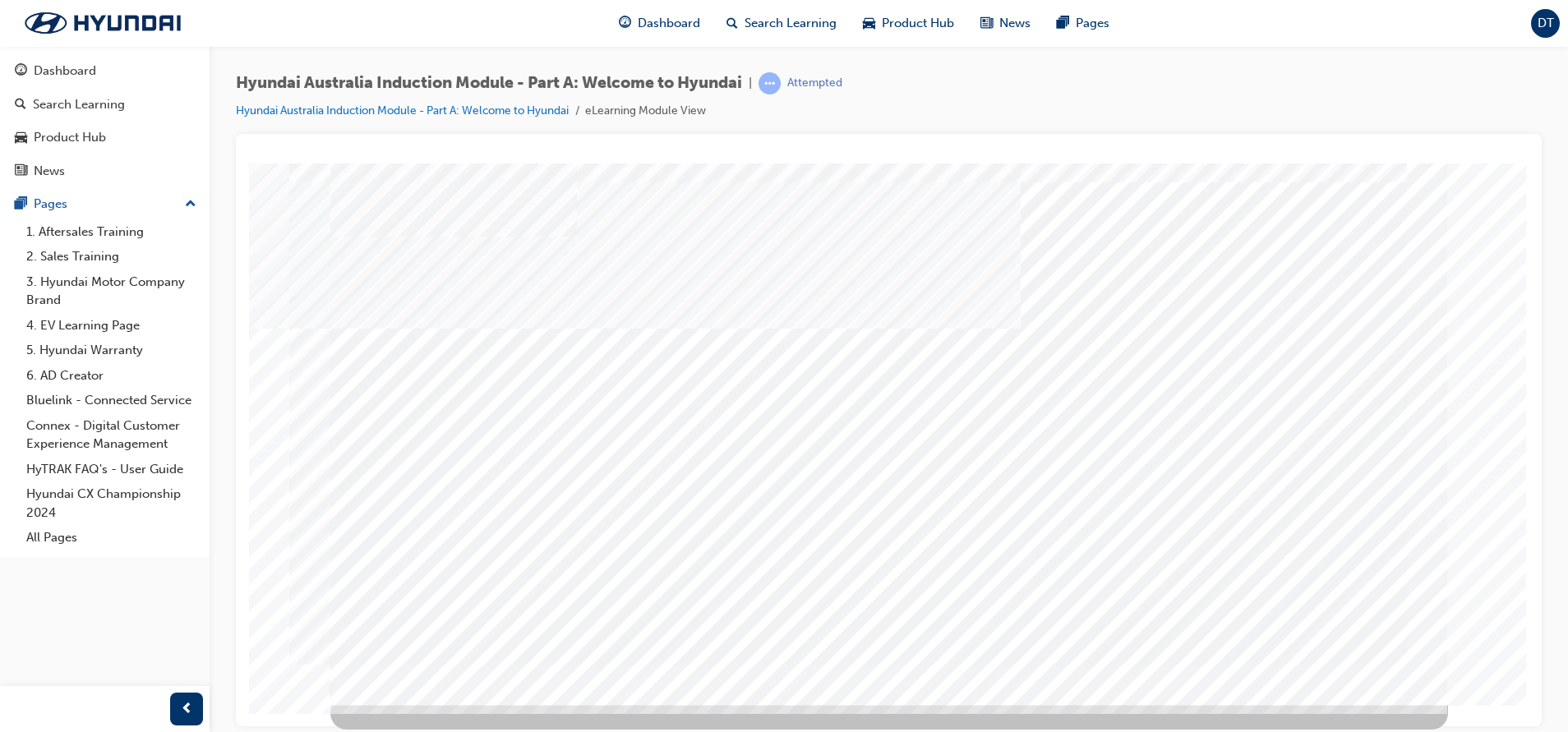 scroll, scrollTop: 0, scrollLeft: 0, axis: both 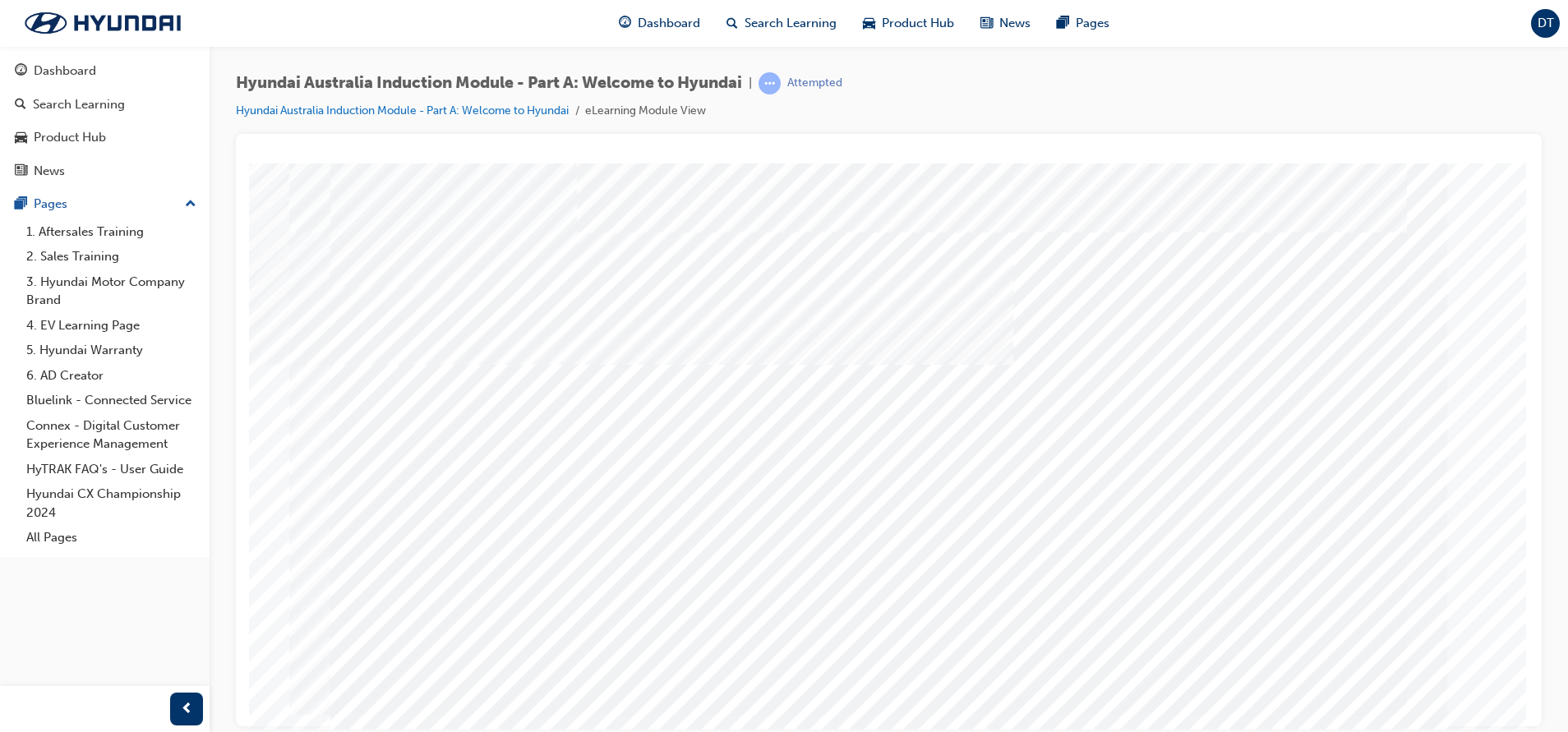 click at bounding box center (456, 3031) 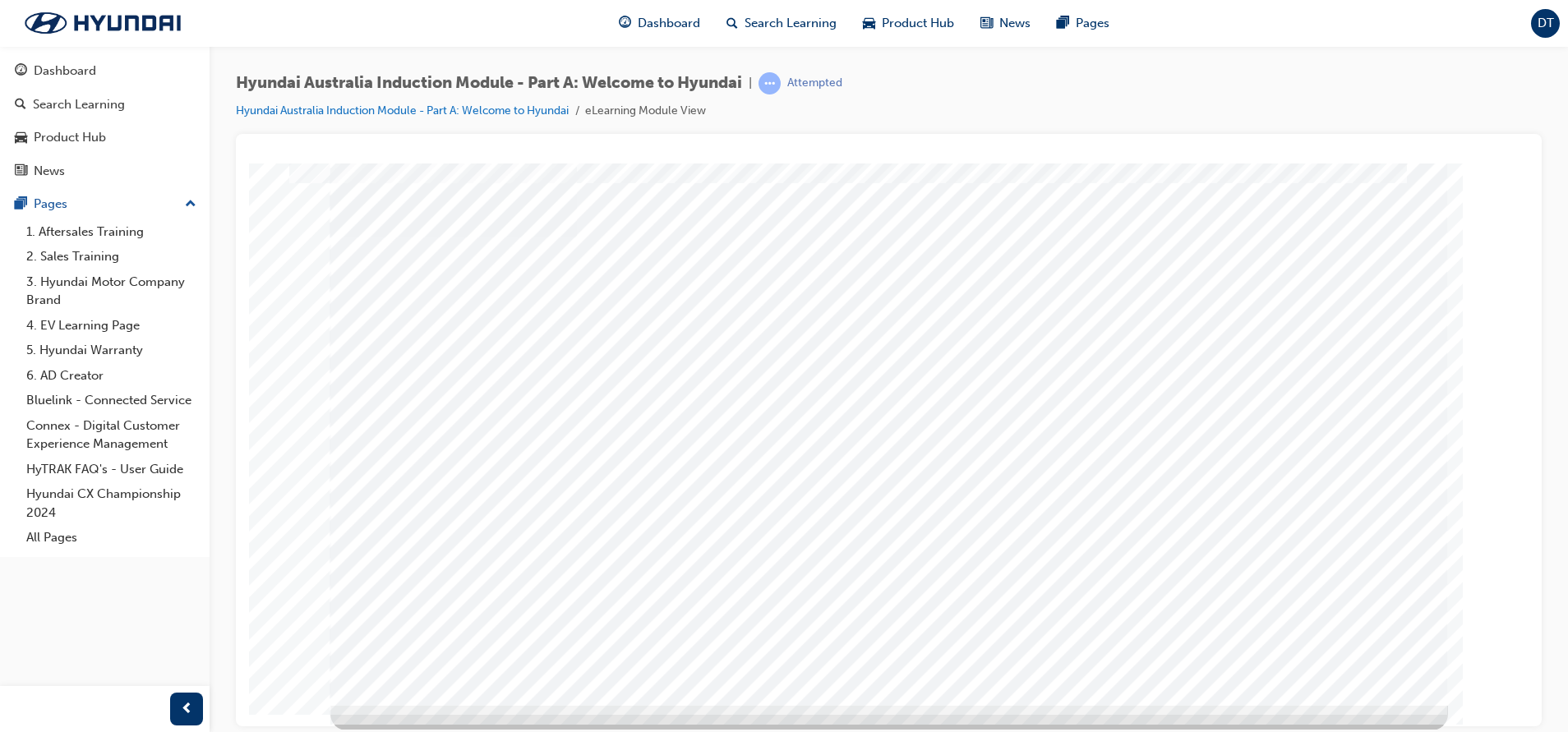 scroll, scrollTop: 50, scrollLeft: 0, axis: vertical 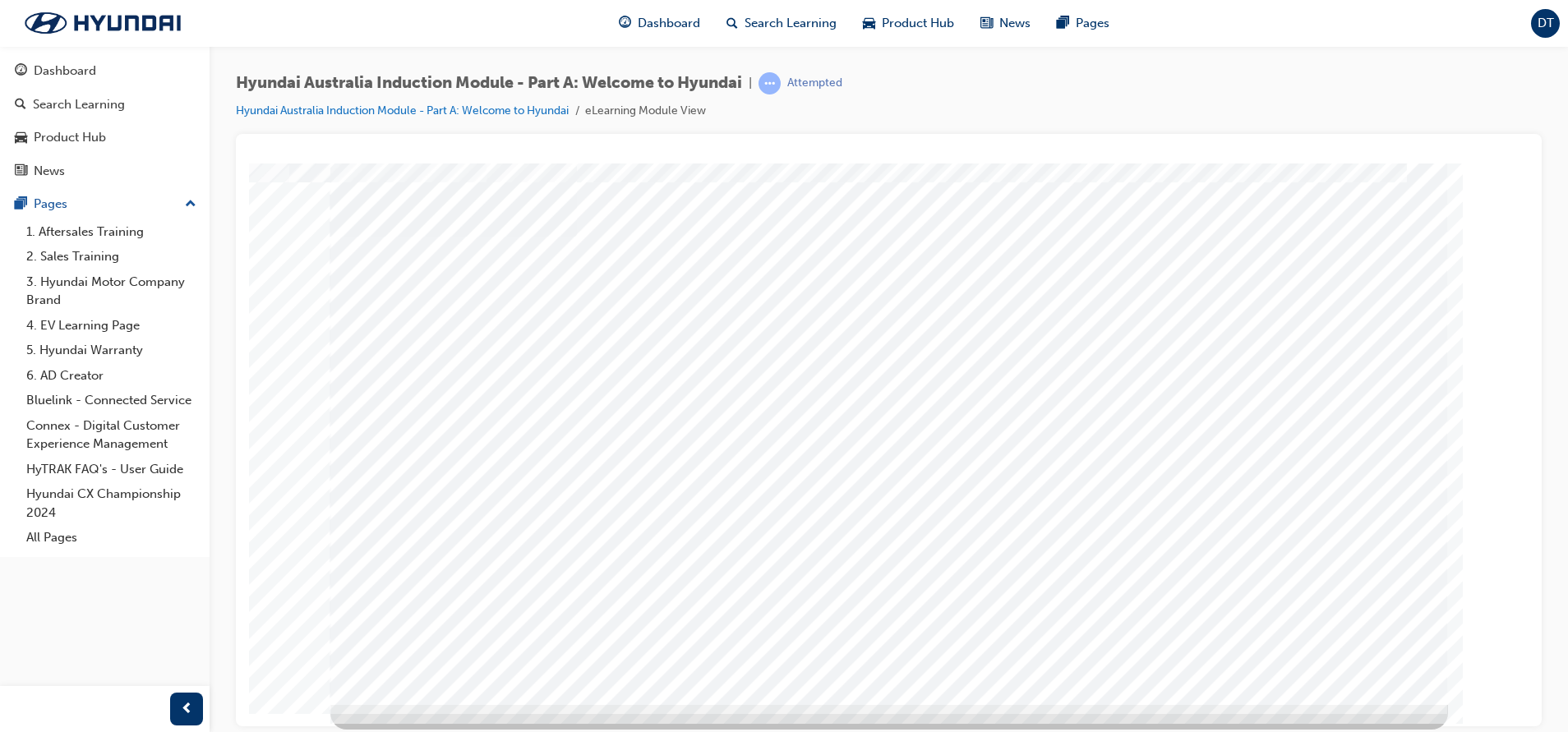 click at bounding box center [388, 3198] 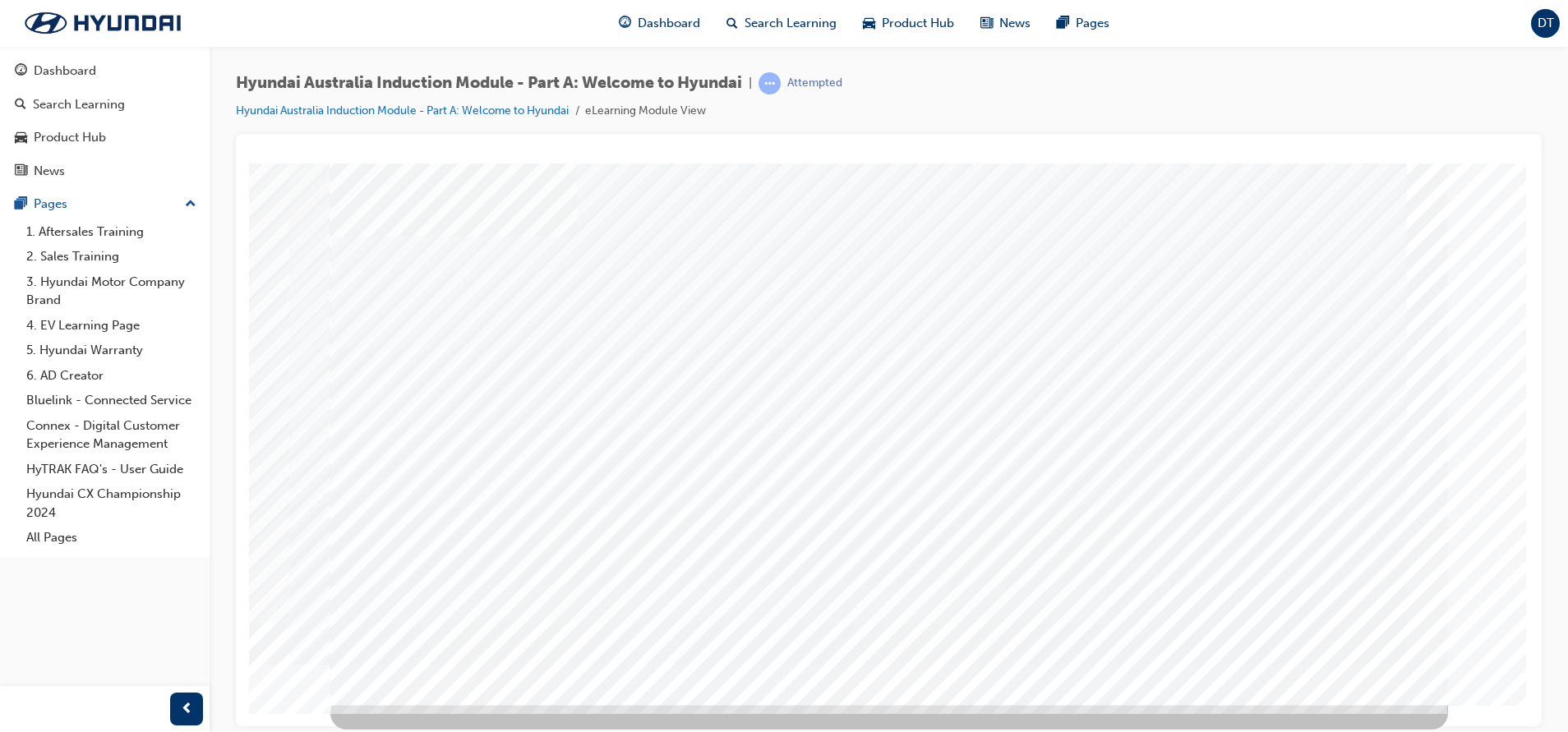 scroll, scrollTop: 0, scrollLeft: 0, axis: both 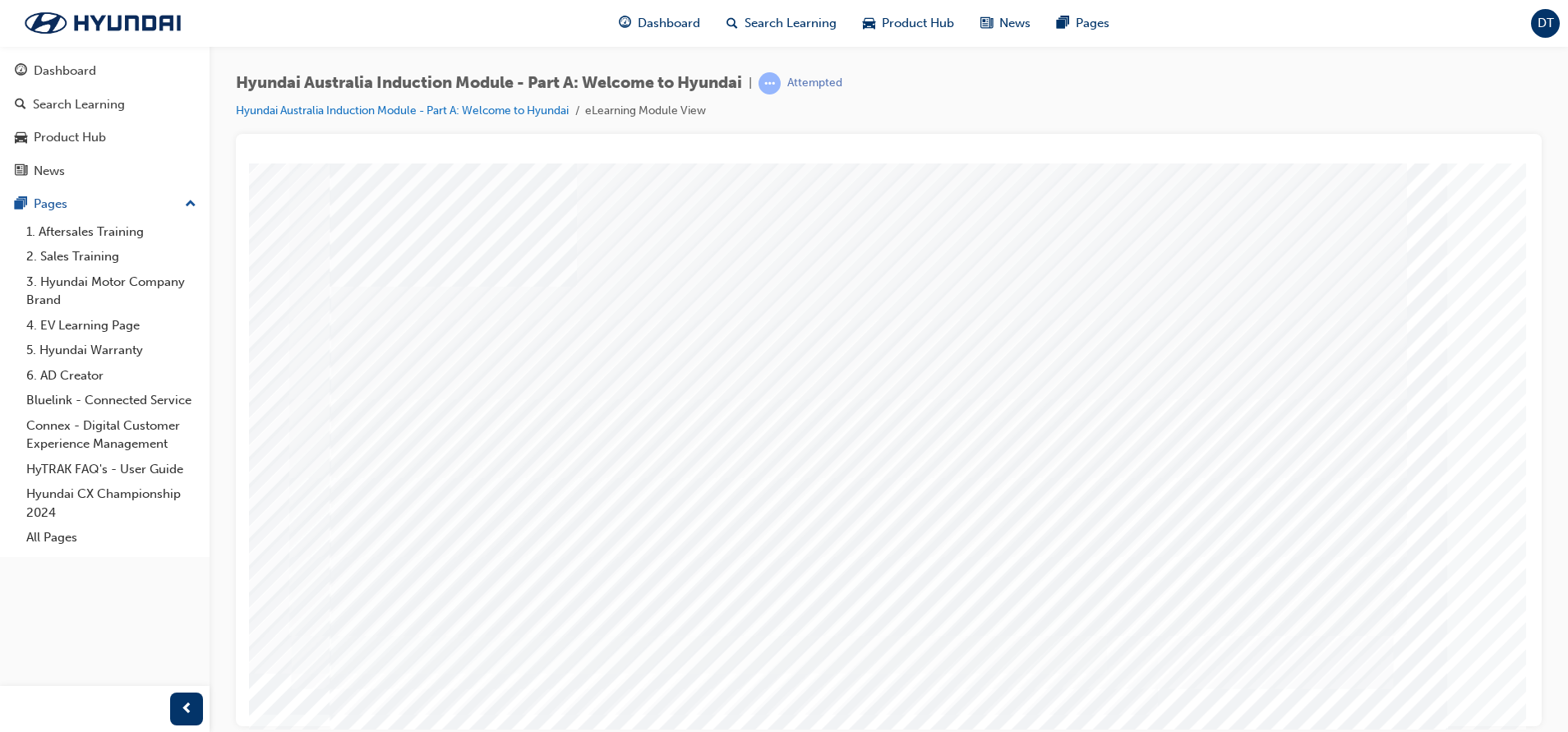 click at bounding box center [445, 4279] 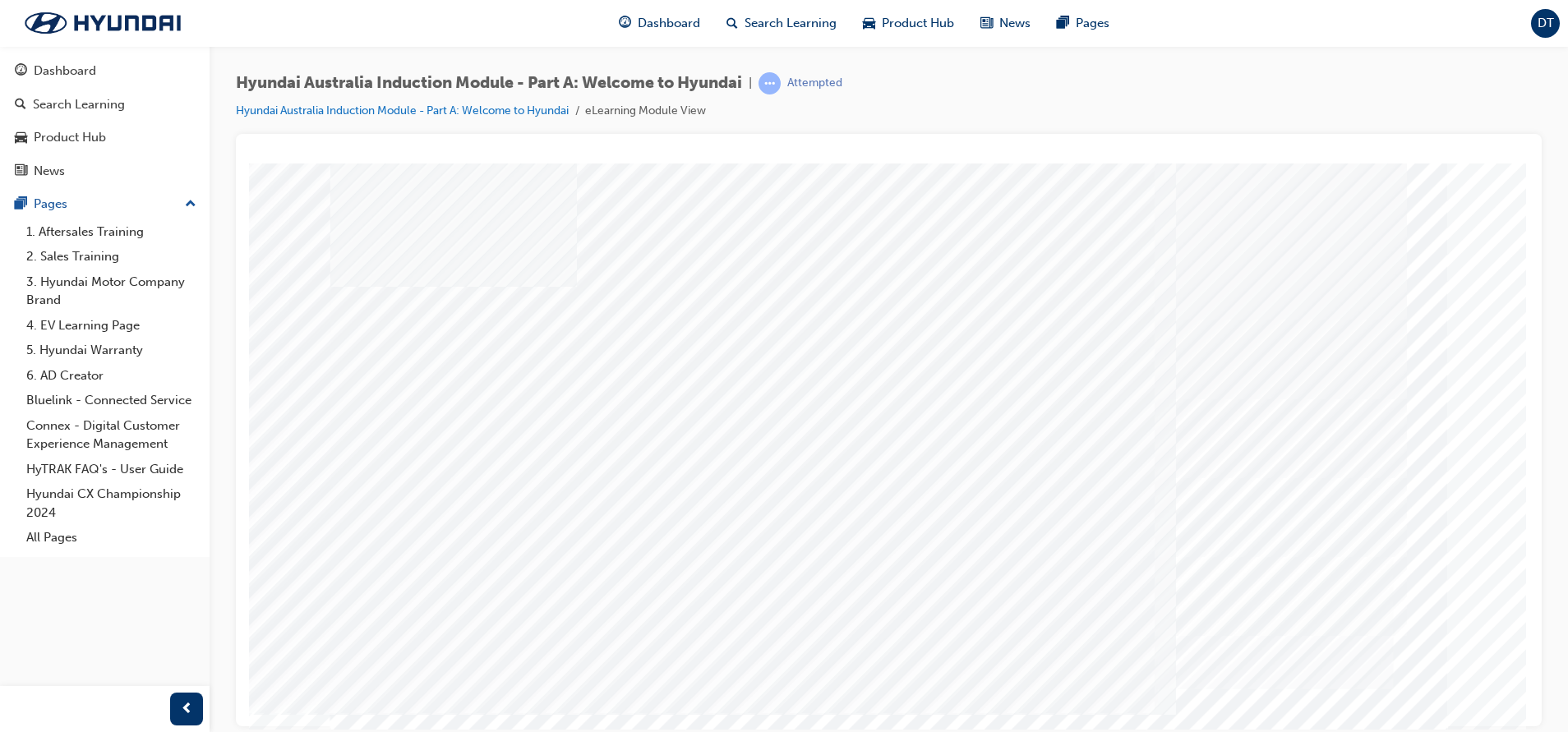click at bounding box center [445, 4279] 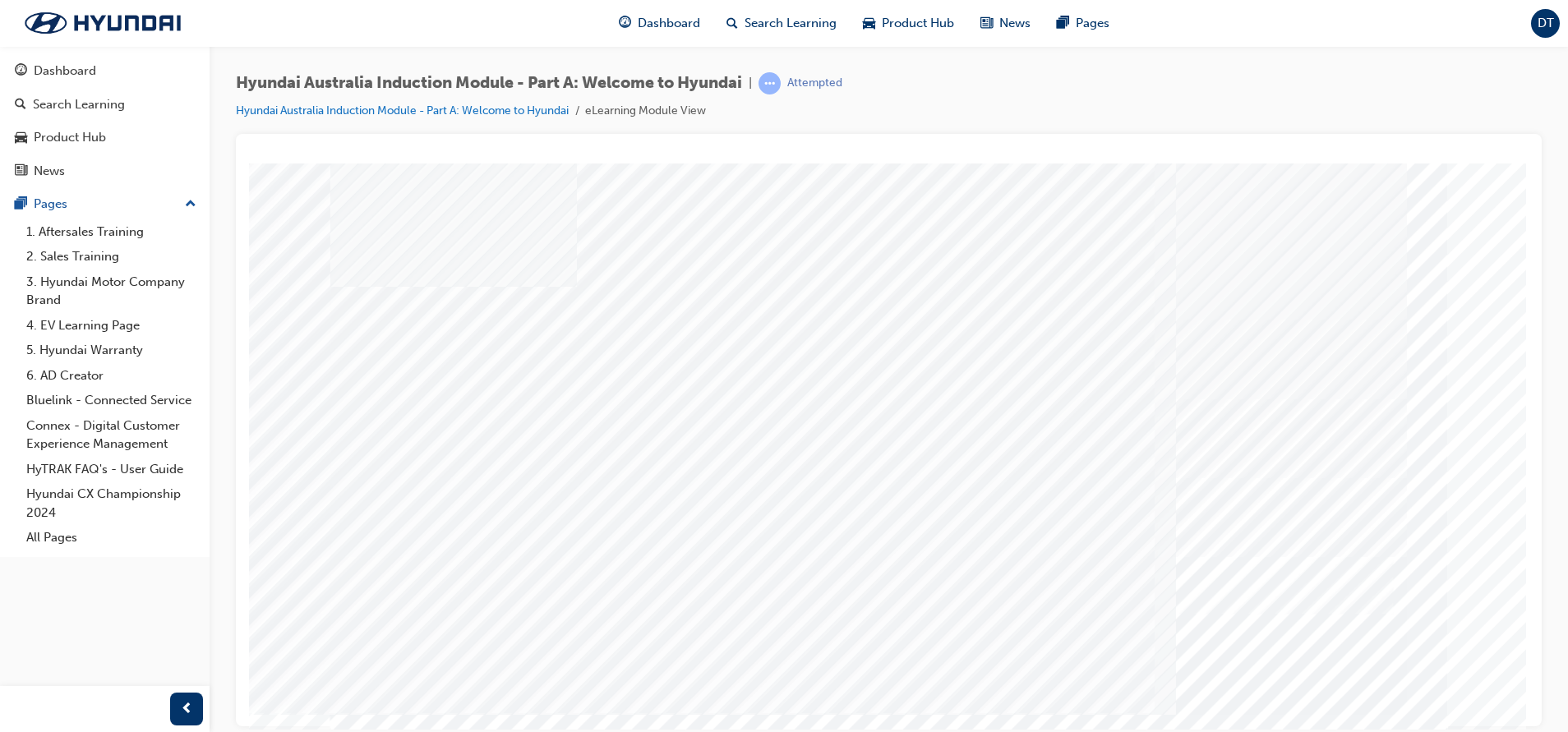 click at bounding box center [445, 4345] 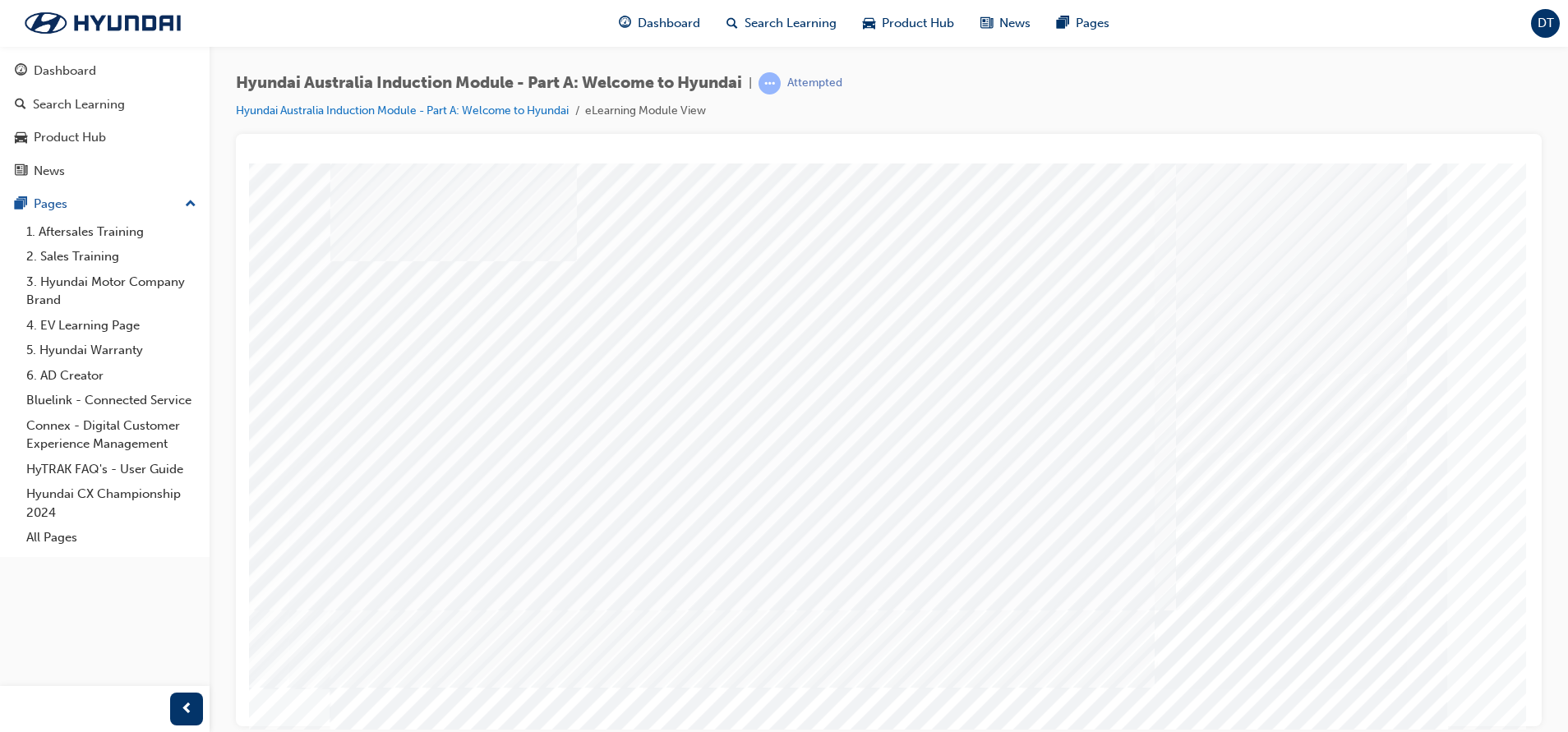scroll, scrollTop: 50, scrollLeft: 0, axis: vertical 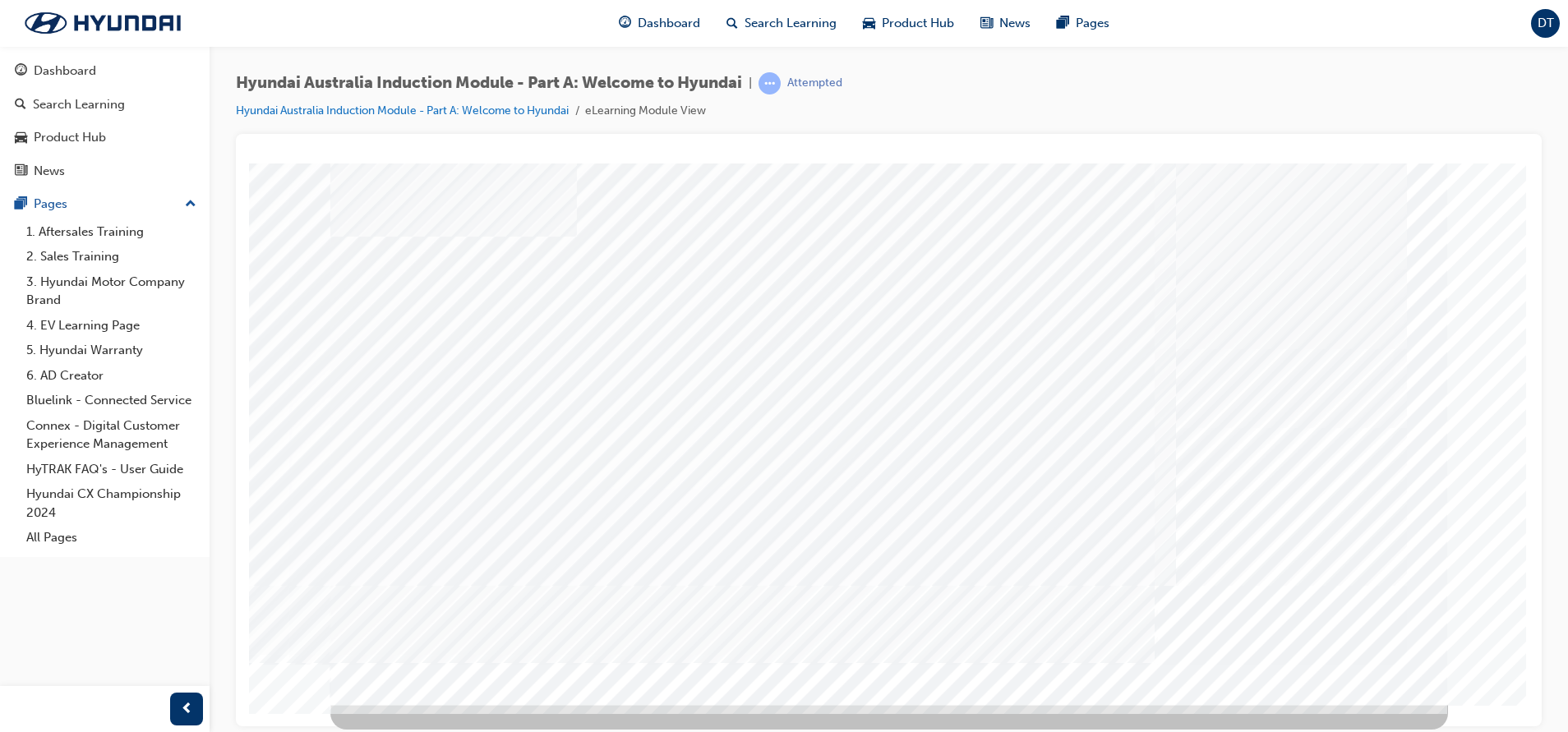 click at bounding box center (445, 4361) 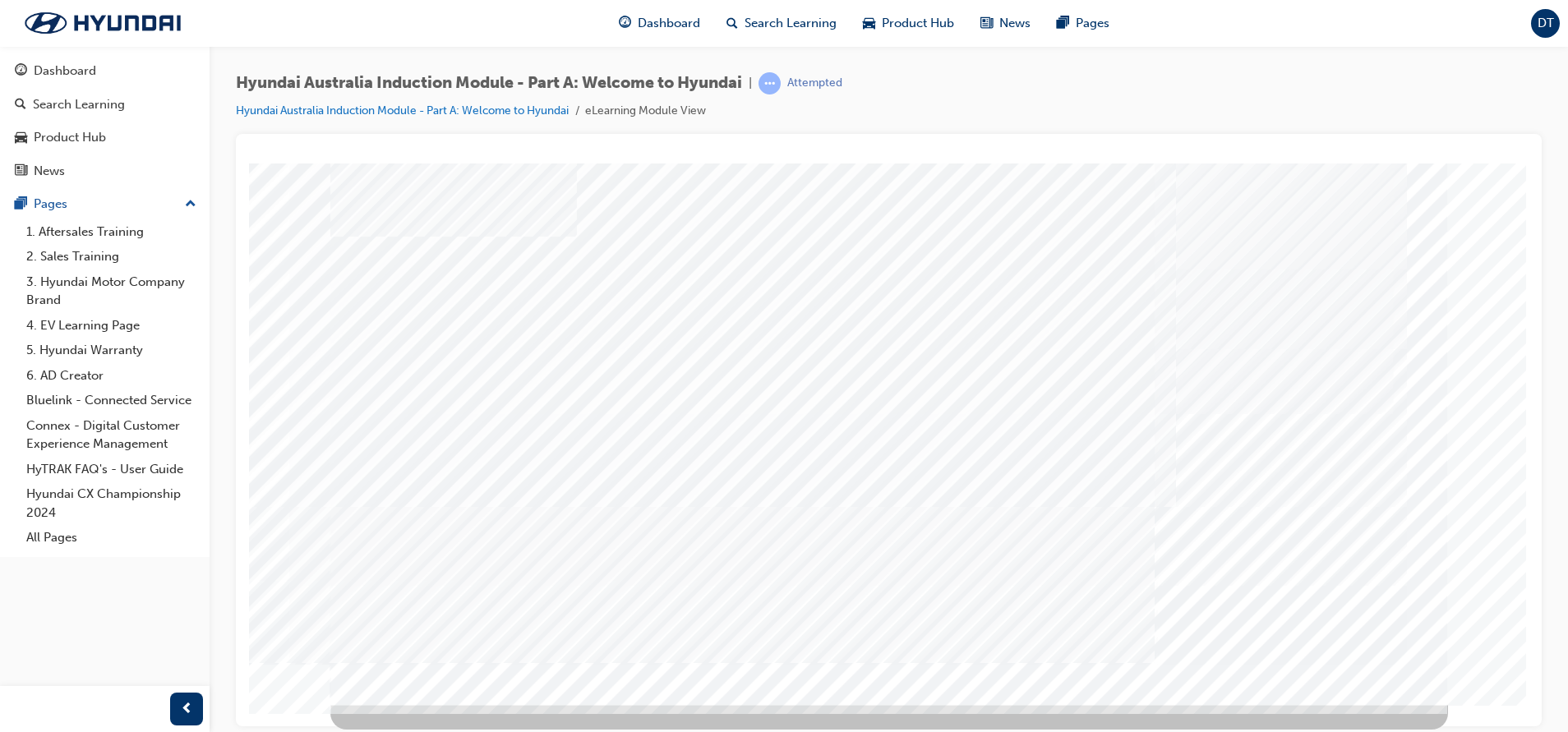 click at bounding box center (445, 4427) 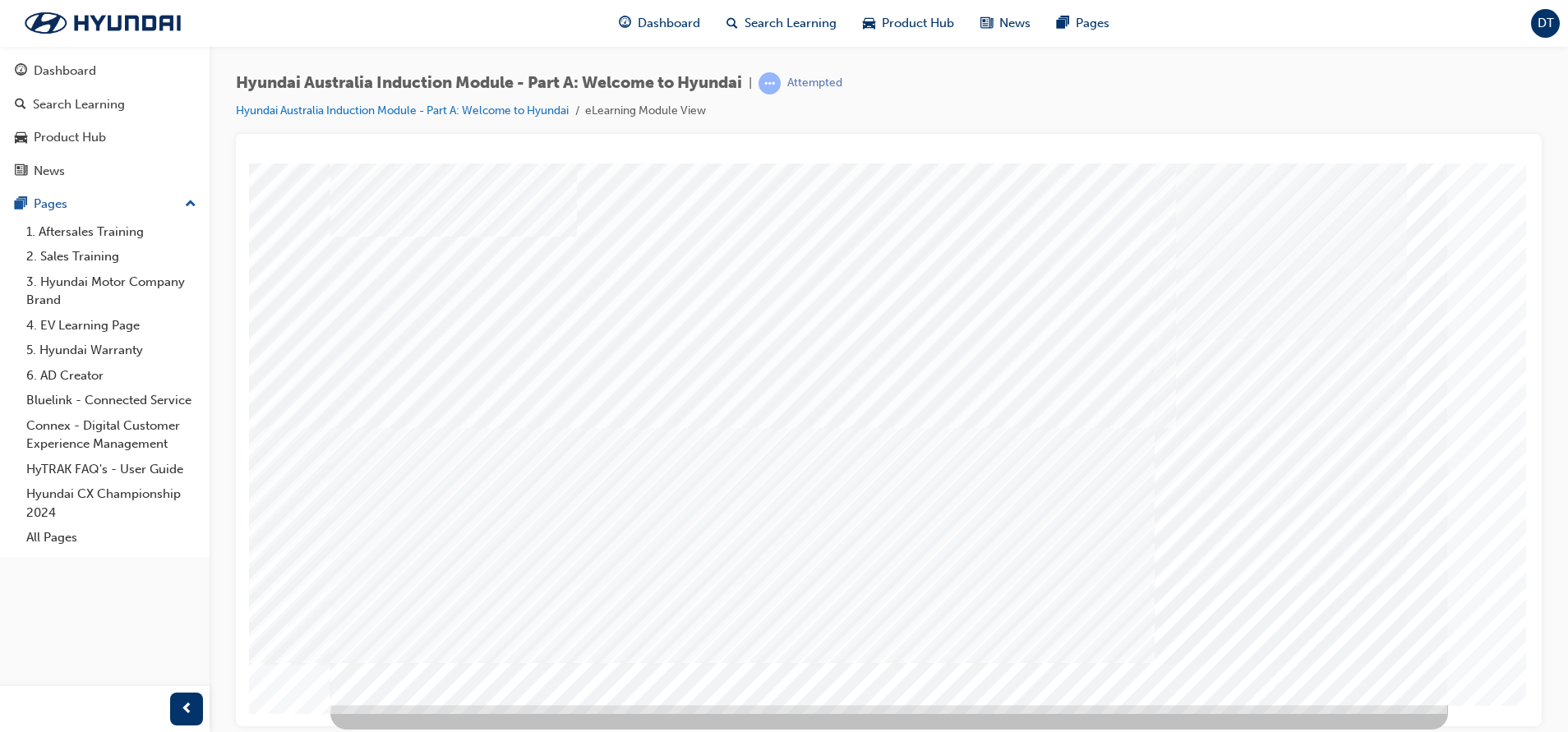 click at bounding box center [445, 4492] 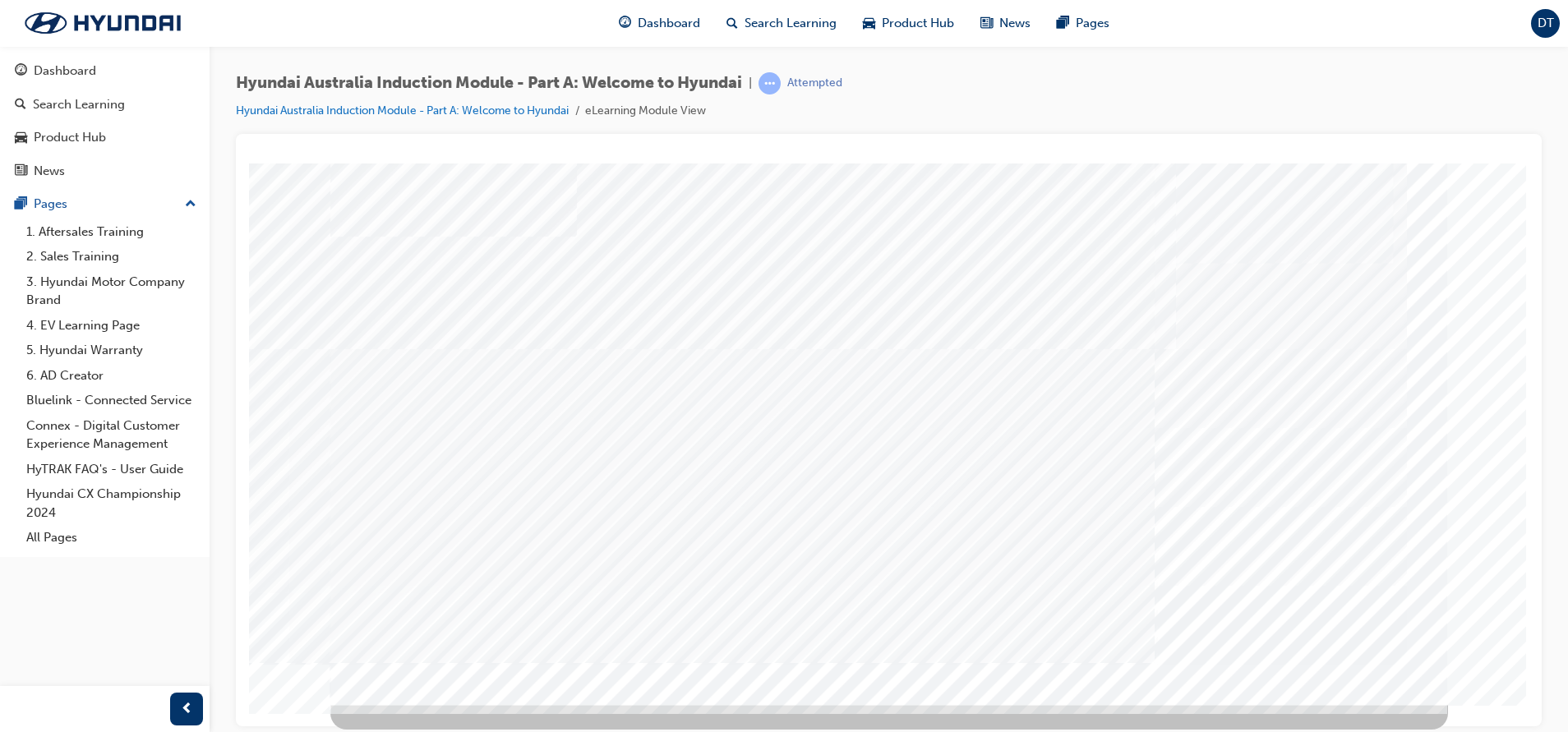 click at bounding box center (445, 4558) 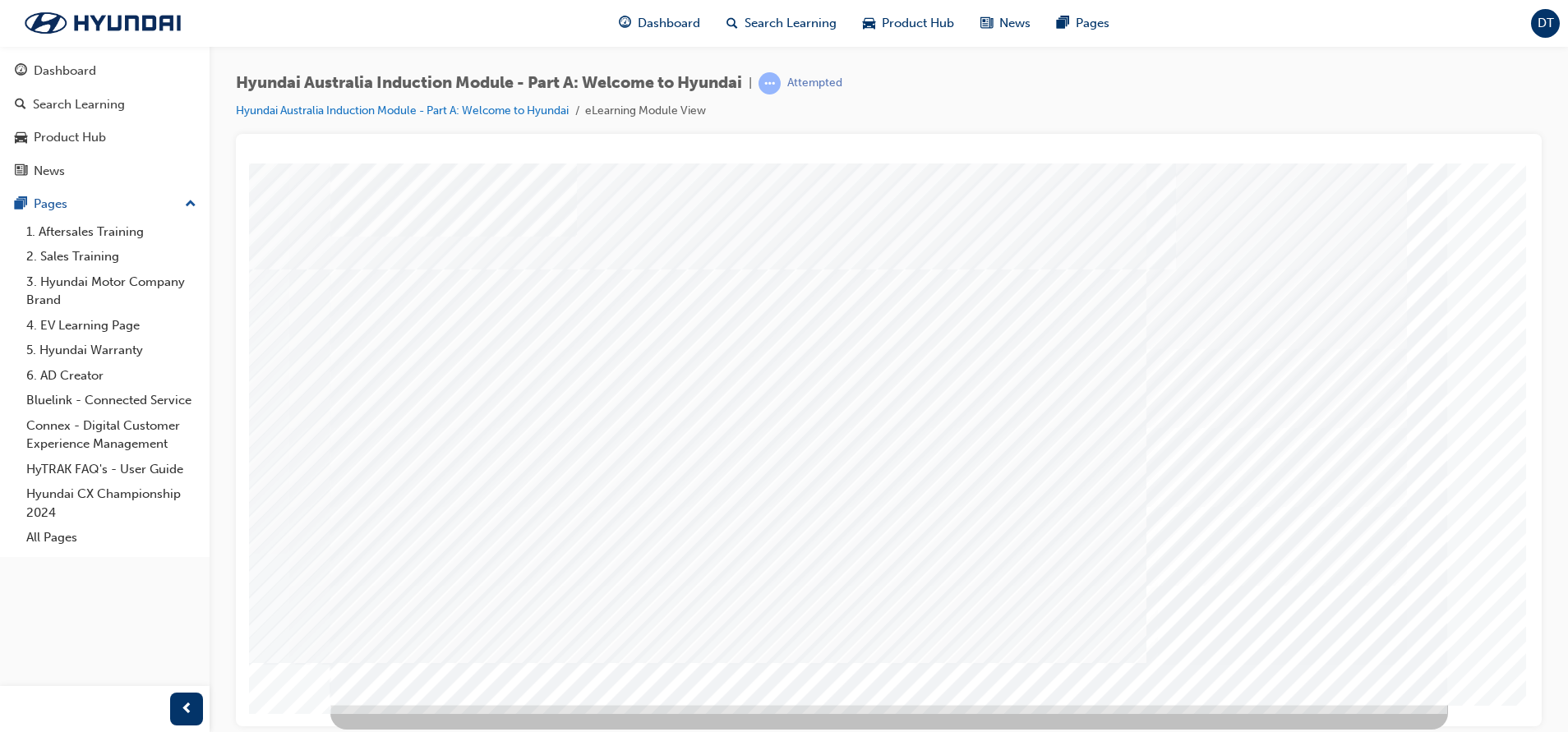 click at bounding box center (388, 3602) 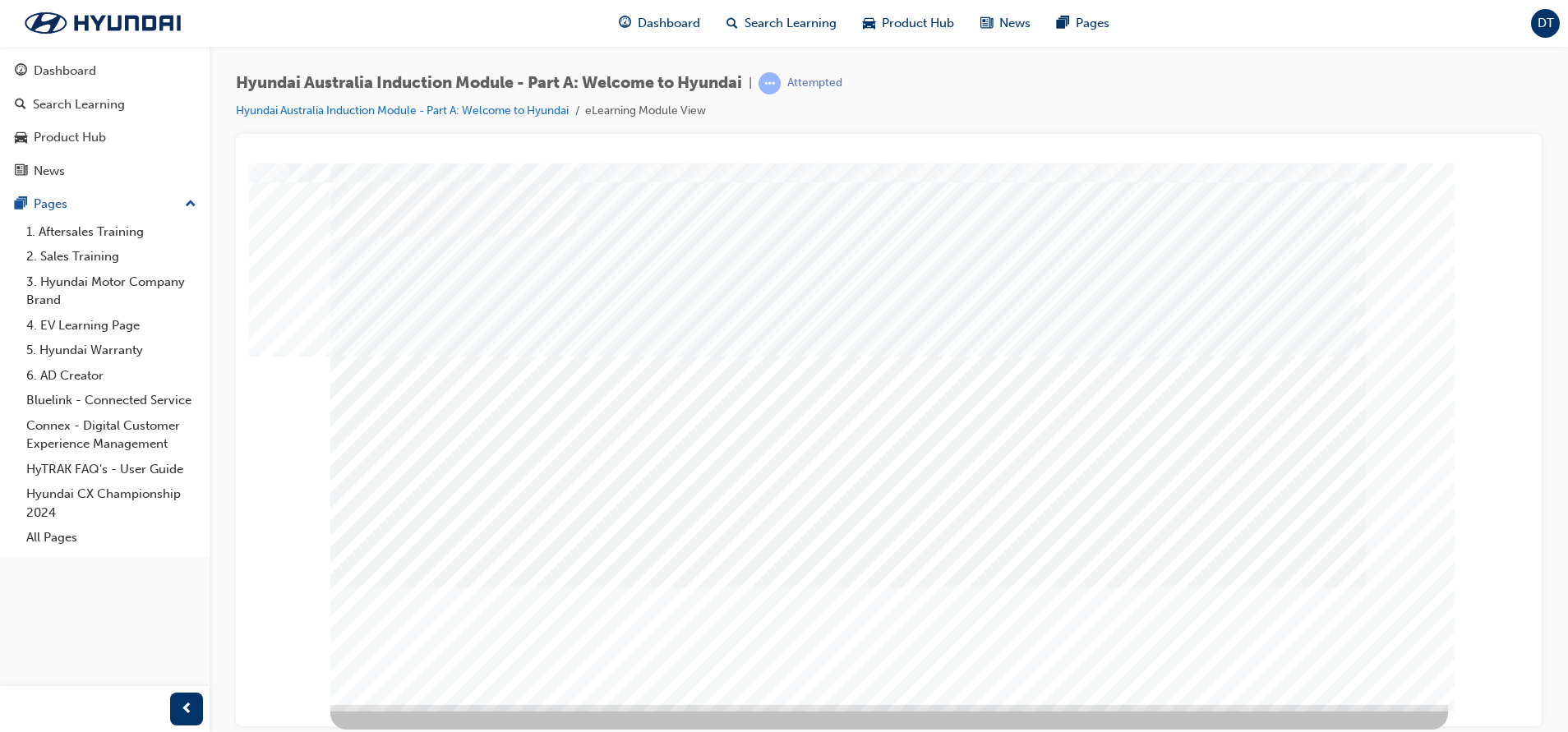 scroll, scrollTop: 0, scrollLeft: 0, axis: both 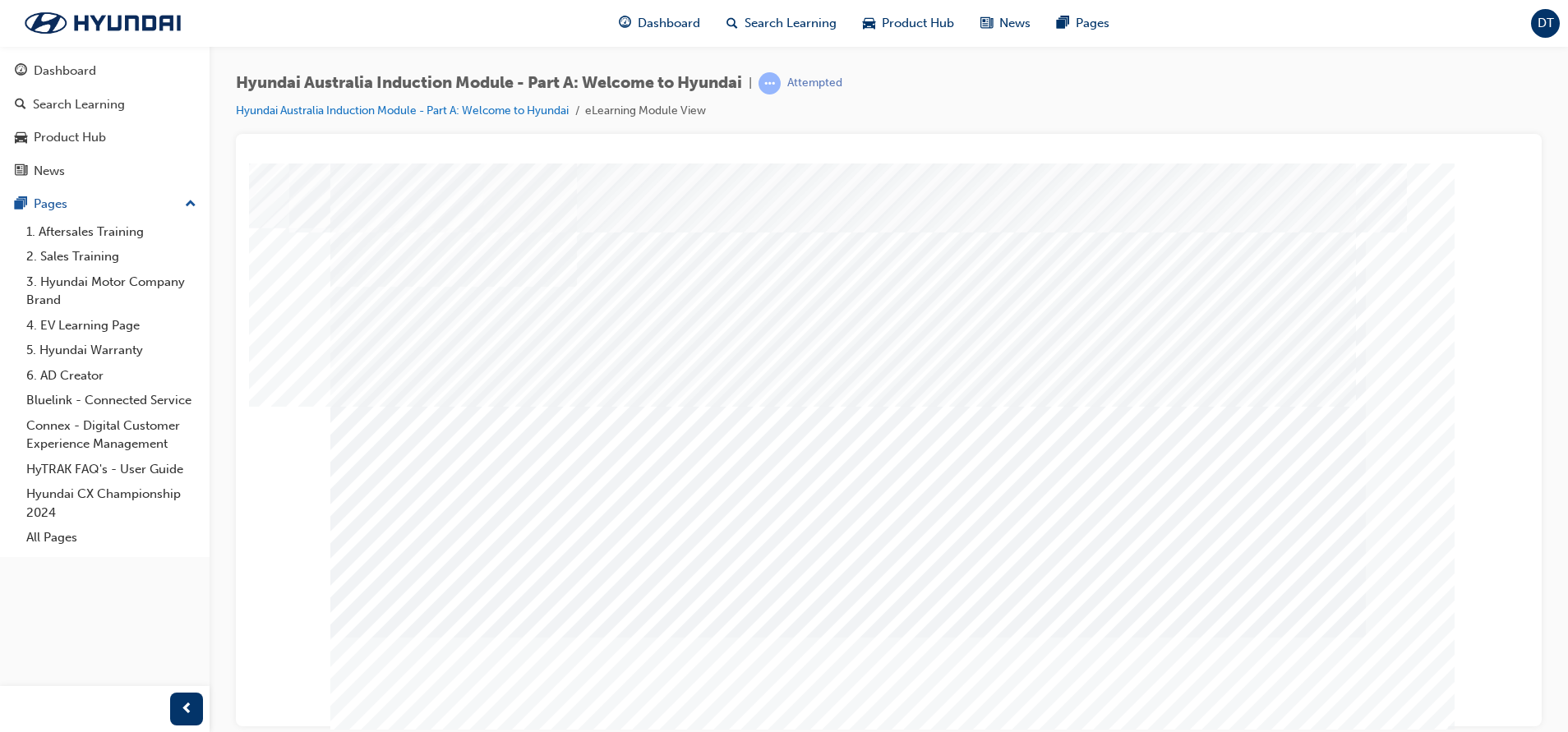 click at bounding box center (388, 1966) 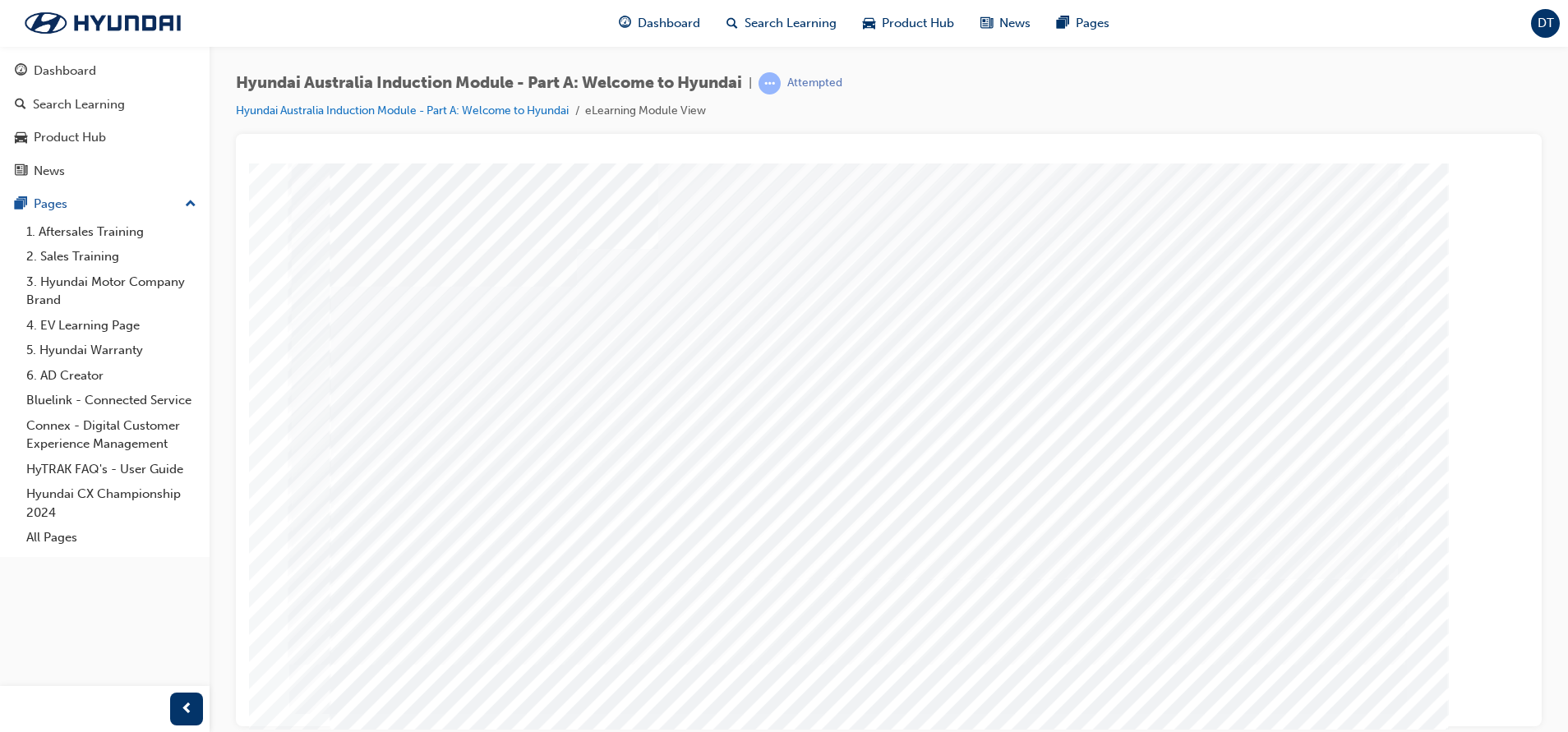 click at bounding box center (494, 2339) 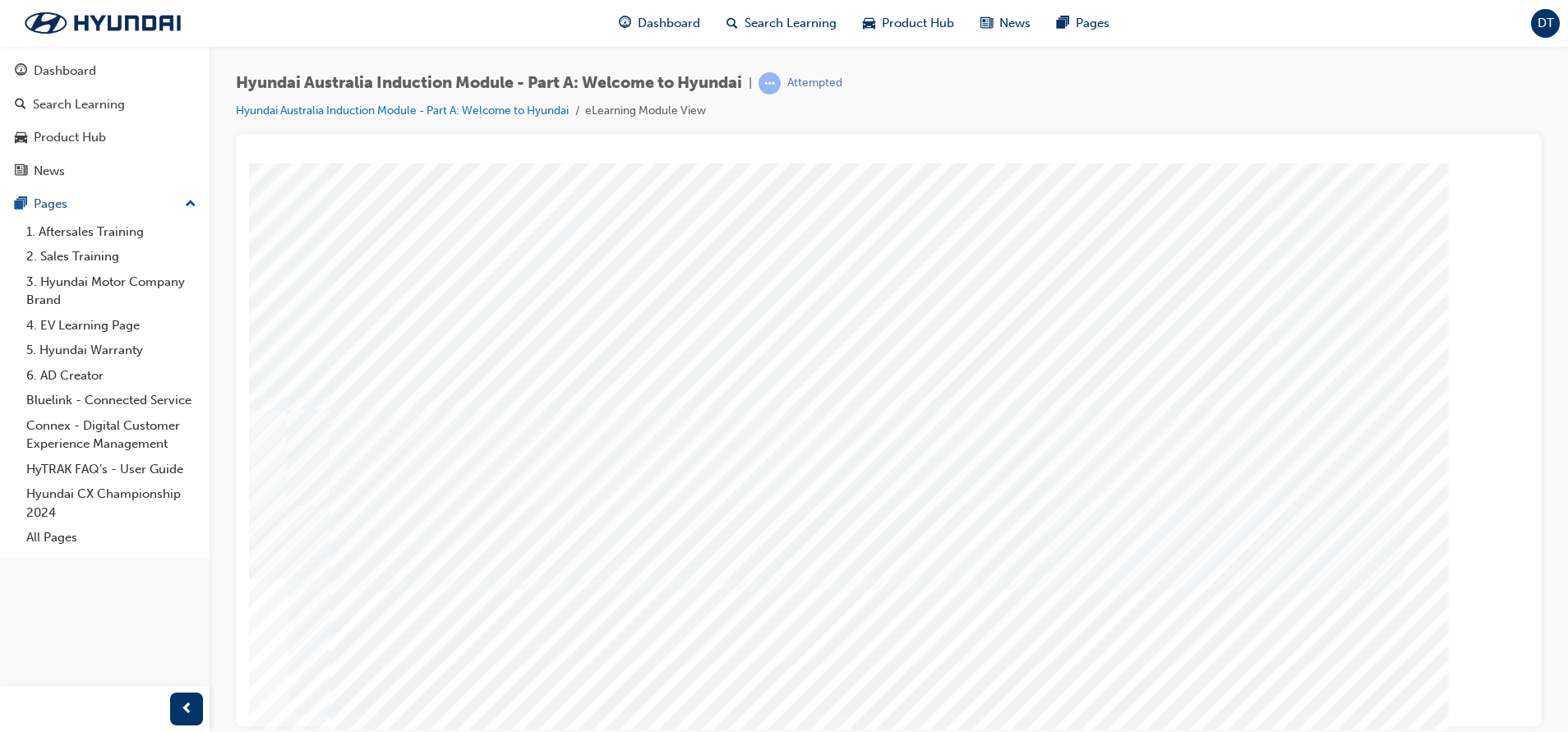 click at bounding box center [494, 2424] 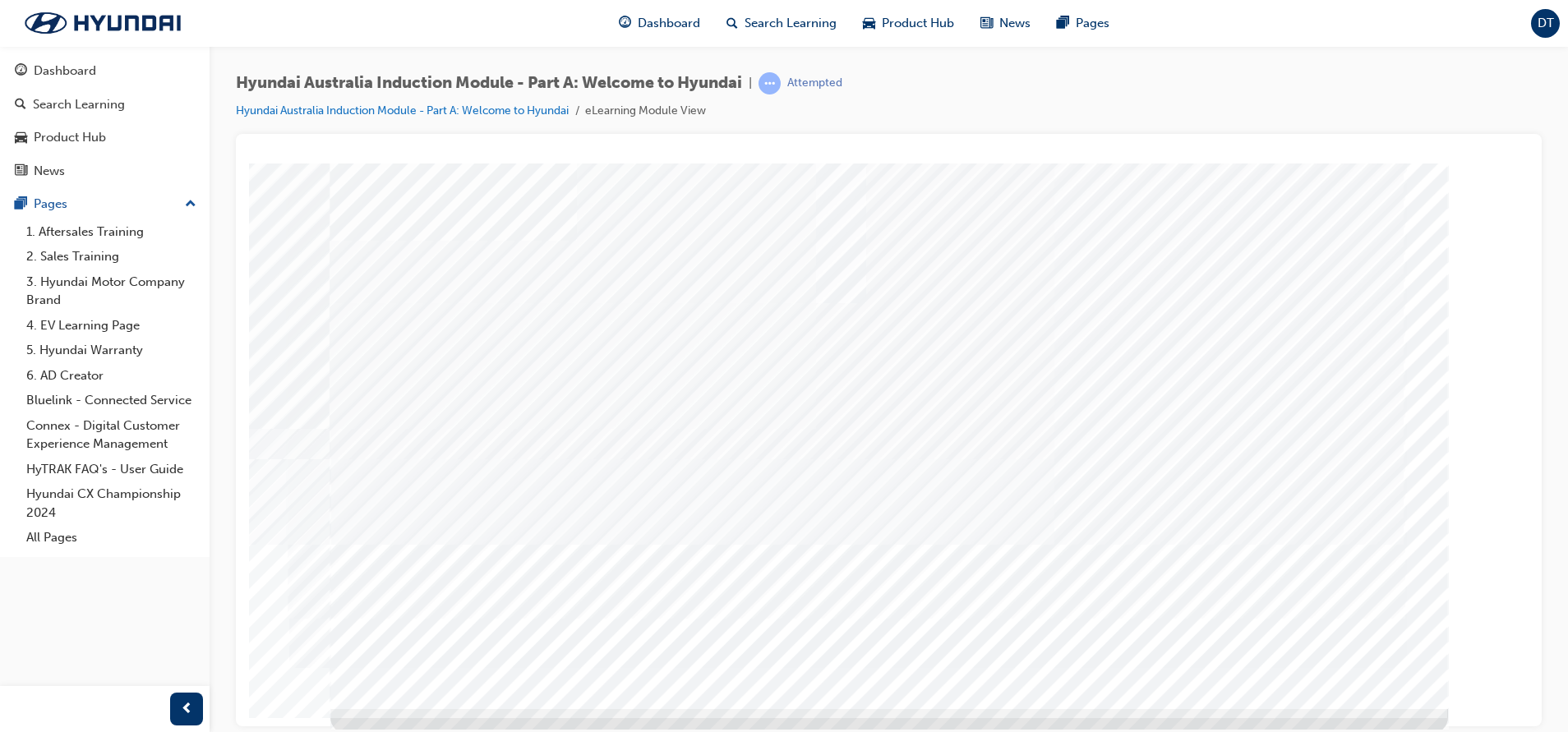 scroll, scrollTop: 49, scrollLeft: 0, axis: vertical 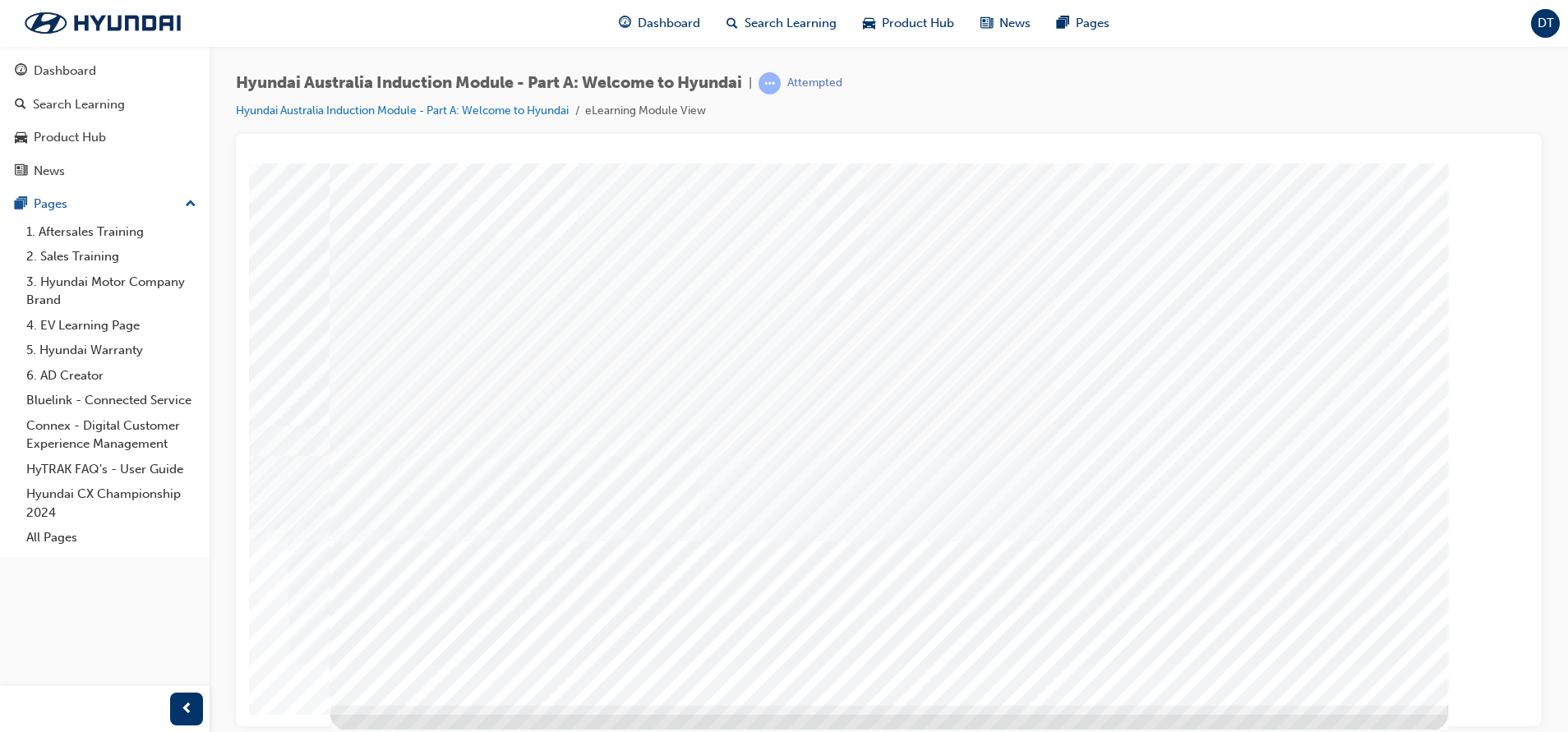 click at bounding box center [494, 2461] 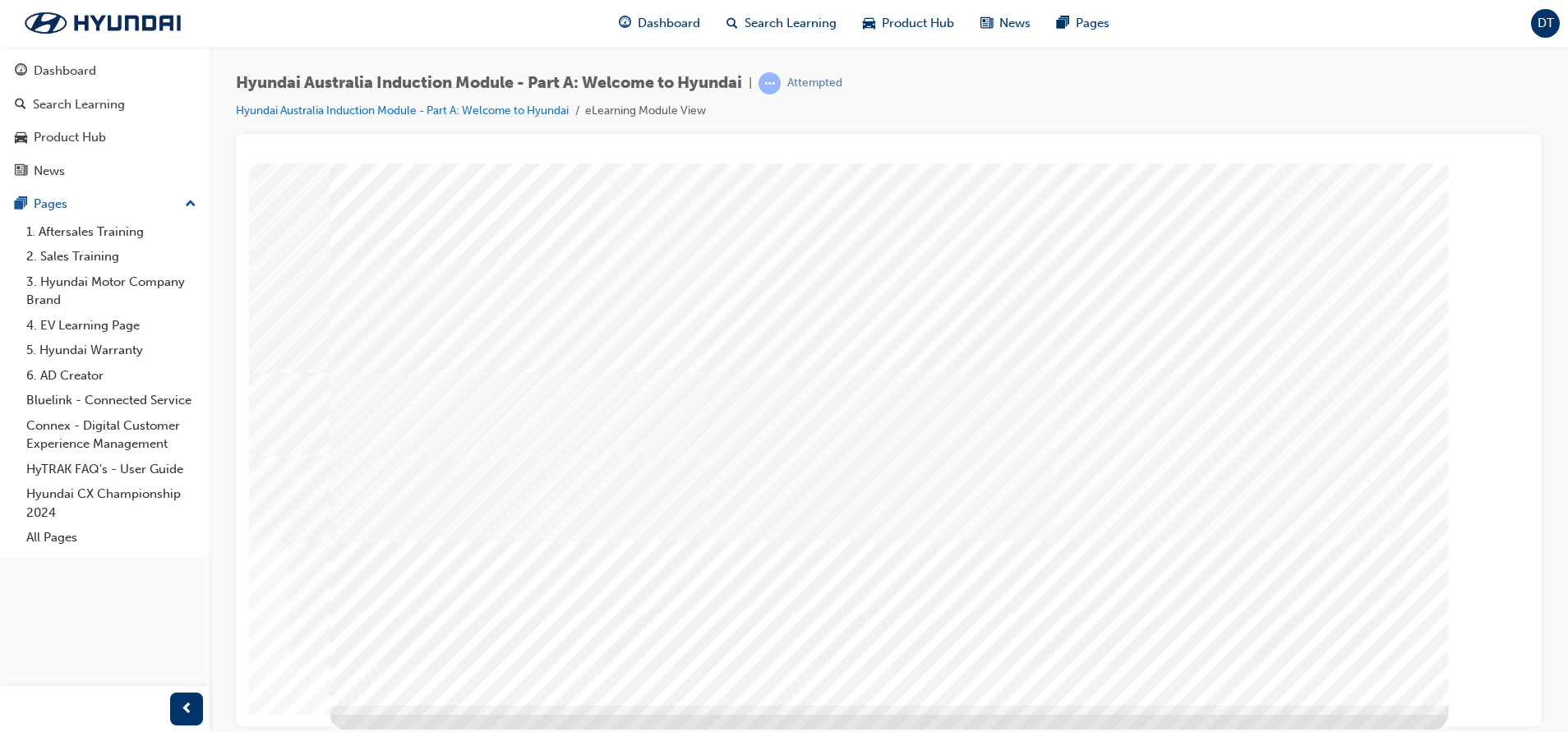 click at bounding box center (388, 2228) 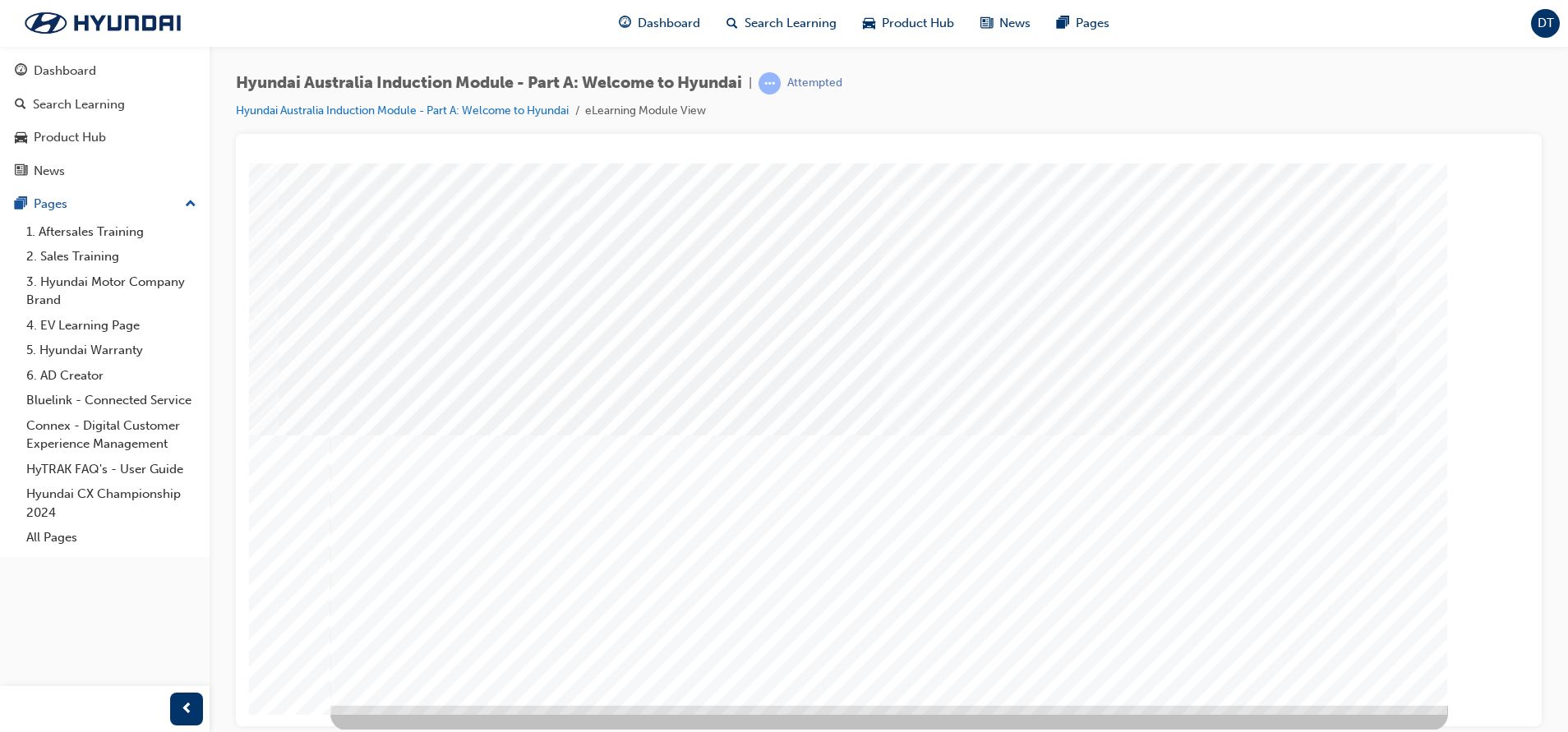 scroll, scrollTop: 0, scrollLeft: 0, axis: both 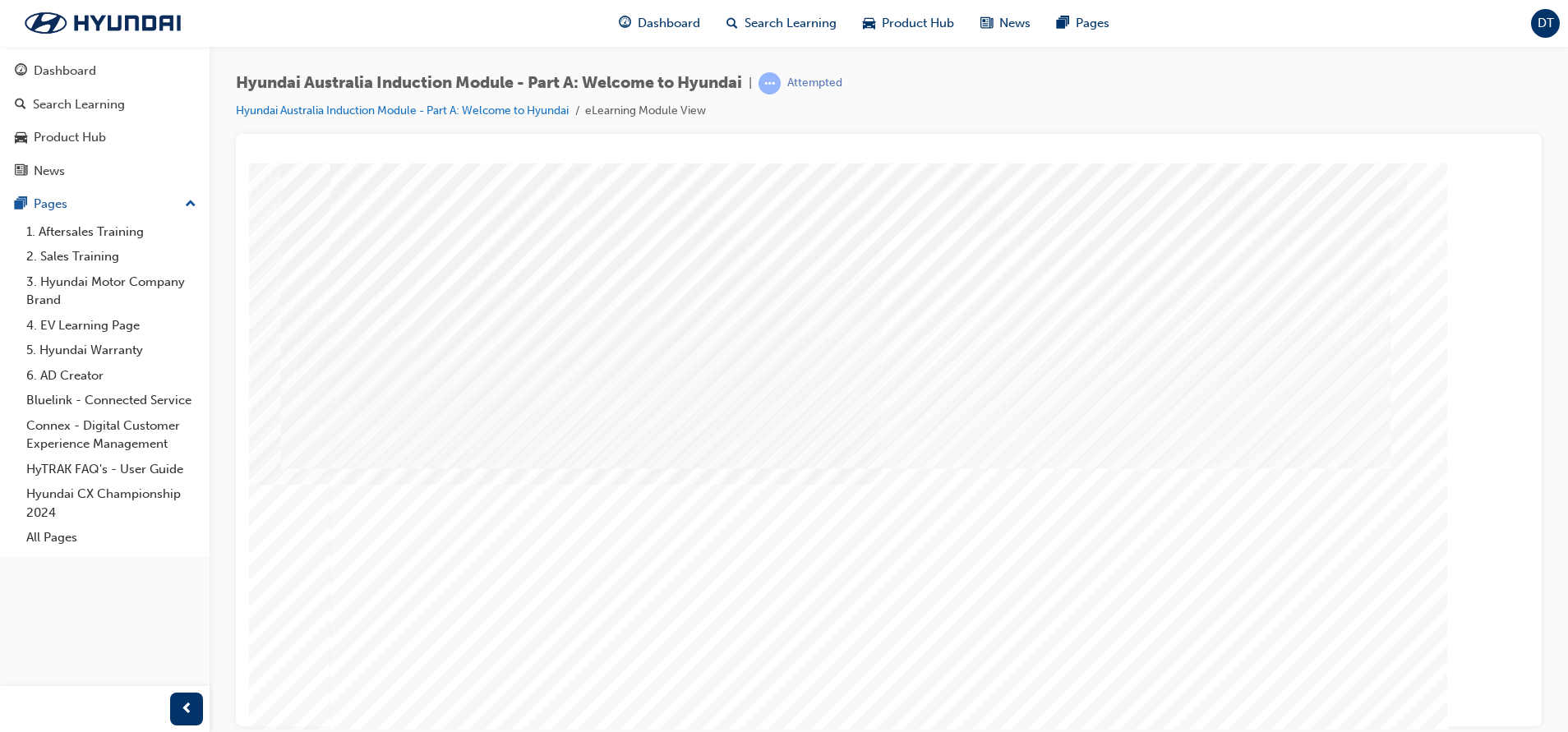 click at bounding box center [576, 4753] 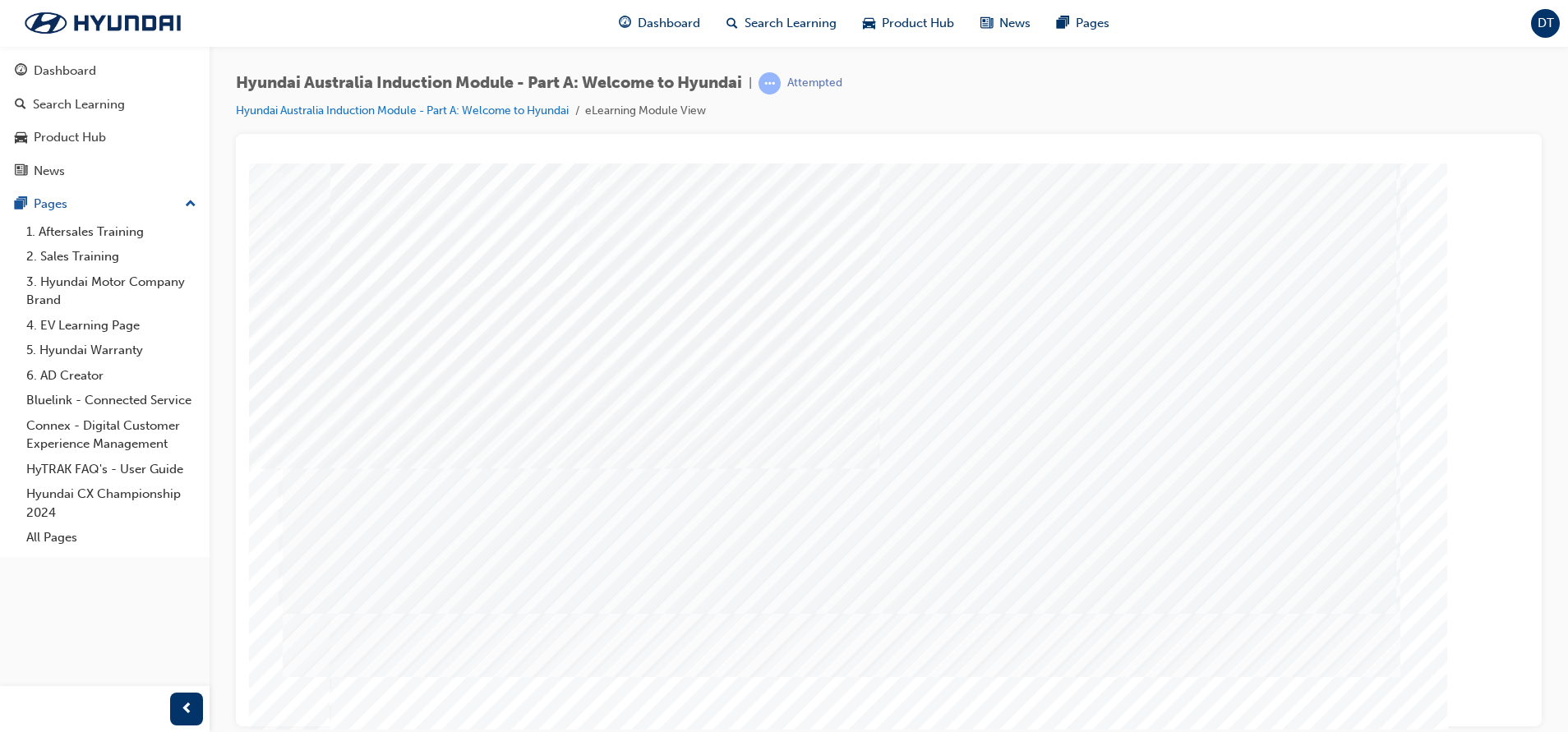 click at bounding box center (576, 4356) 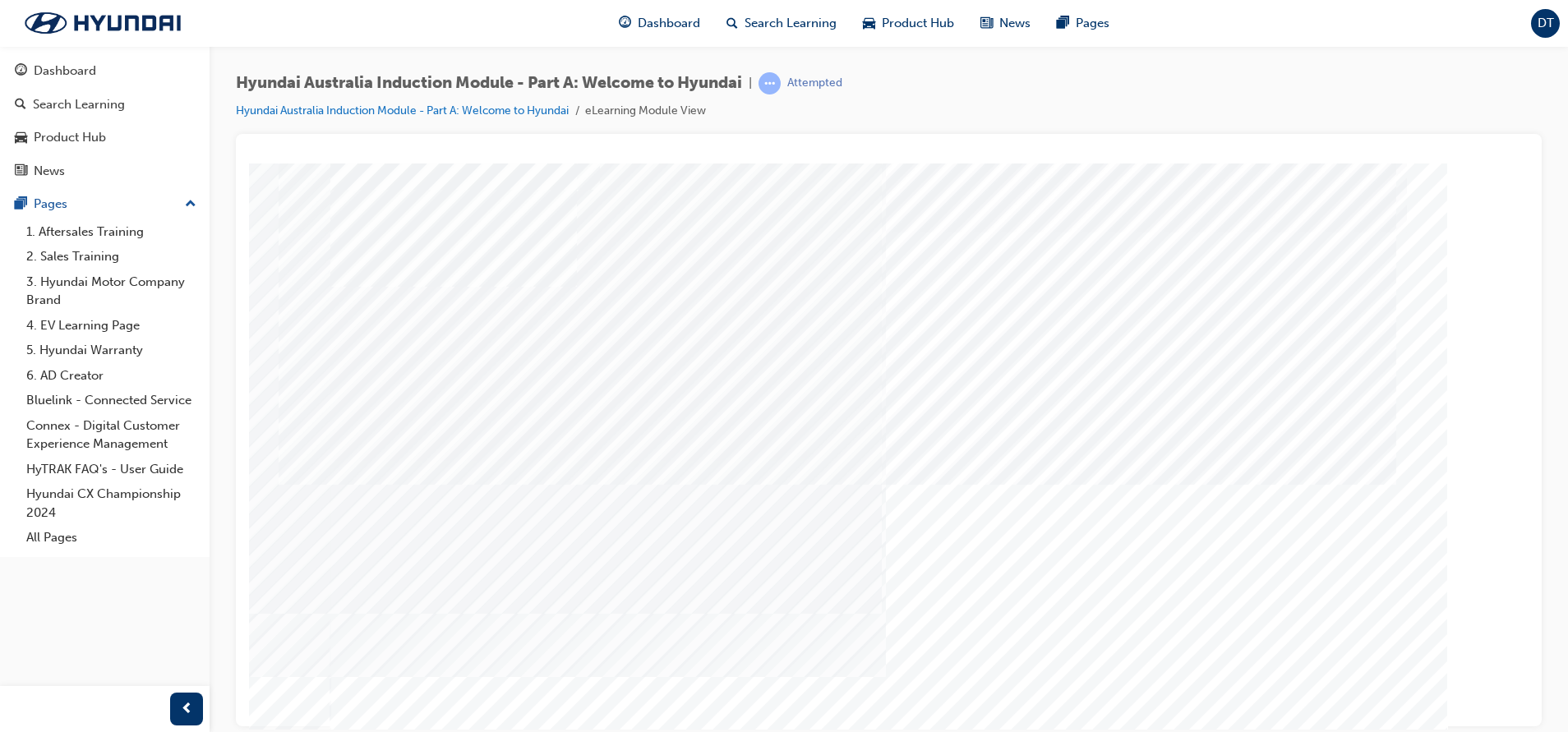 click at bounding box center [388, 2553] 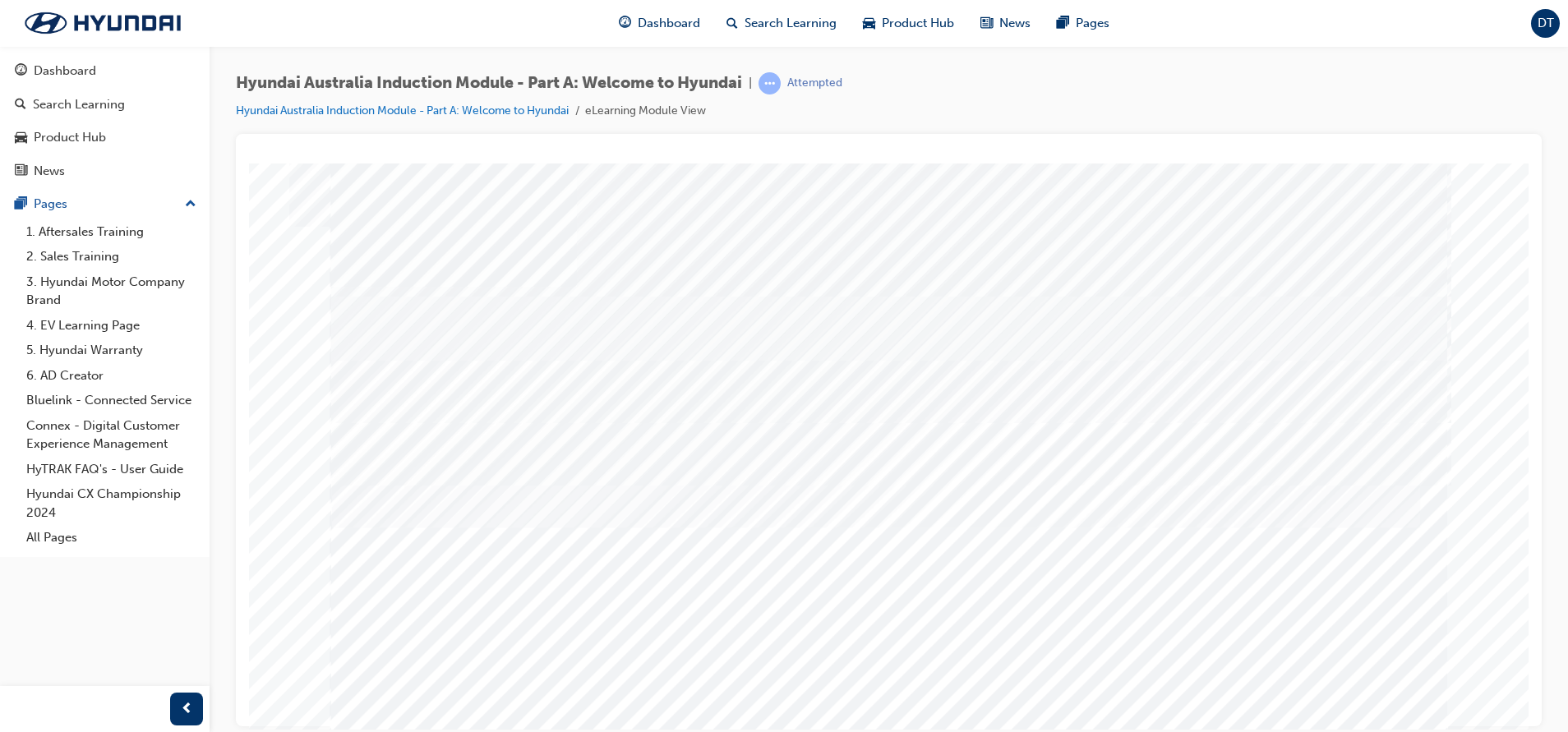 click at bounding box center (386, 2244) 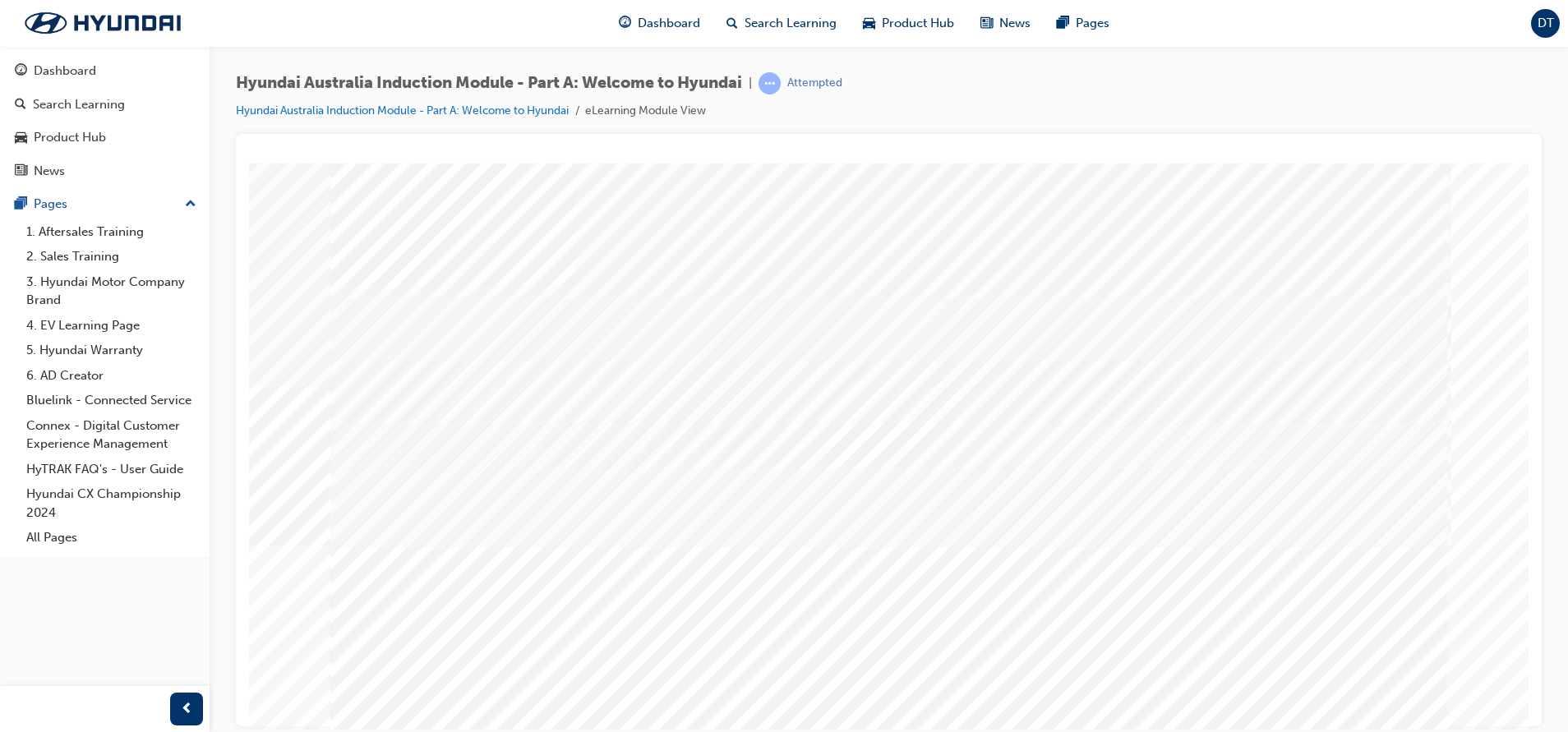 click at bounding box center (386, 2301) 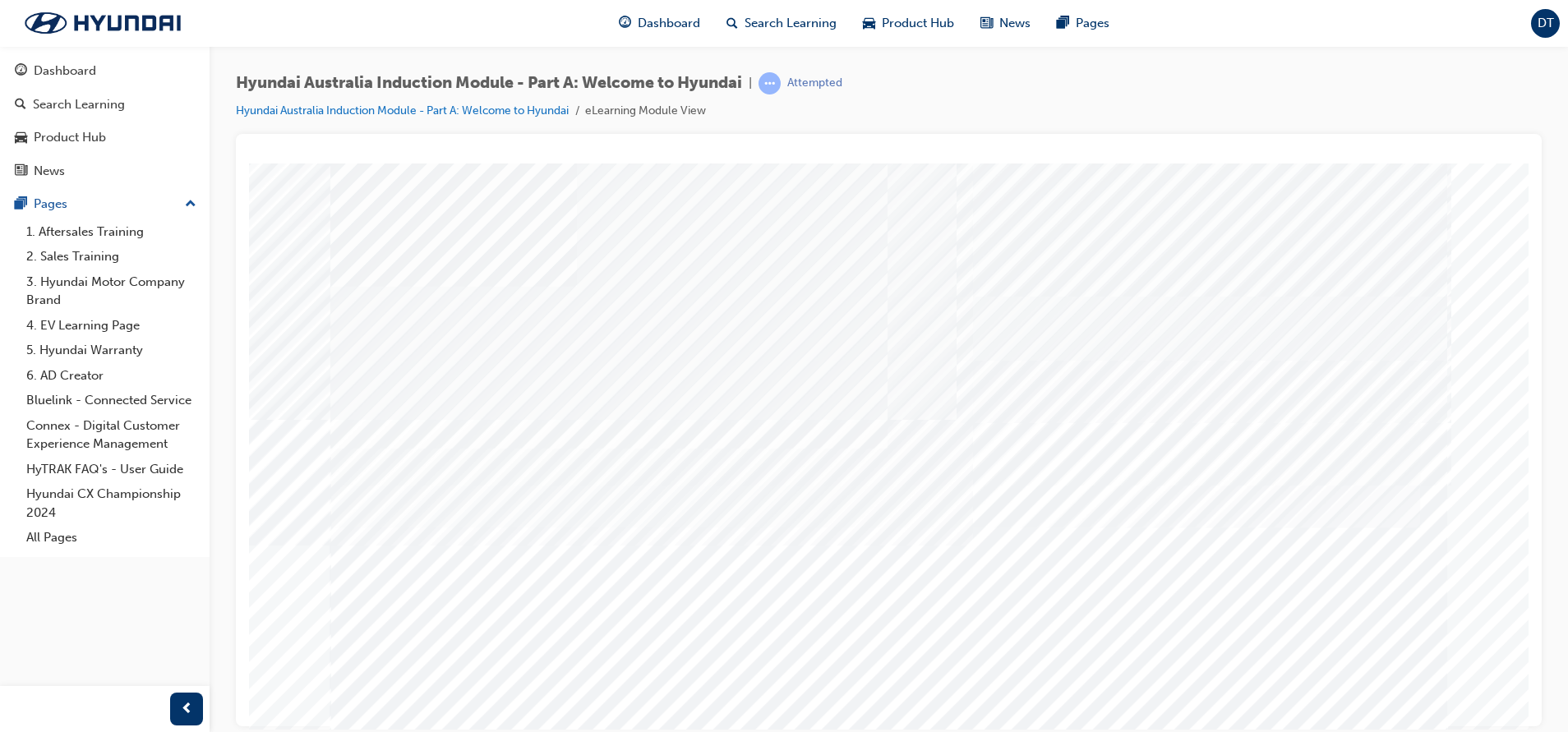 click at bounding box center [386, 2244] 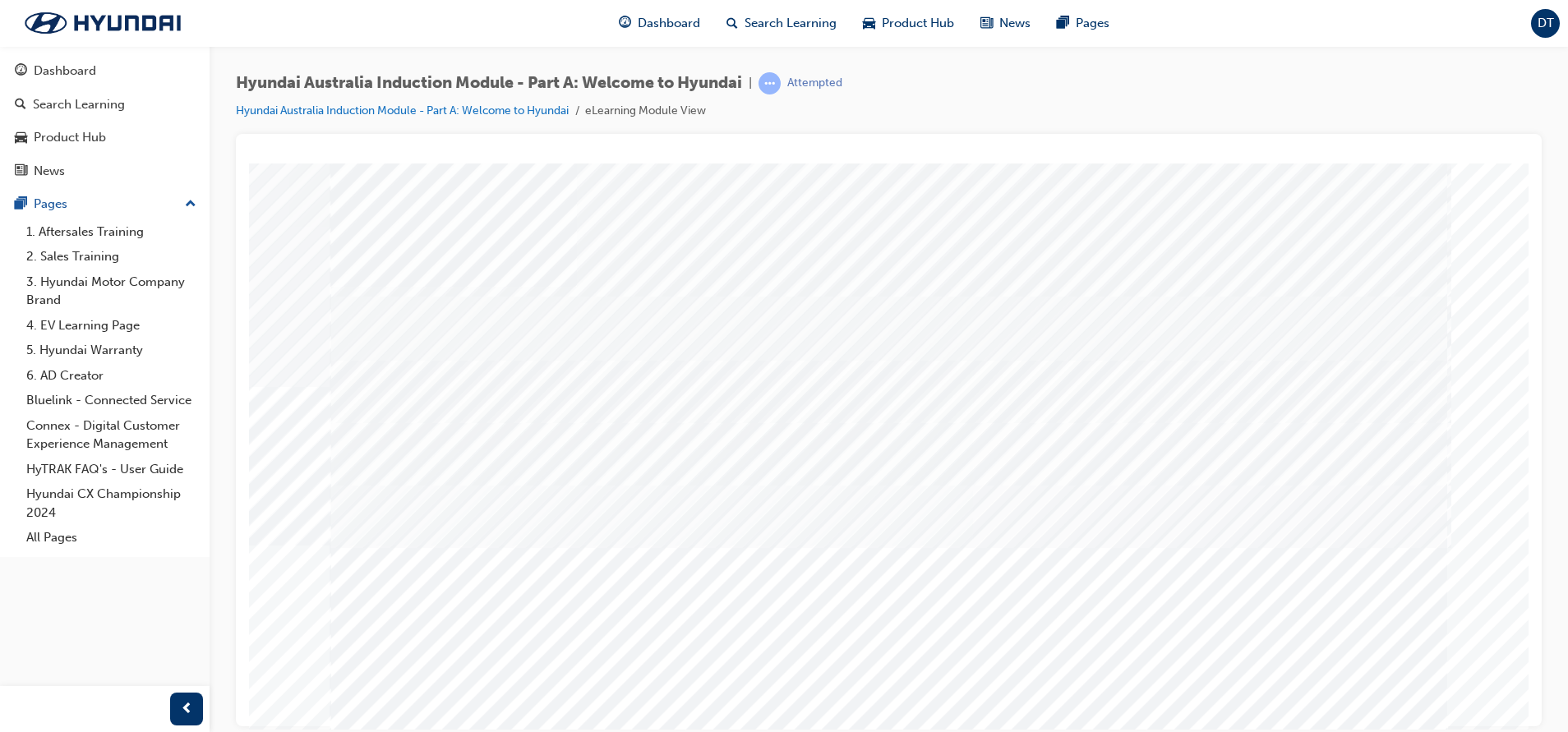 click at bounding box center [386, 2301] 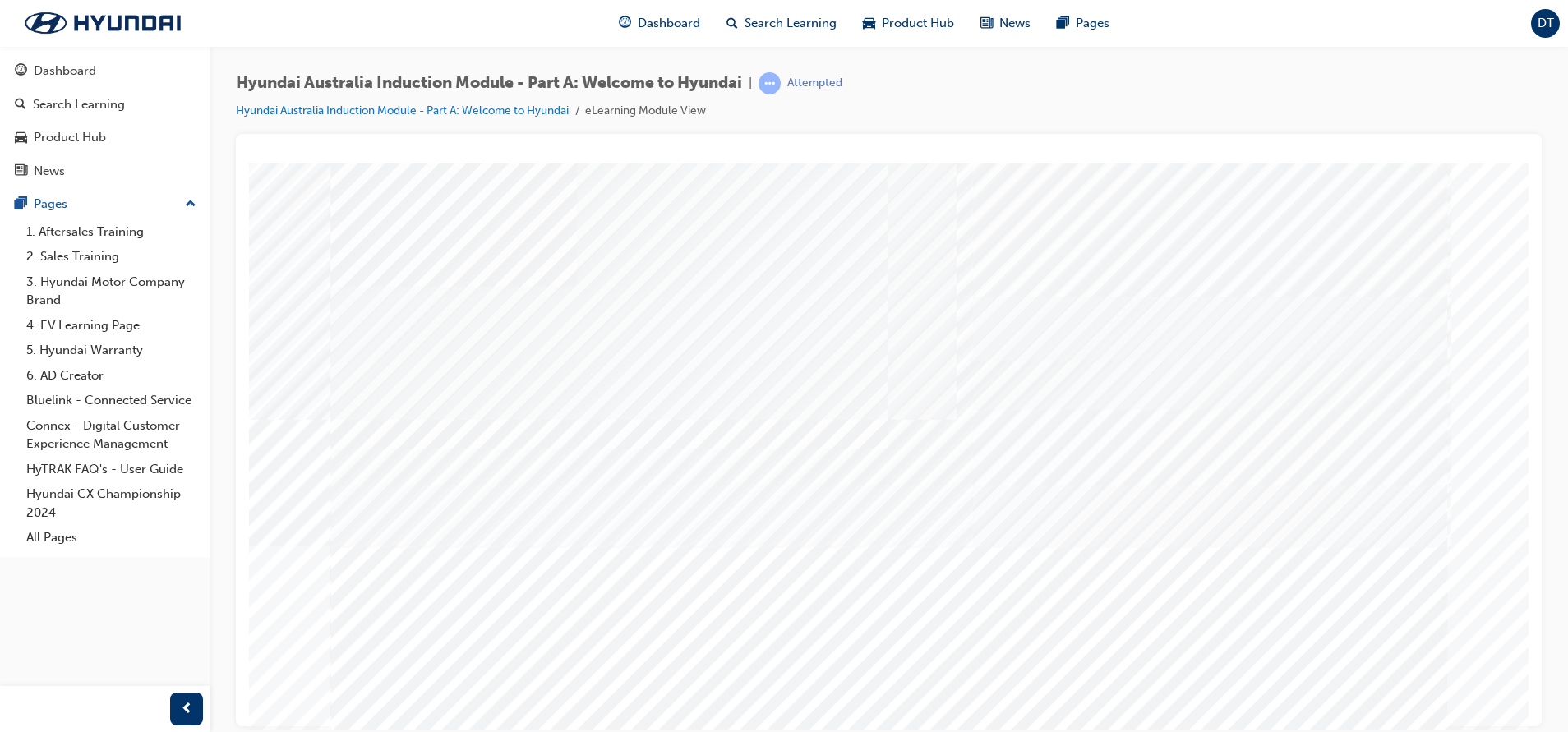 click at bounding box center [386, 2359] 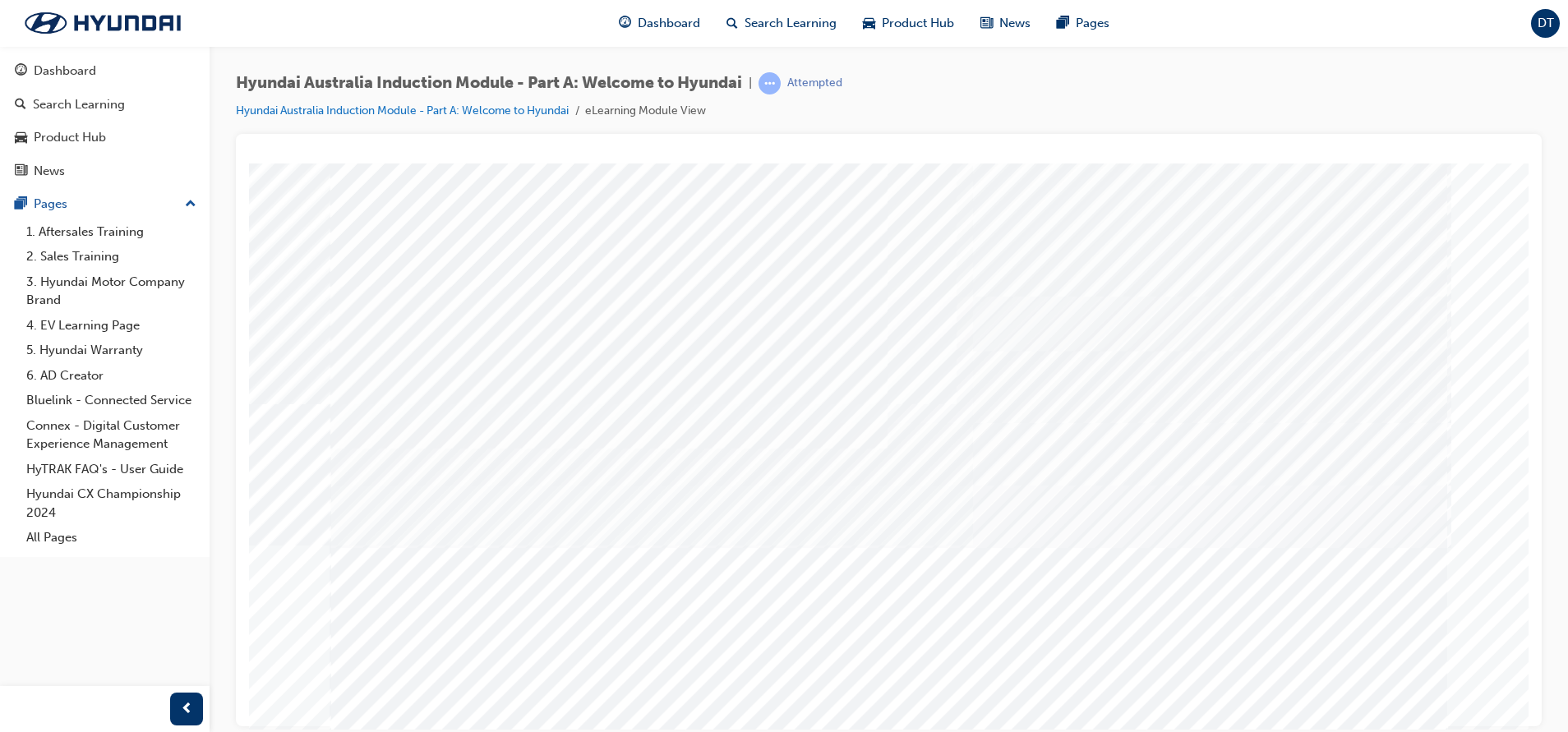 click at bounding box center (386, 2416) 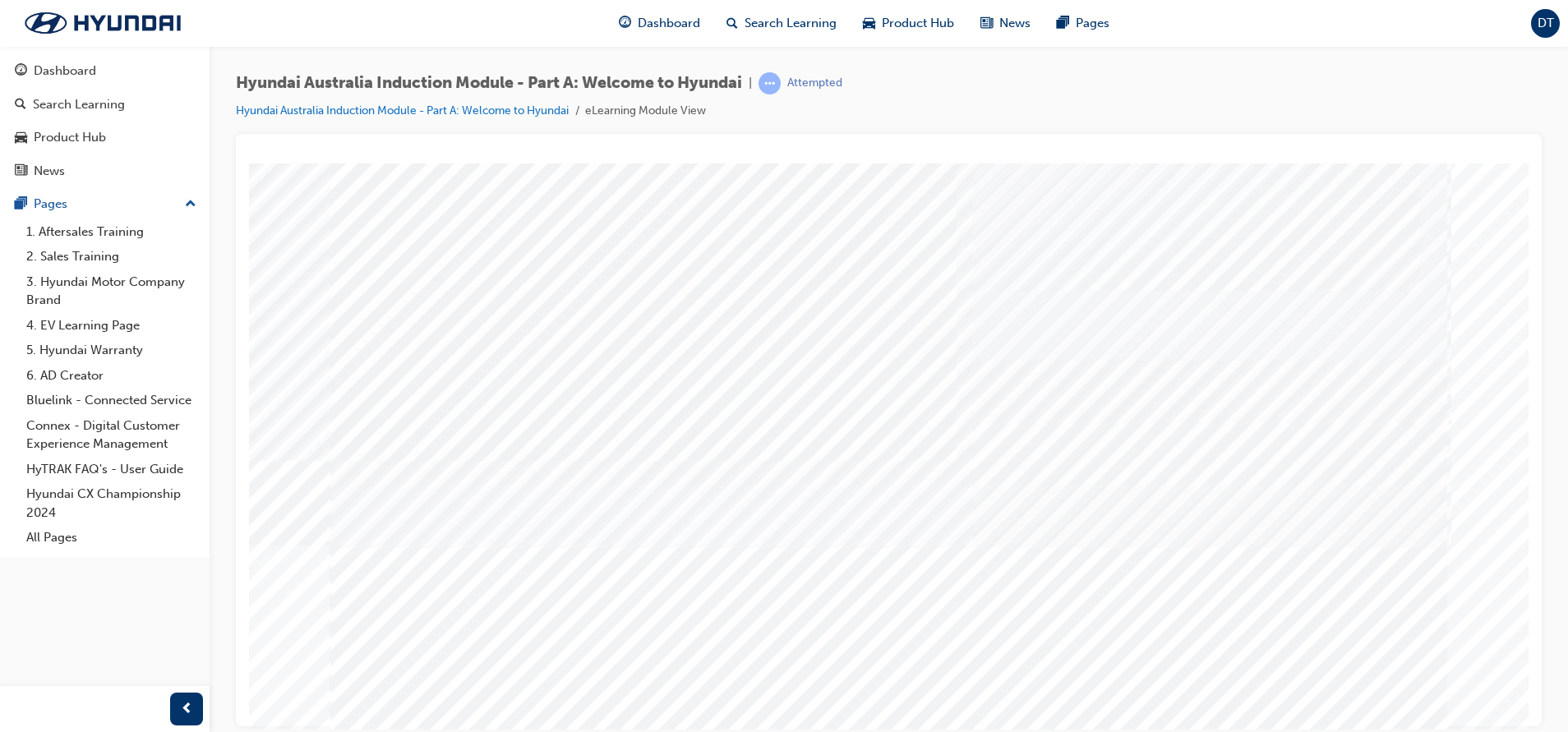 click at bounding box center [386, 2474] 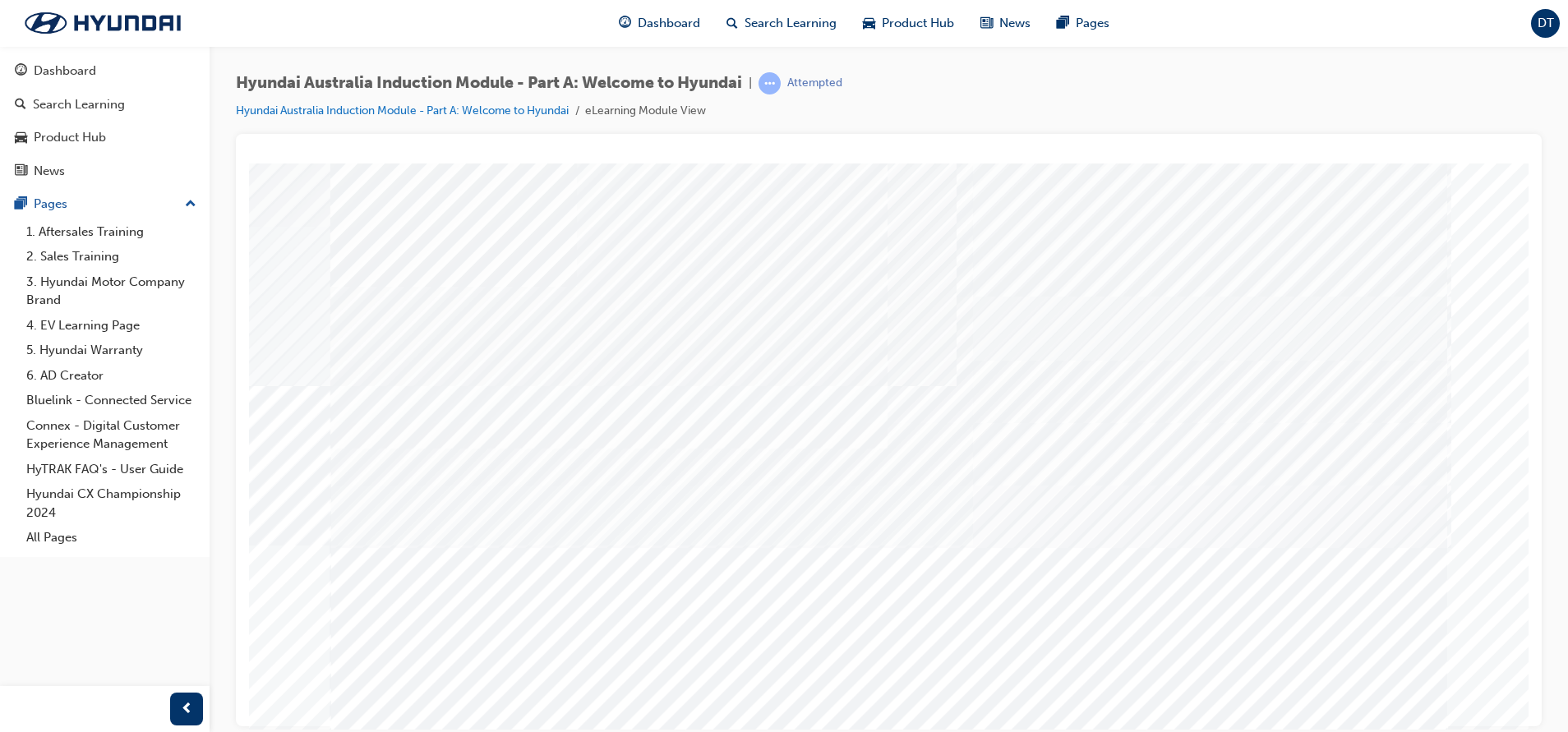 scroll, scrollTop: 50, scrollLeft: 0, axis: vertical 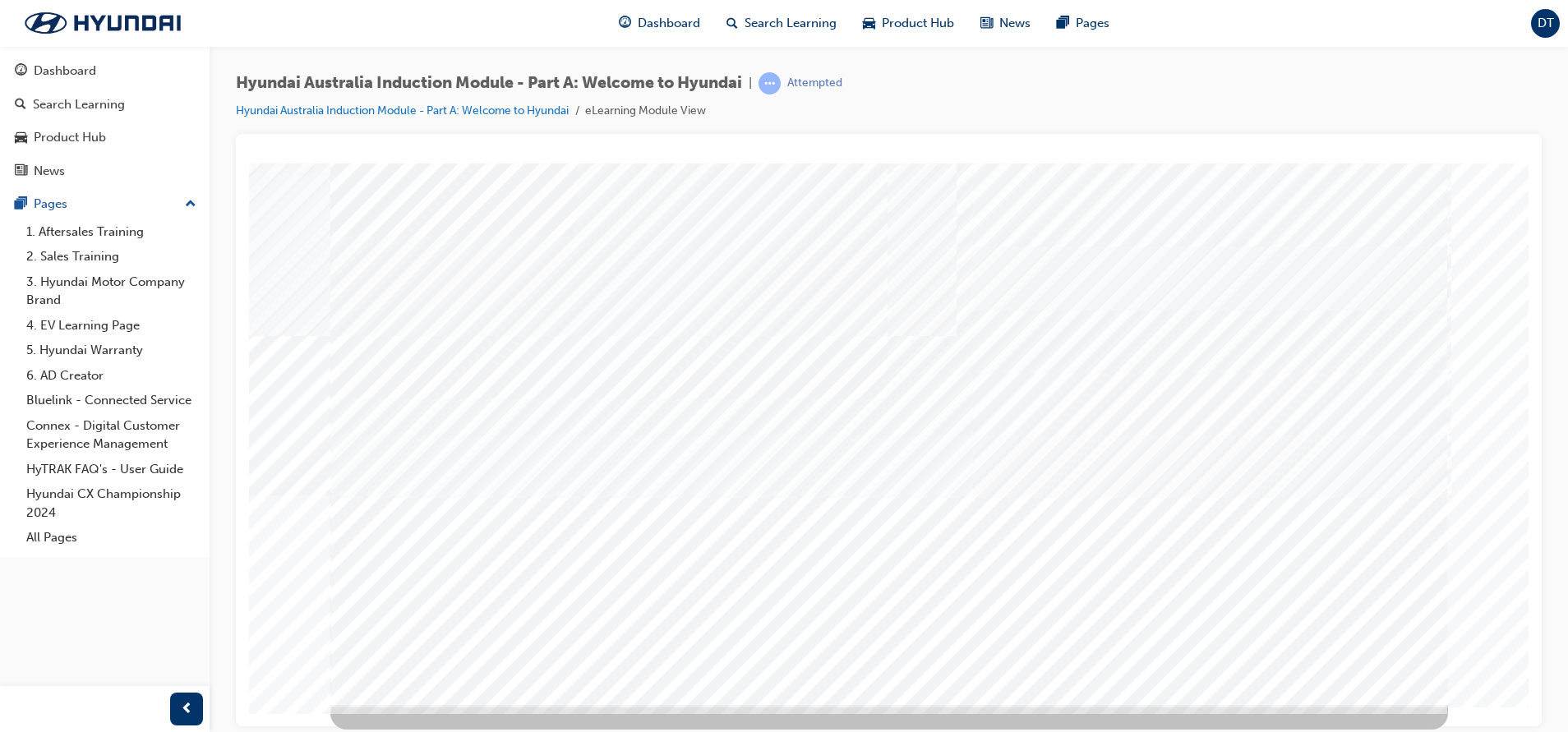 click at bounding box center (420, 4885) 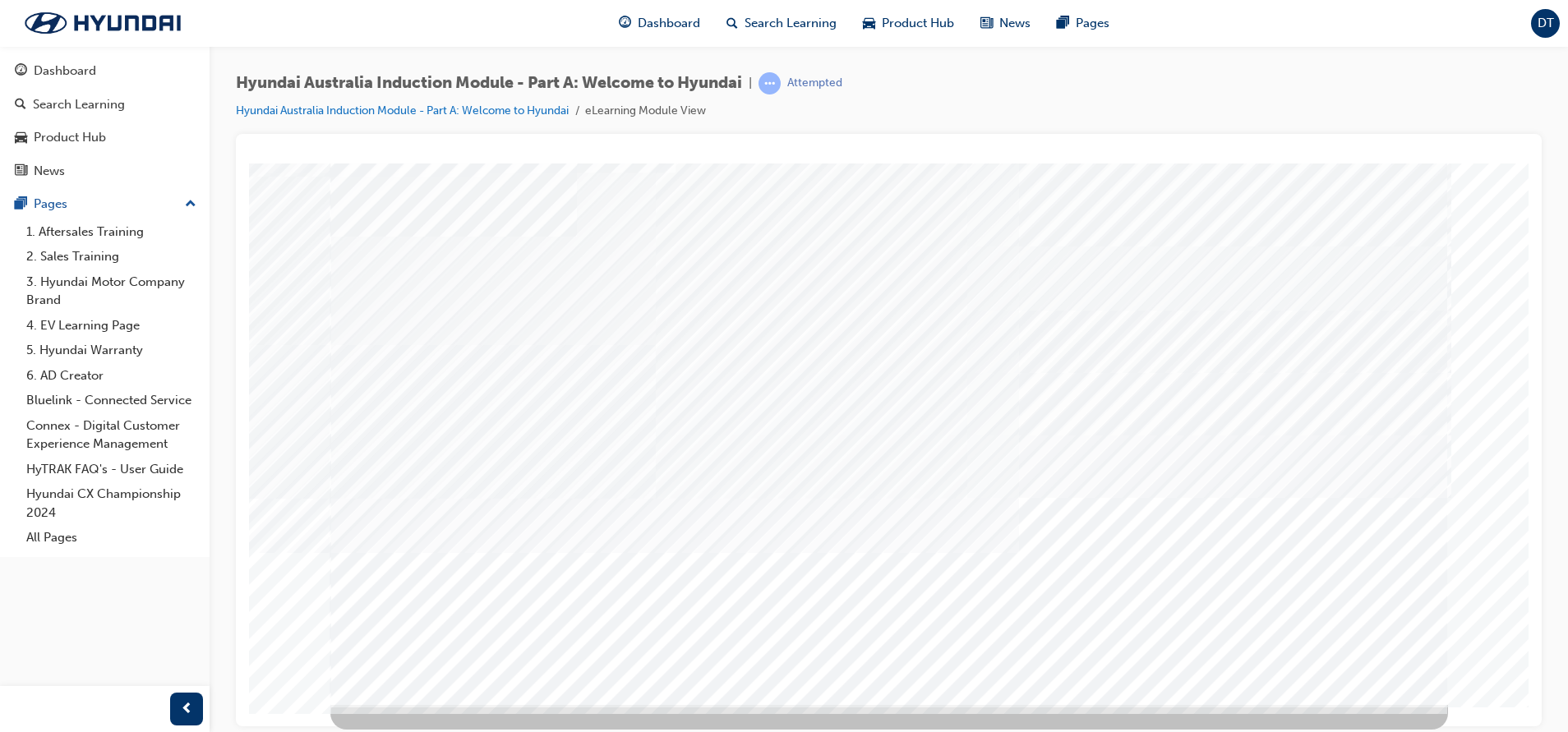 click at bounding box center [420, 4885] 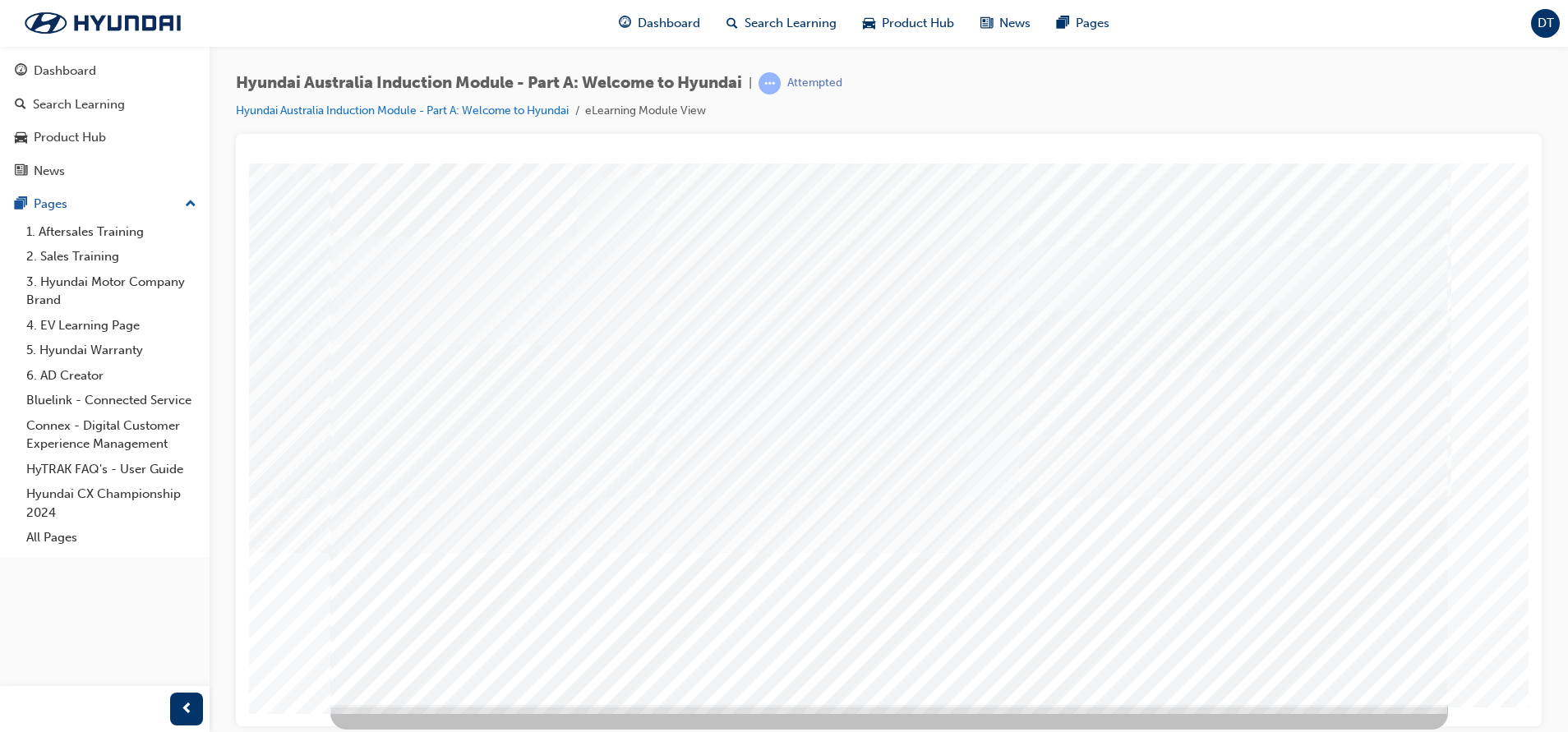 click at bounding box center [388, 4922] 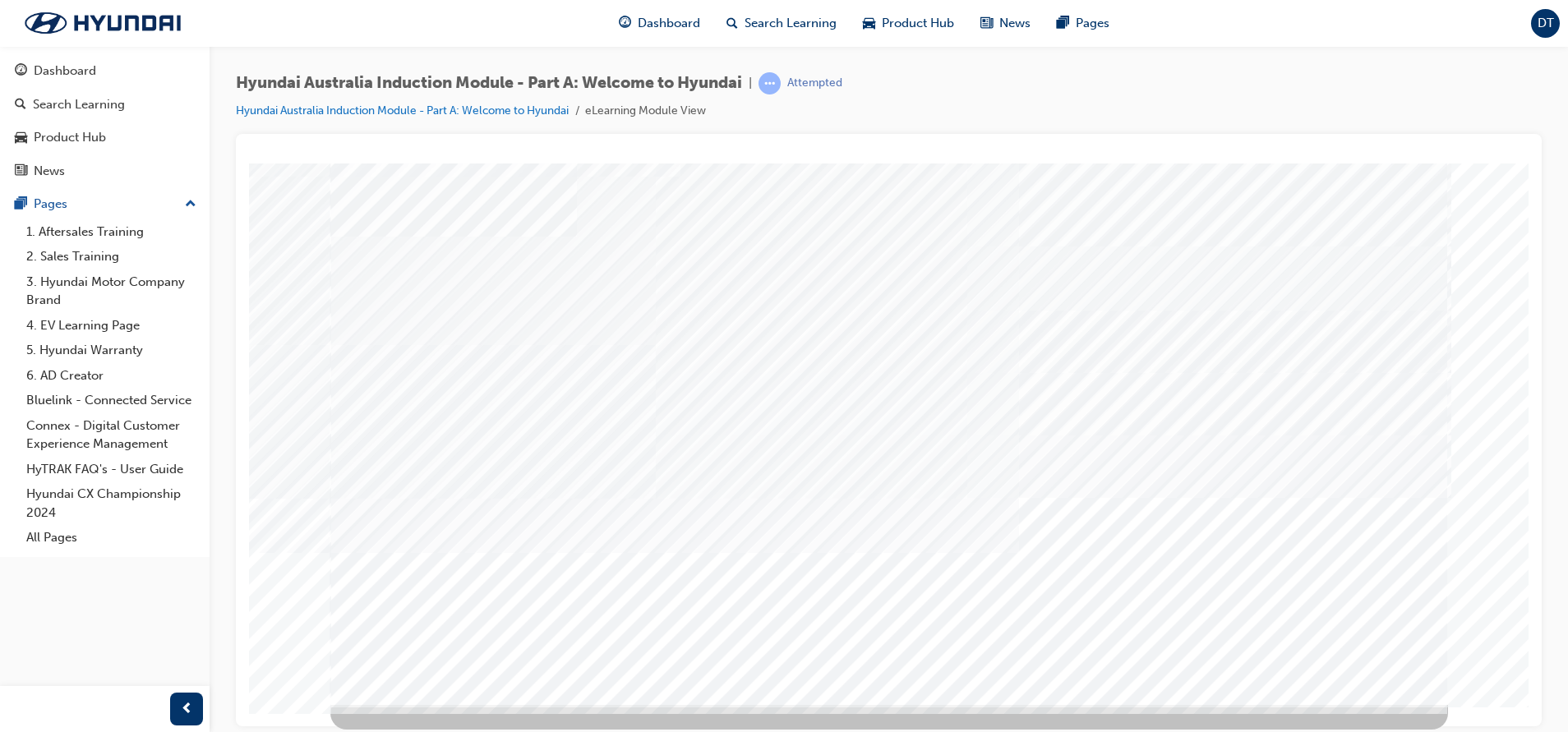 scroll, scrollTop: 0, scrollLeft: 0, axis: both 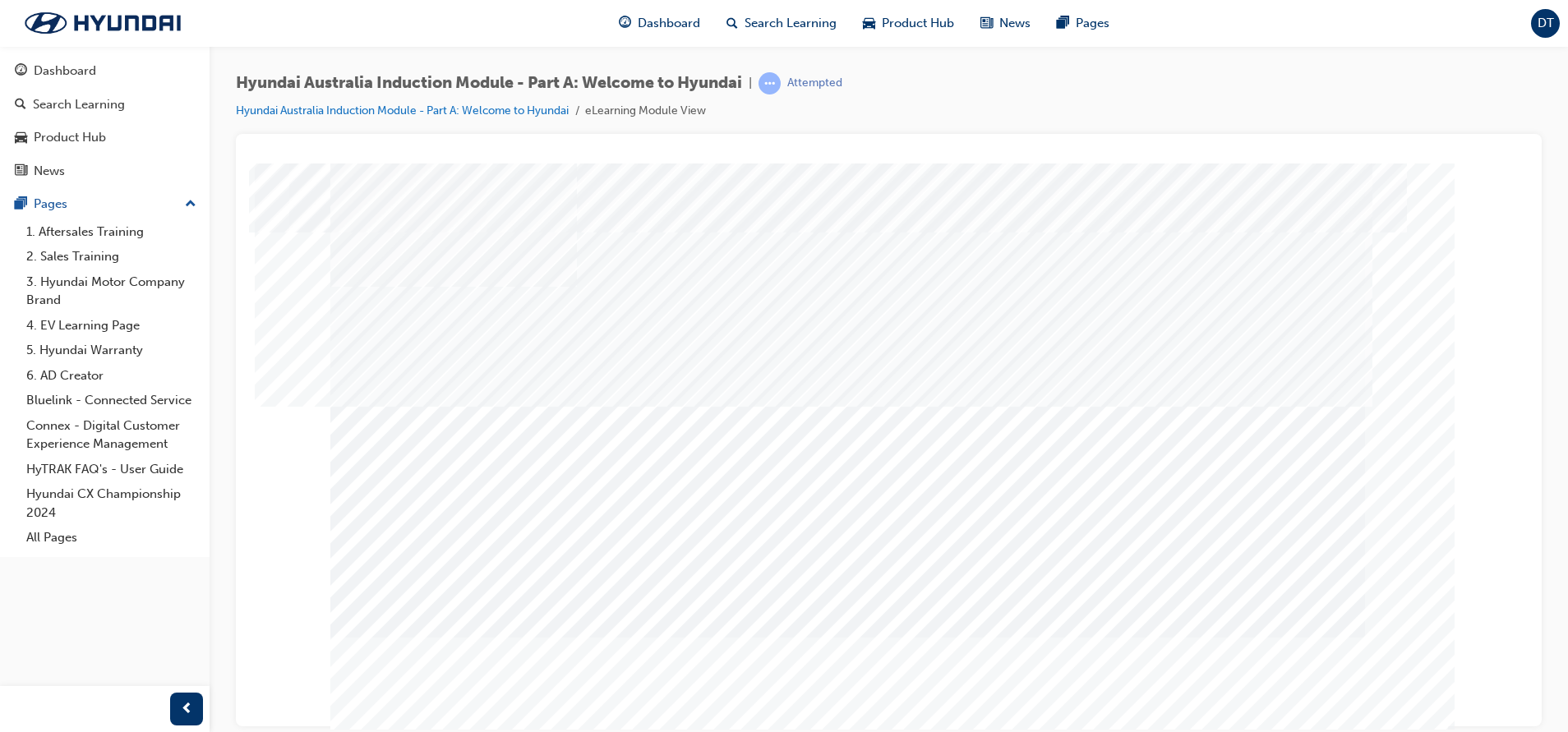 drag, startPoint x: 1128, startPoint y: 561, endPoint x: 1336, endPoint y: 704, distance: 252.41434 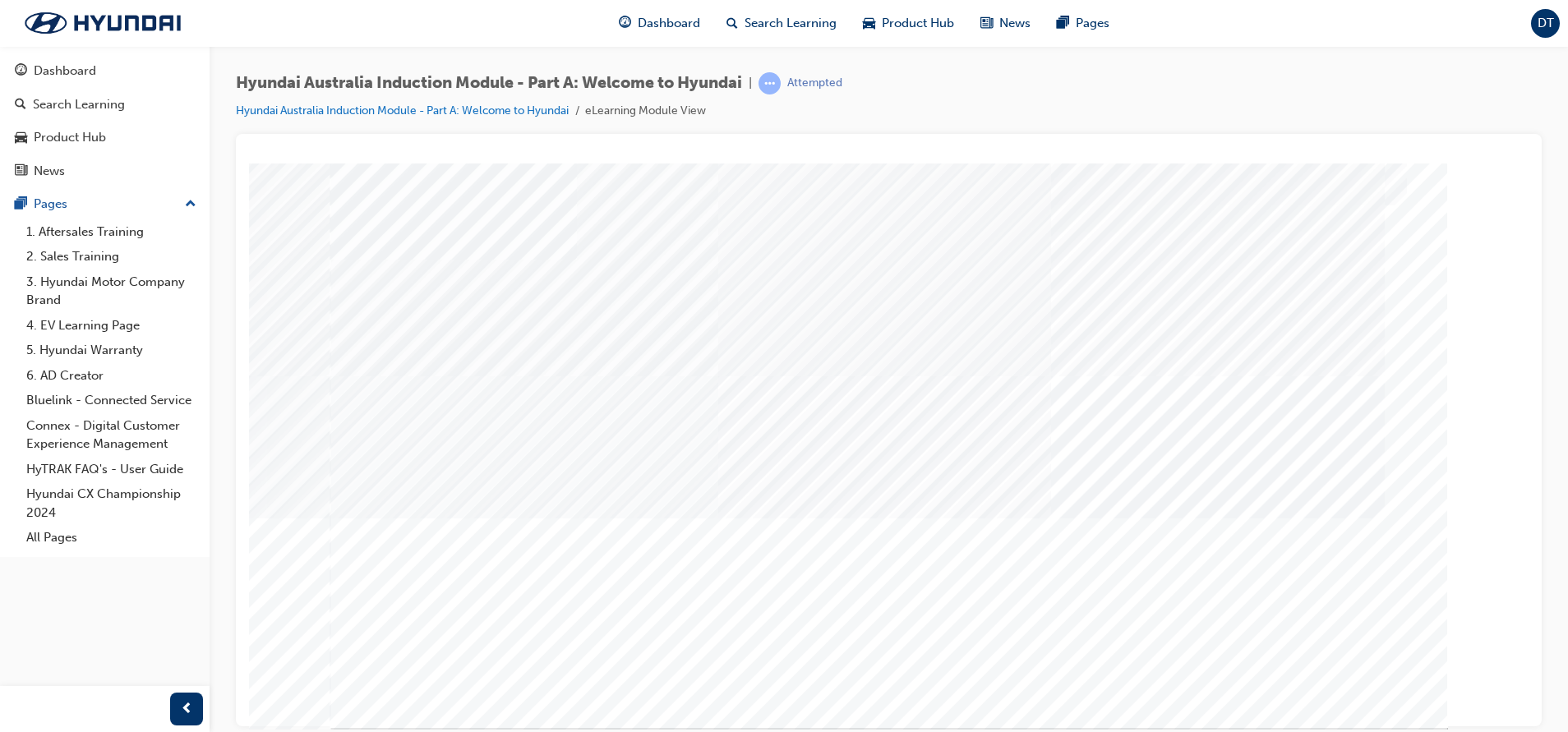 scroll, scrollTop: 50, scrollLeft: 0, axis: vertical 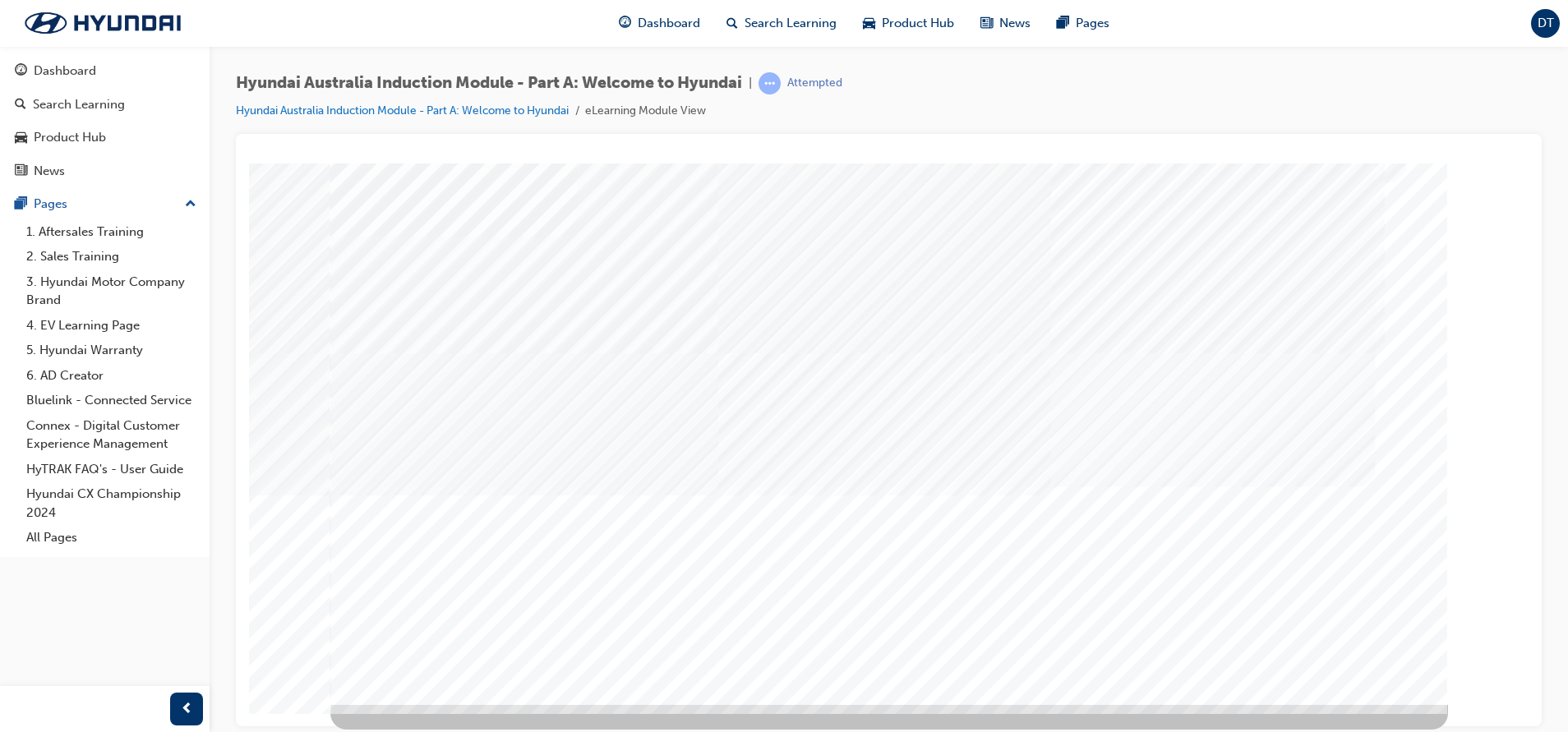 click at bounding box center [484, 1003] 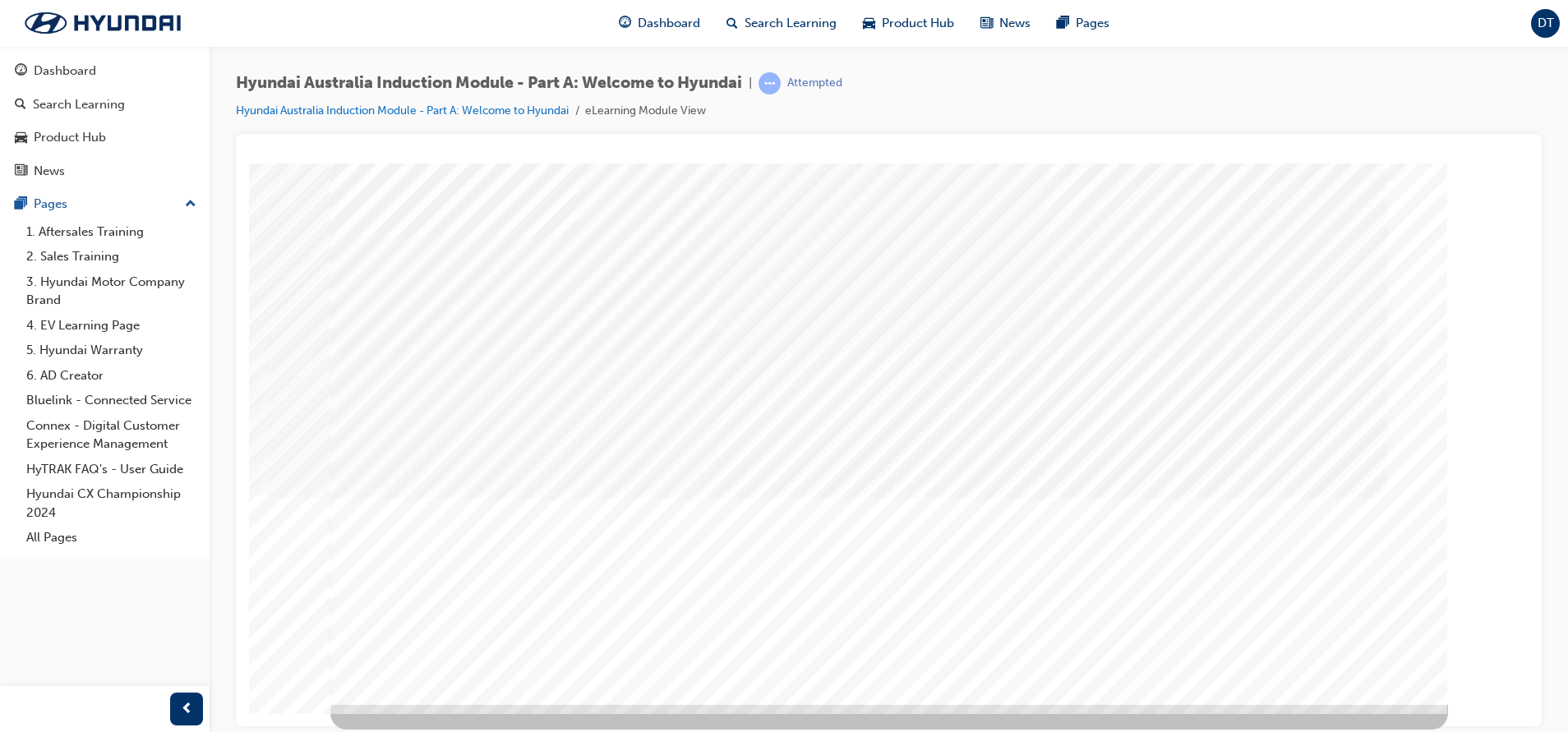 click at bounding box center (484, 1126) 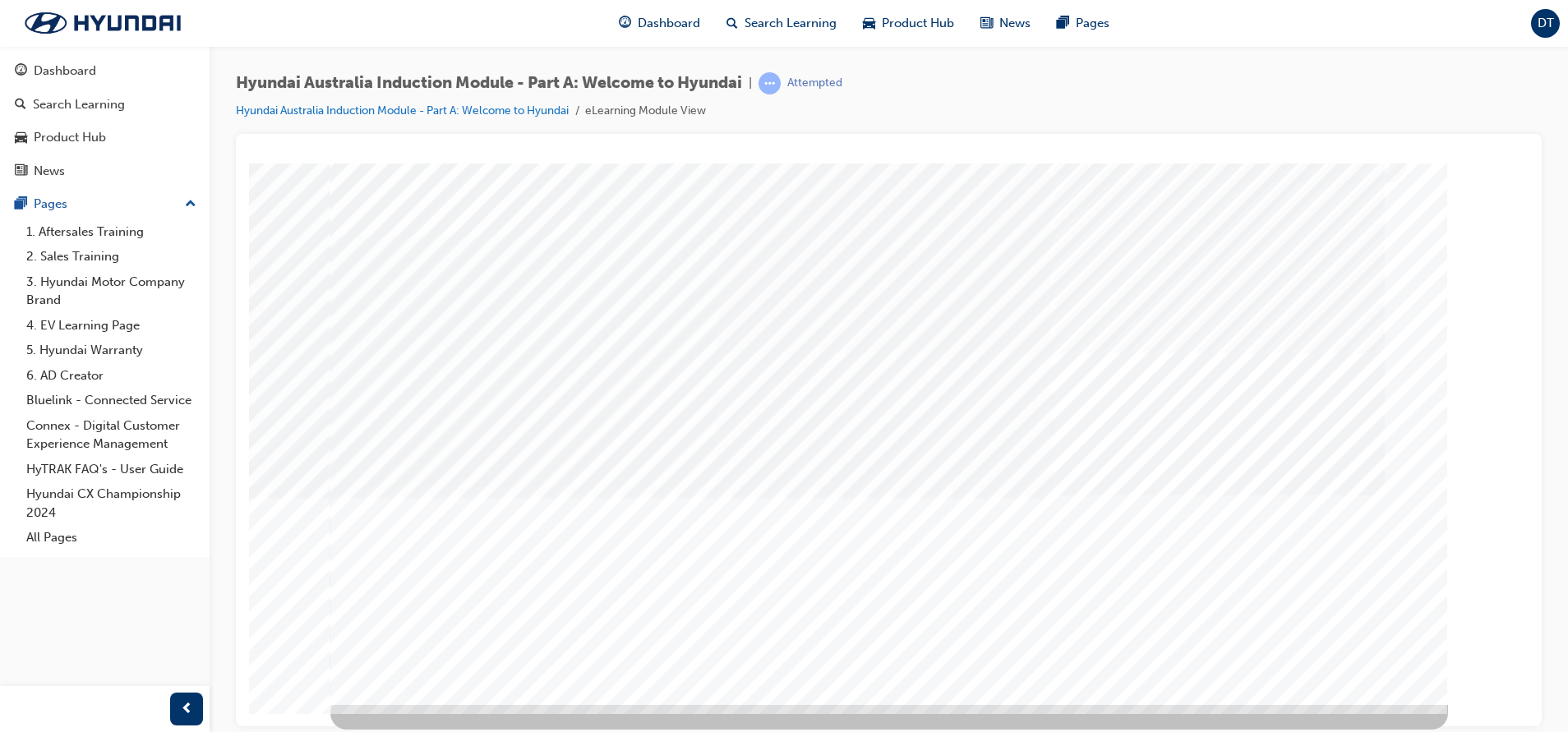 click at bounding box center [484, 1250] 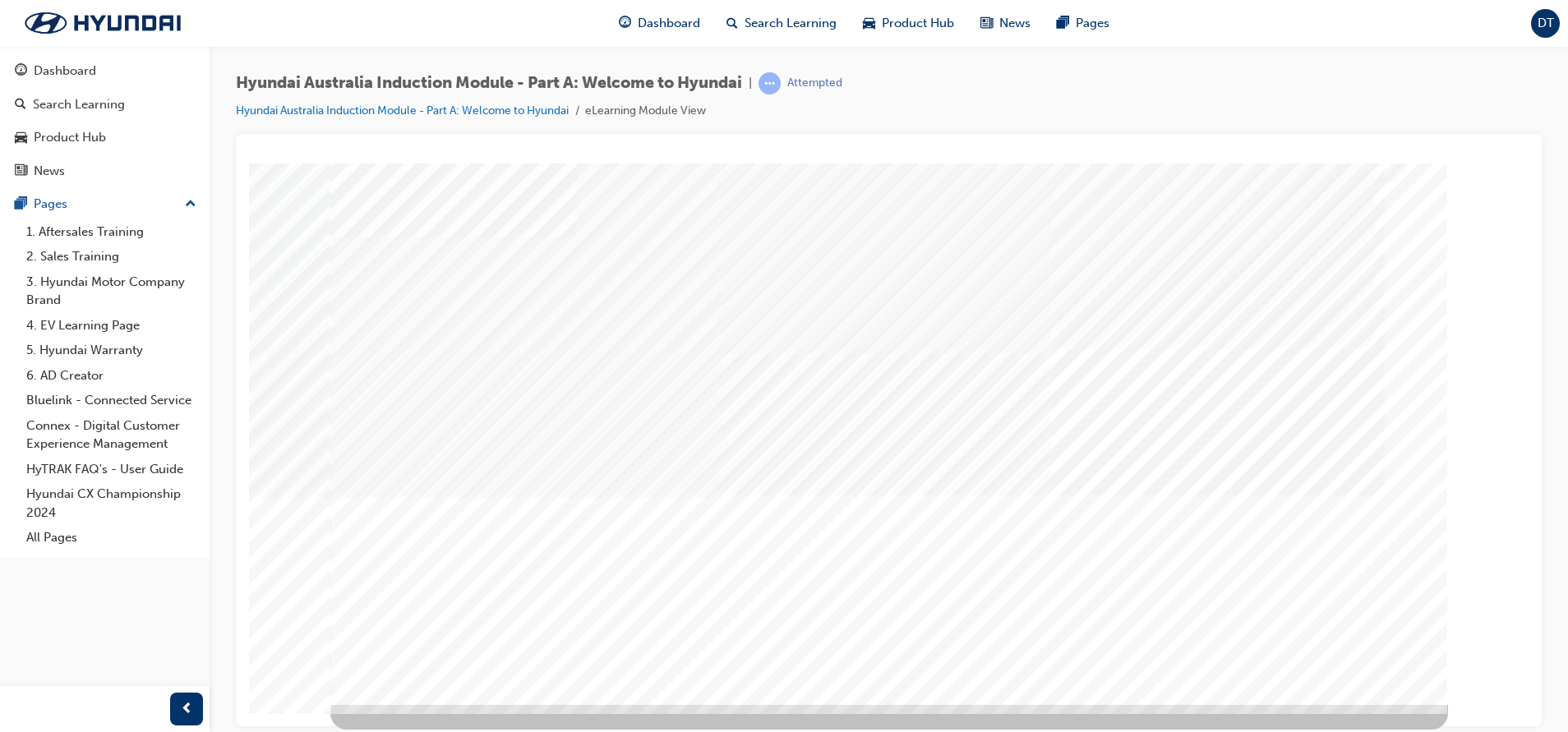 click at bounding box center [484, 1373] 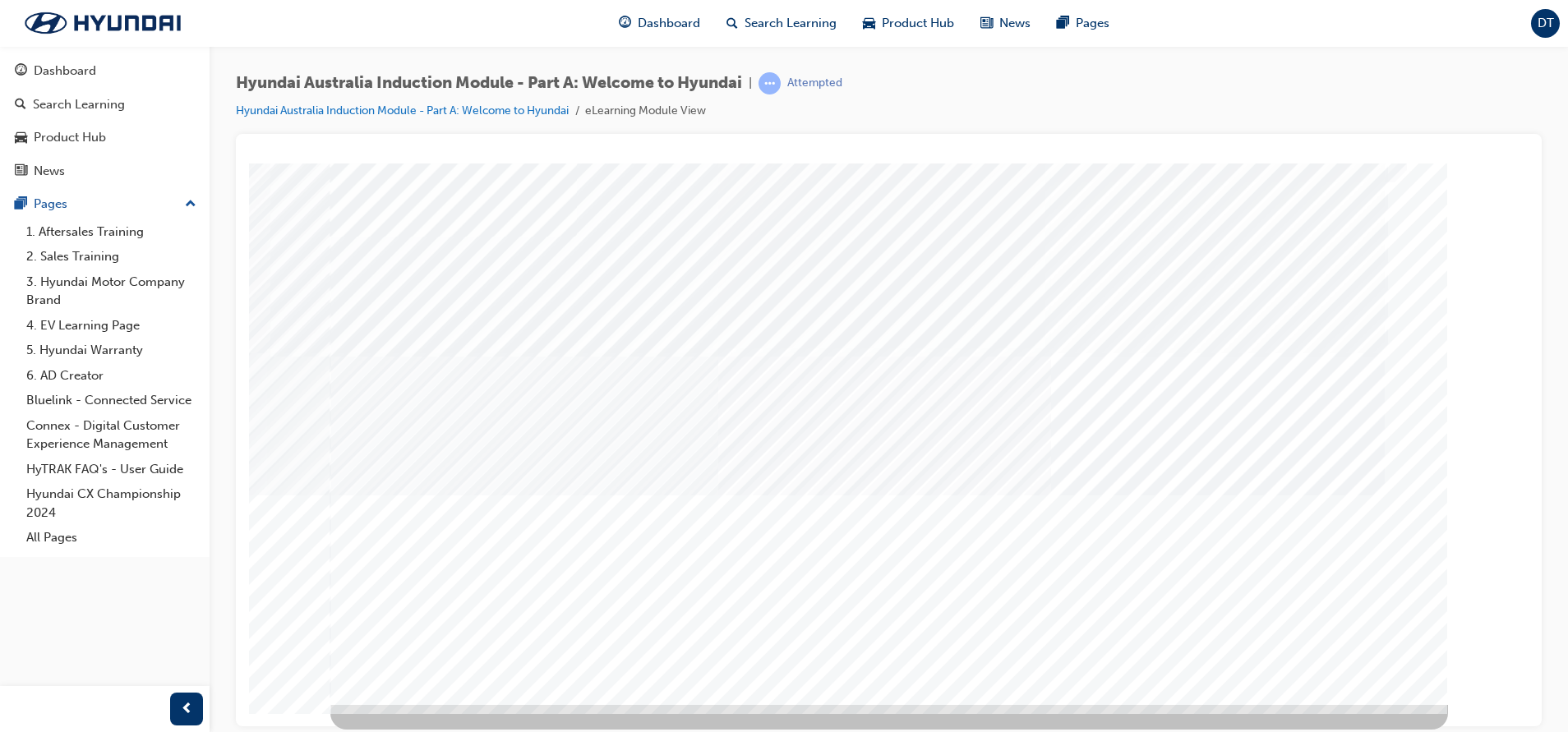 click at bounding box center (484, 1496) 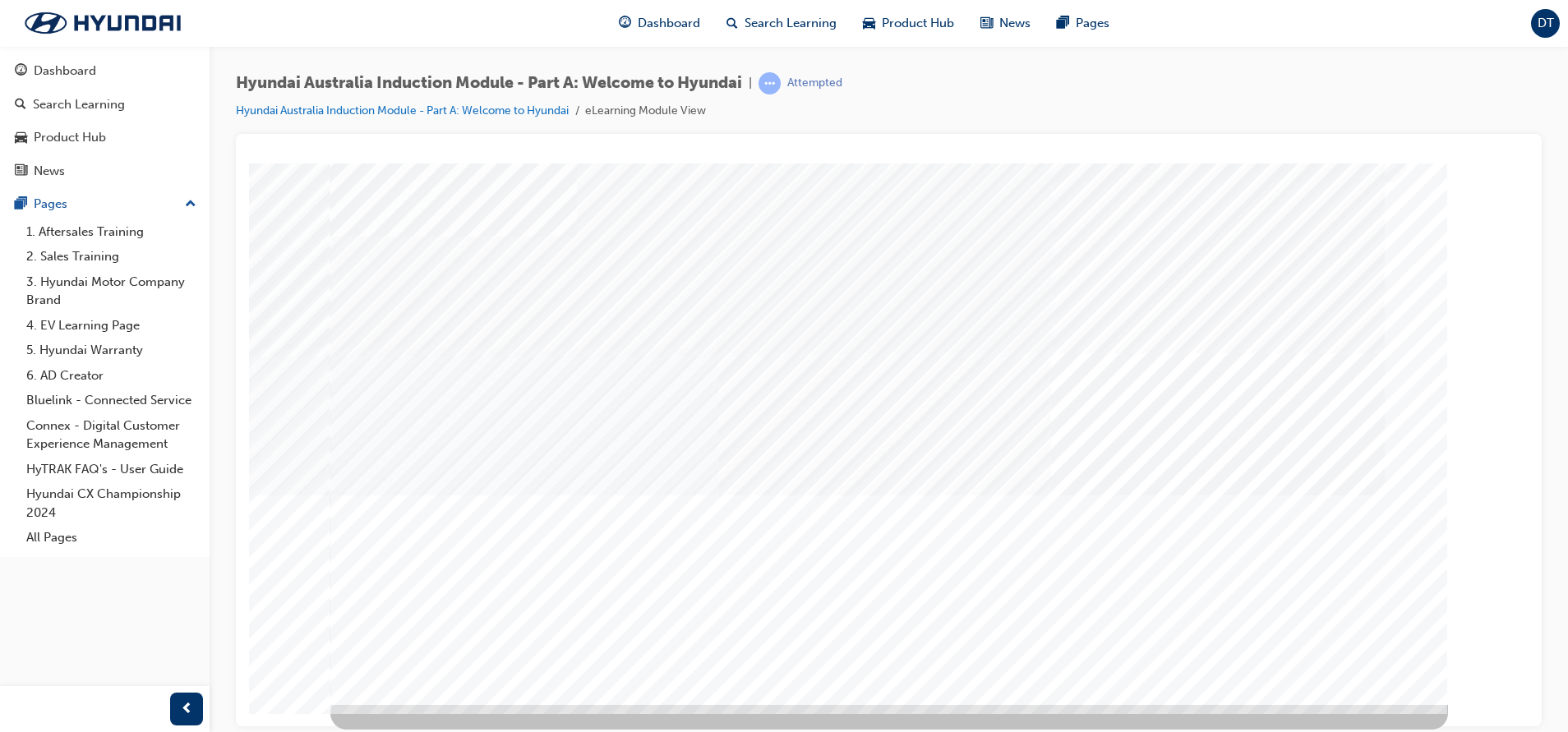 click at bounding box center [484, 1619] 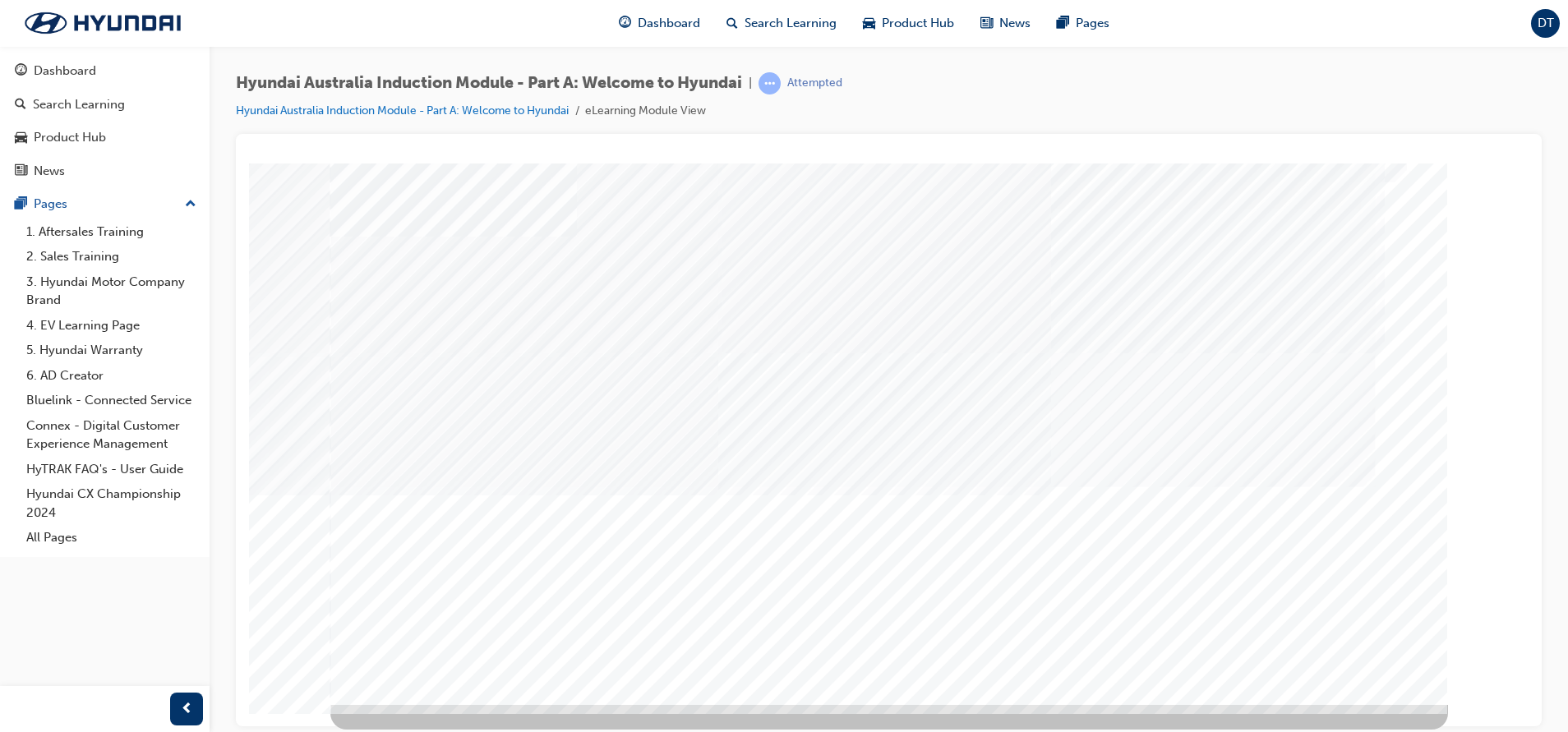 click at bounding box center (484, 1003) 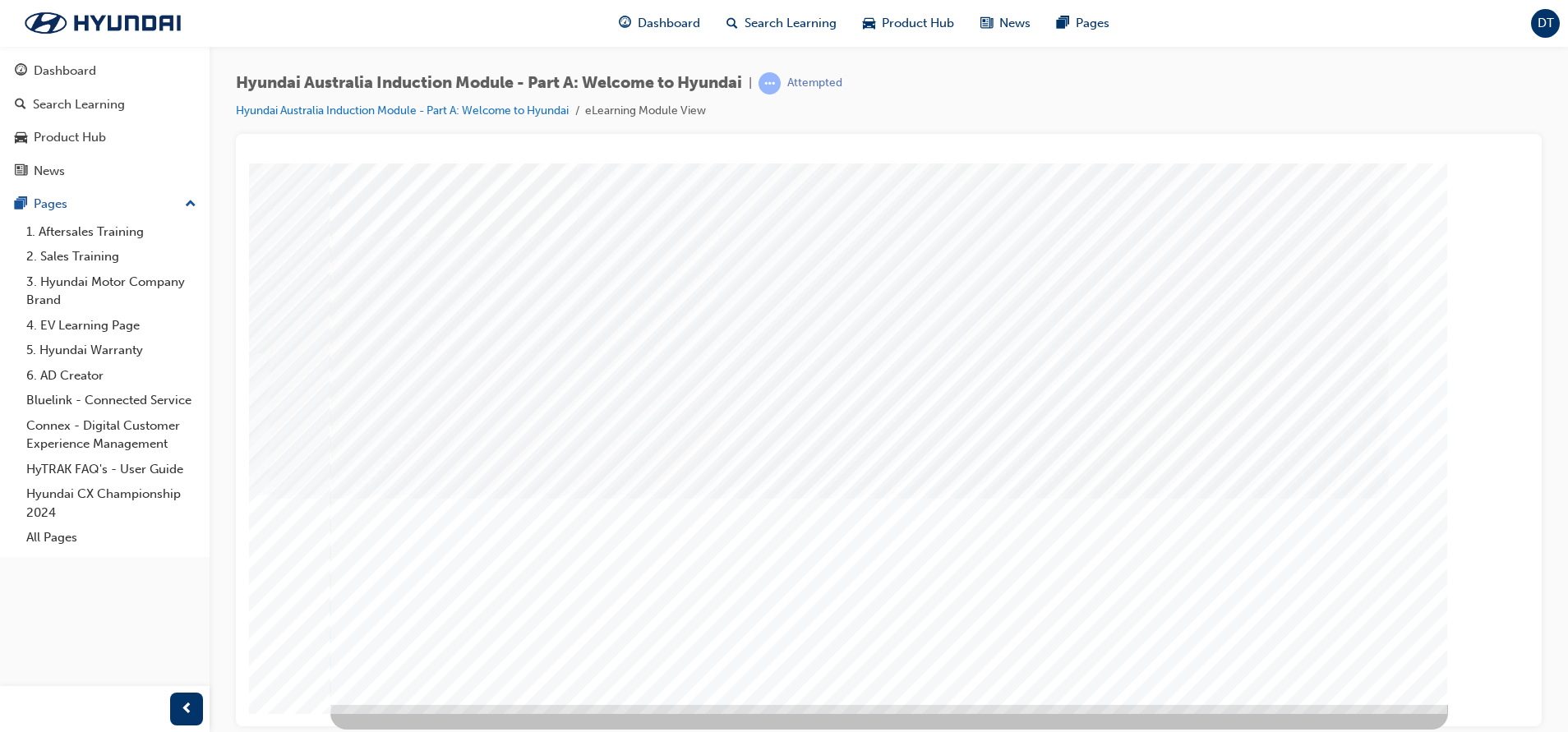 click at bounding box center [484, 1126] 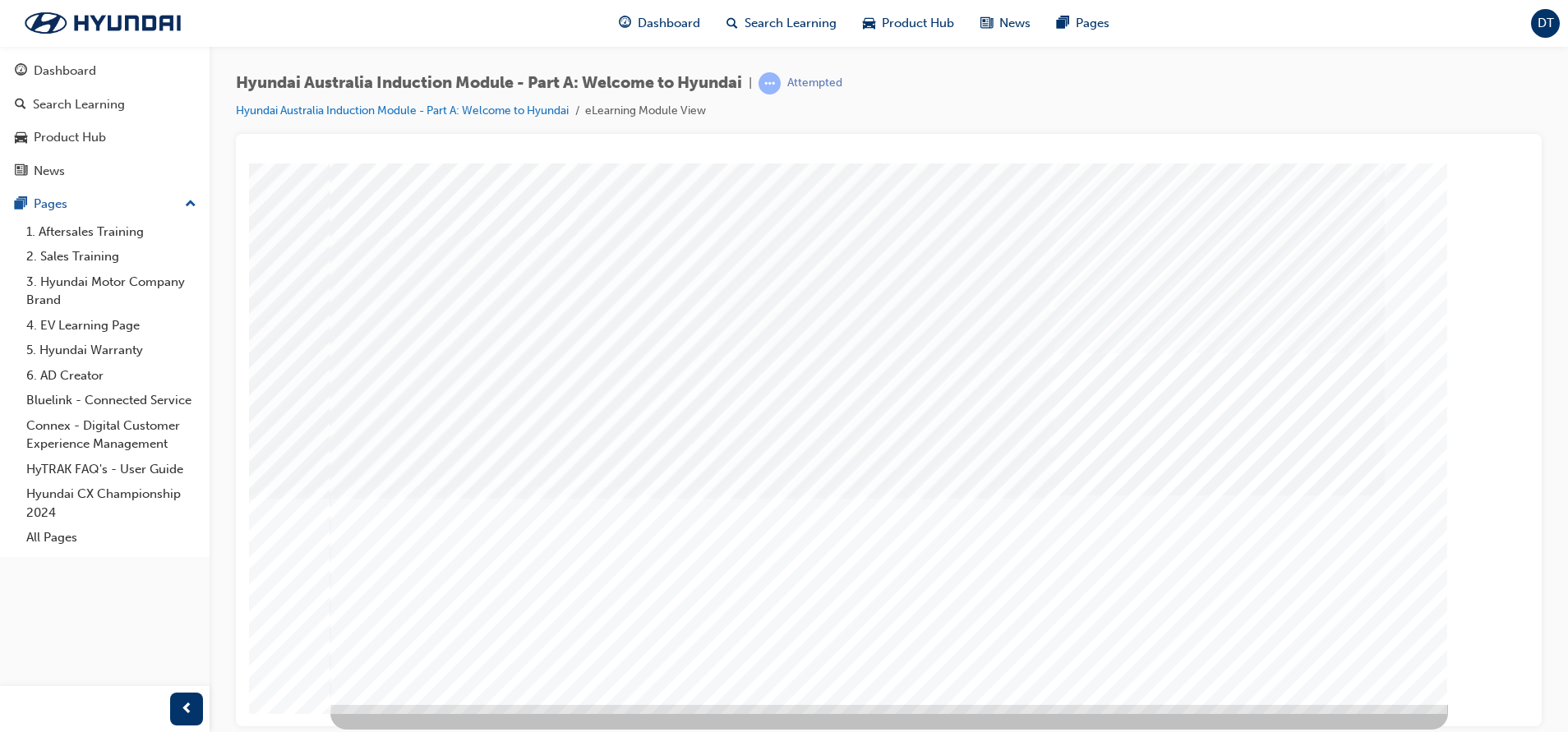 click at bounding box center [484, 1250] 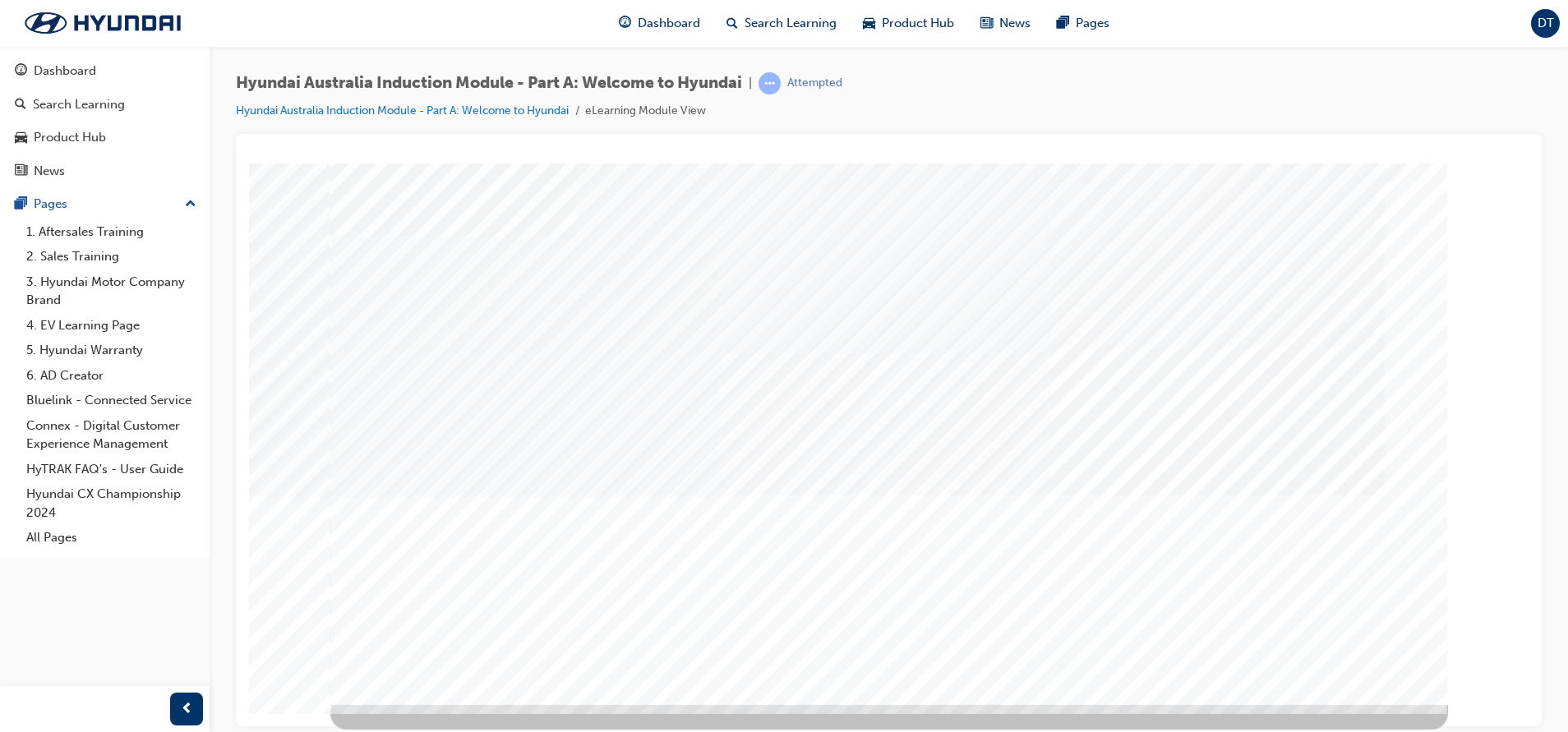 click at bounding box center [484, 1373] 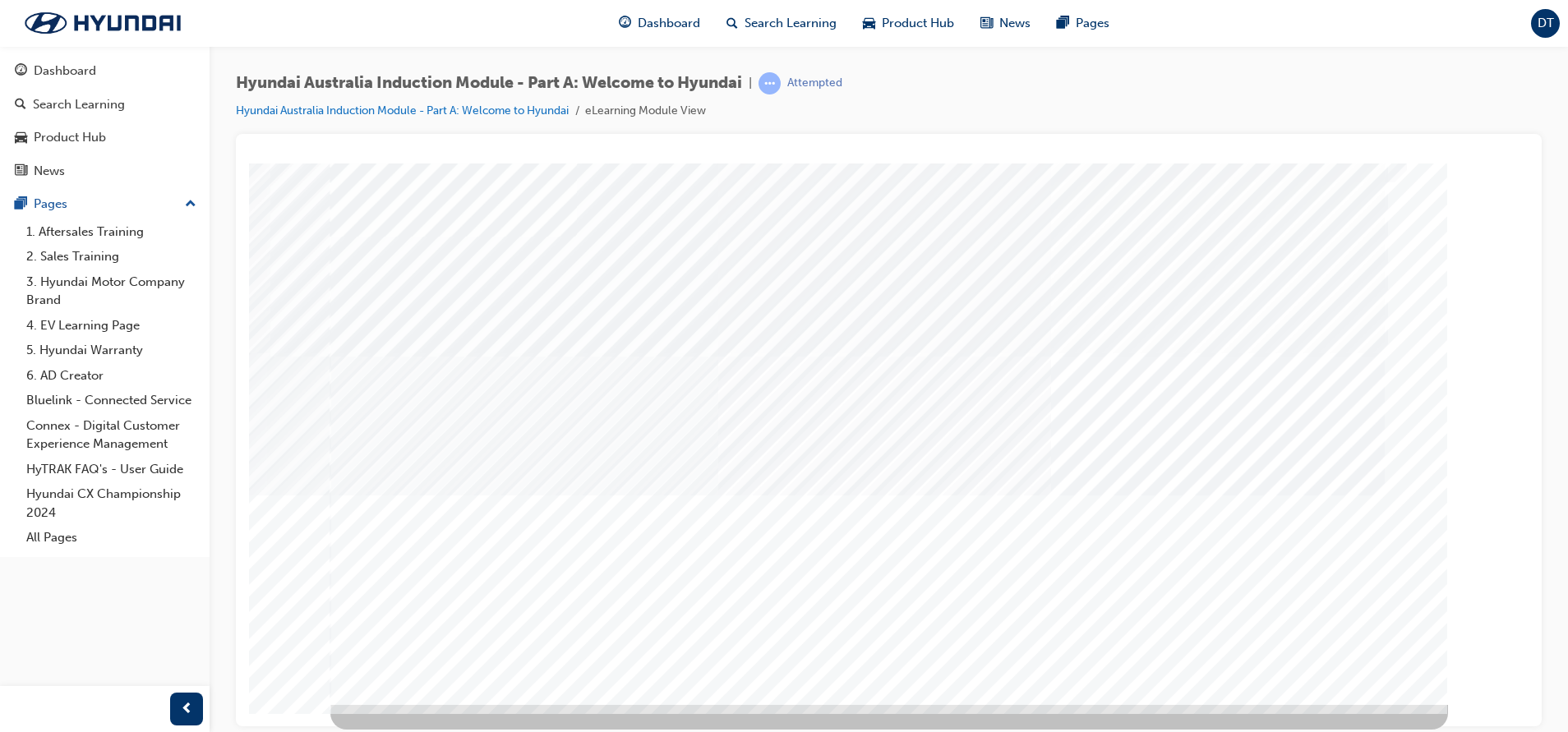 click at bounding box center (484, 1496) 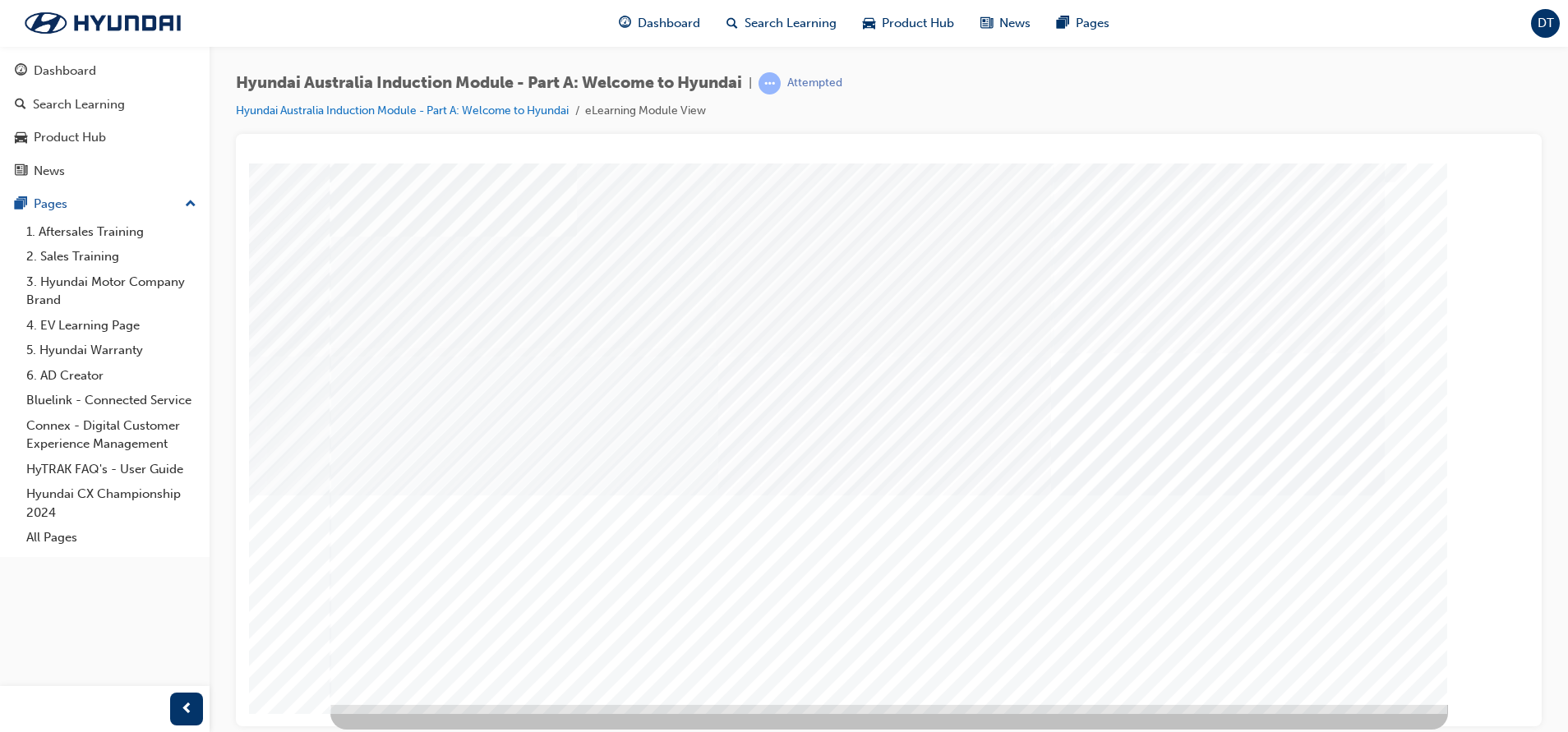 click at bounding box center (484, 1619) 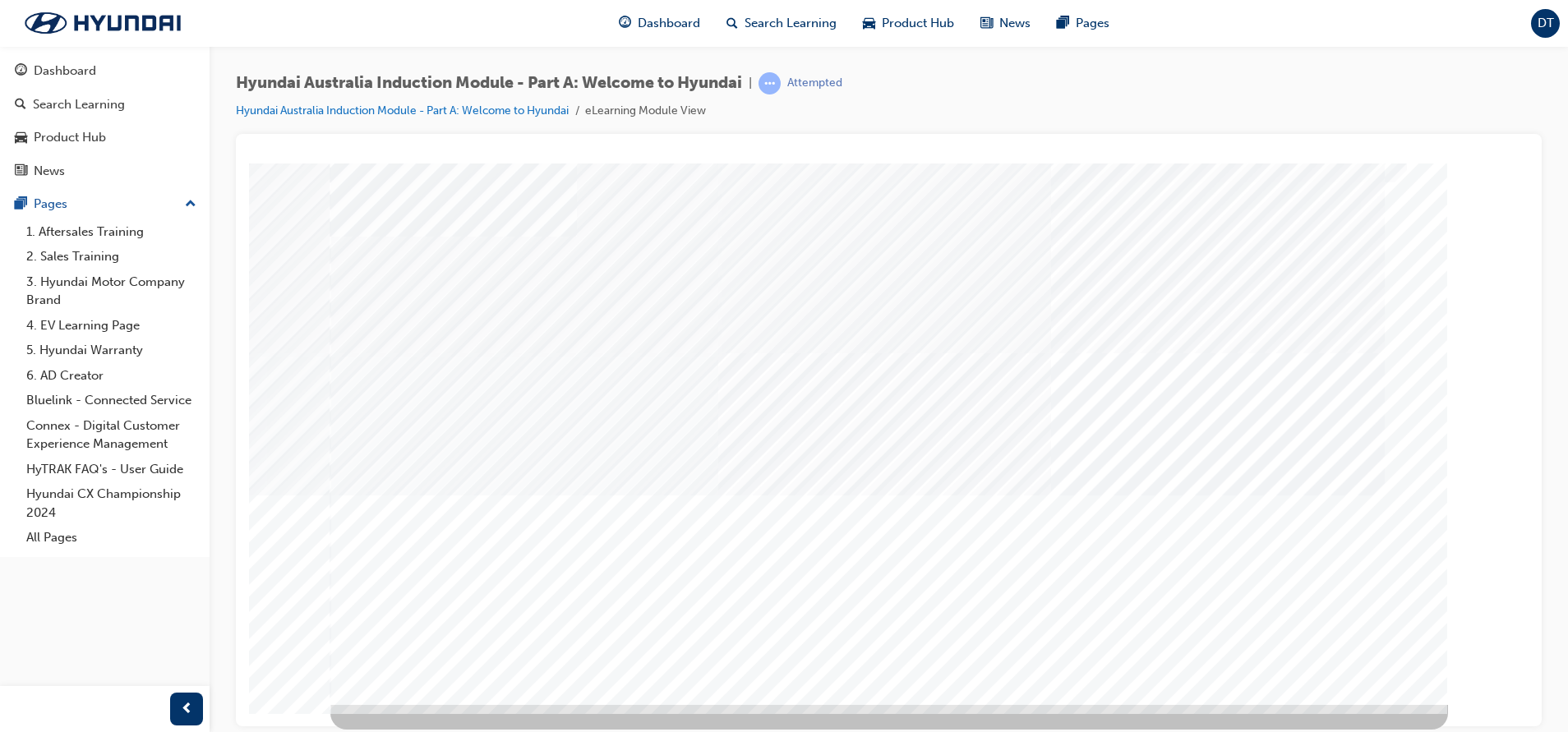 click at bounding box center [388, 759] 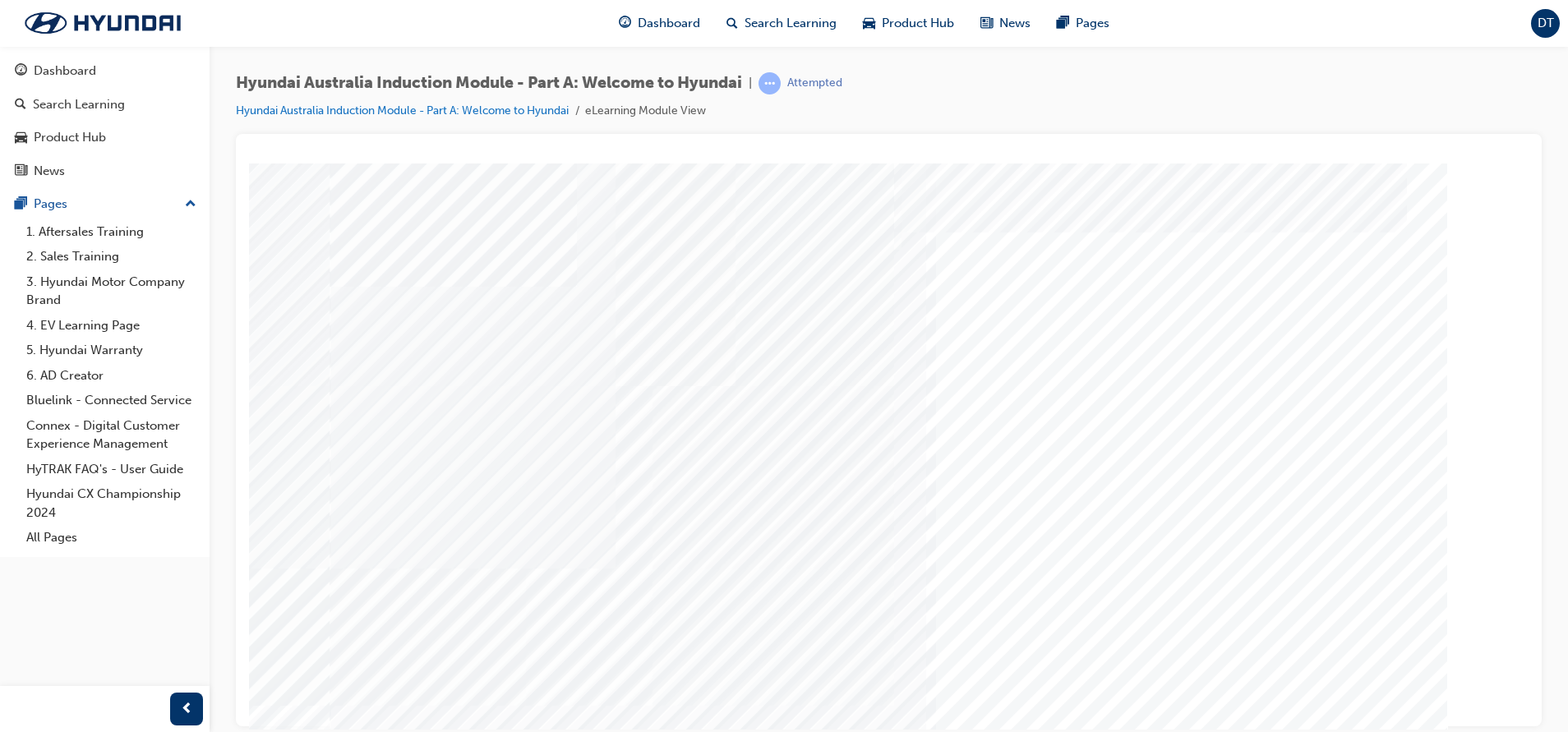 scroll, scrollTop: 50, scrollLeft: 0, axis: vertical 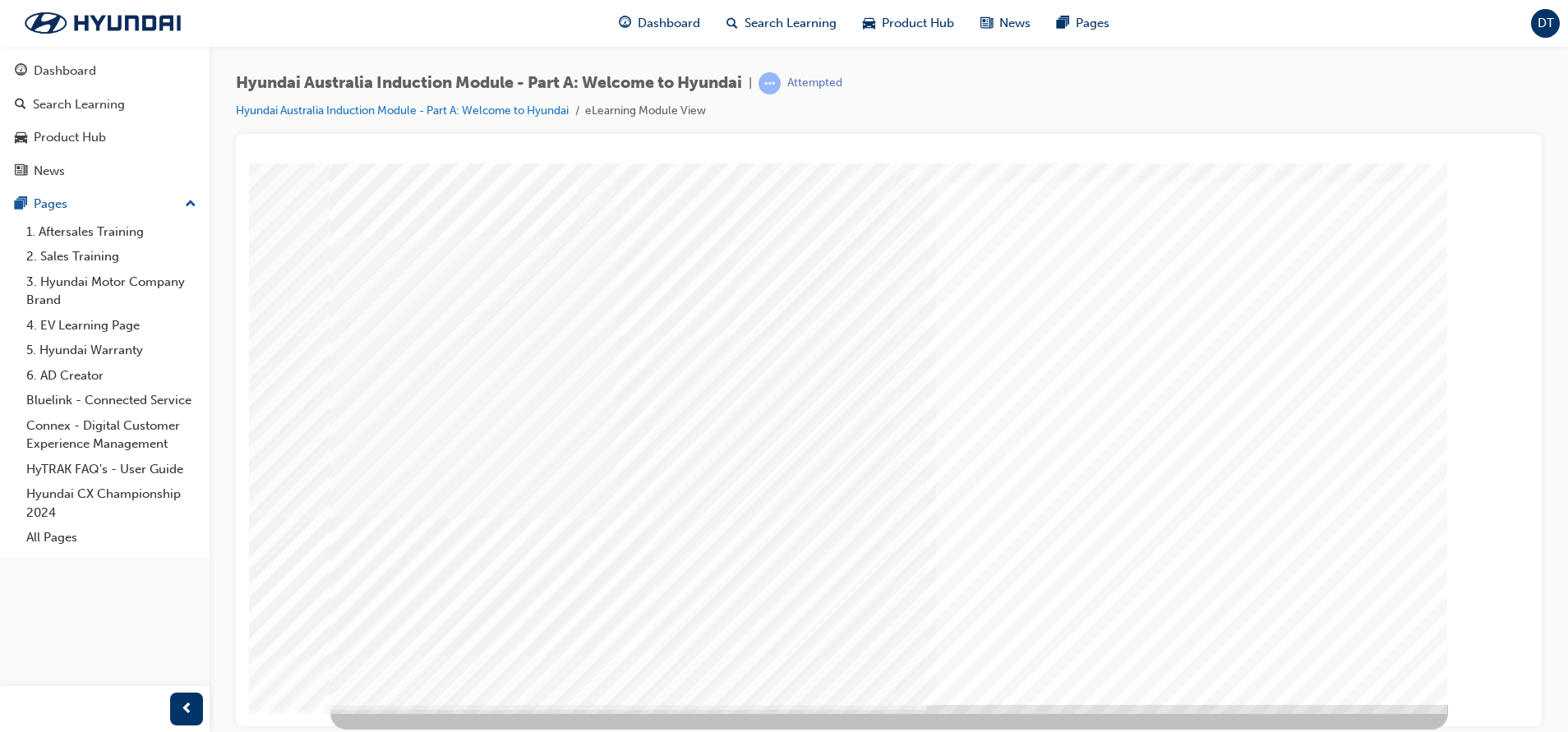 click at bounding box center [388, 2401] 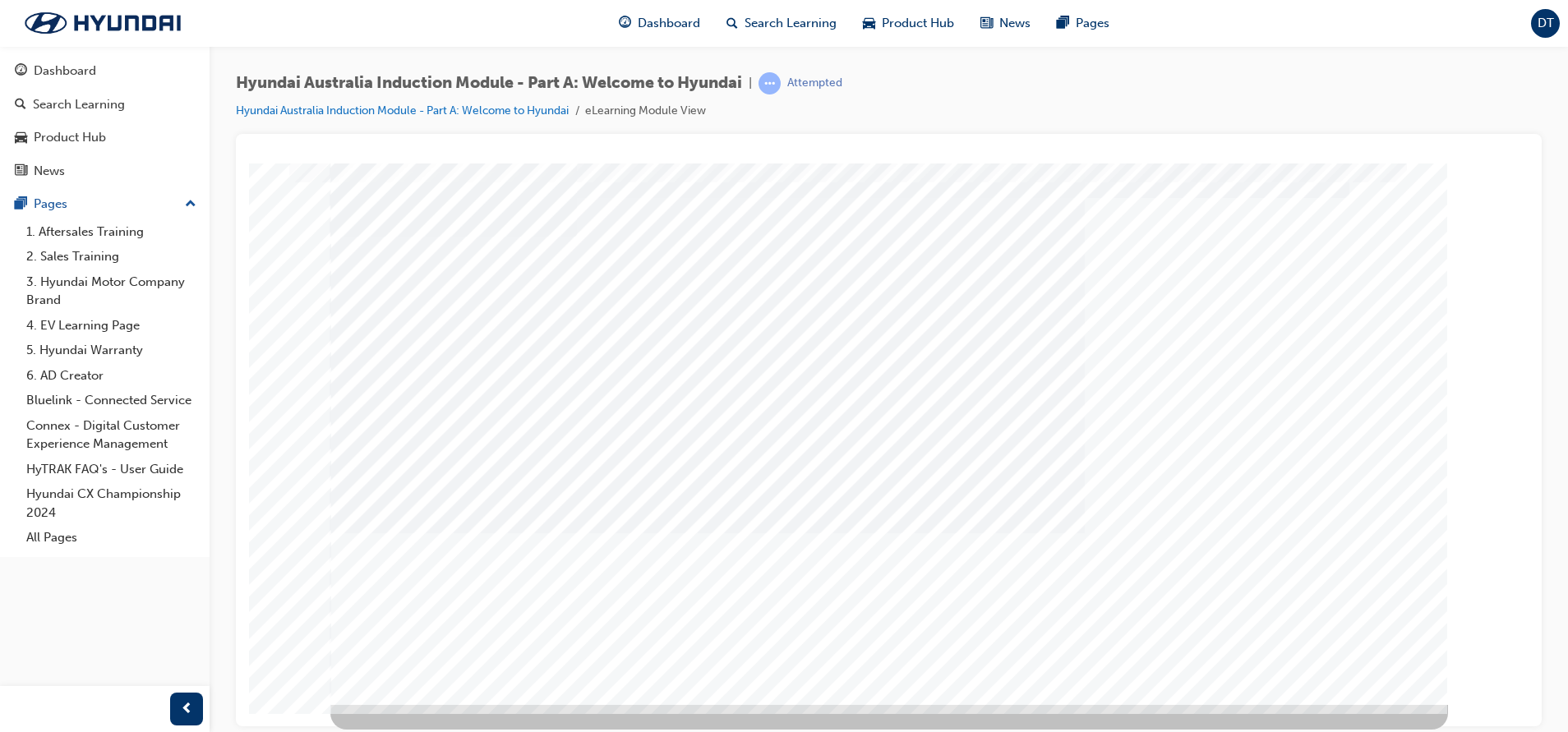 scroll, scrollTop: 0, scrollLeft: 0, axis: both 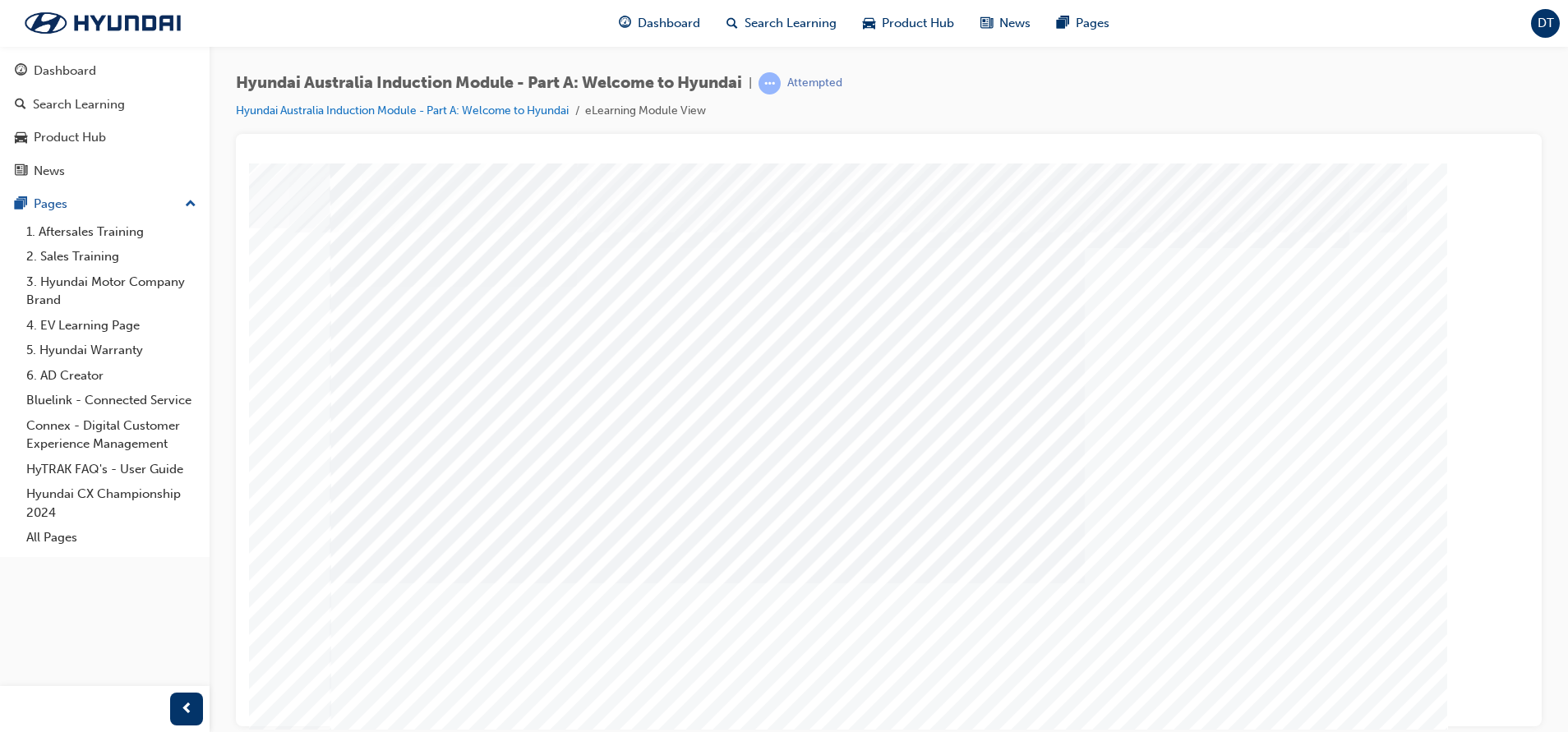 click at bounding box center [388, 1372] 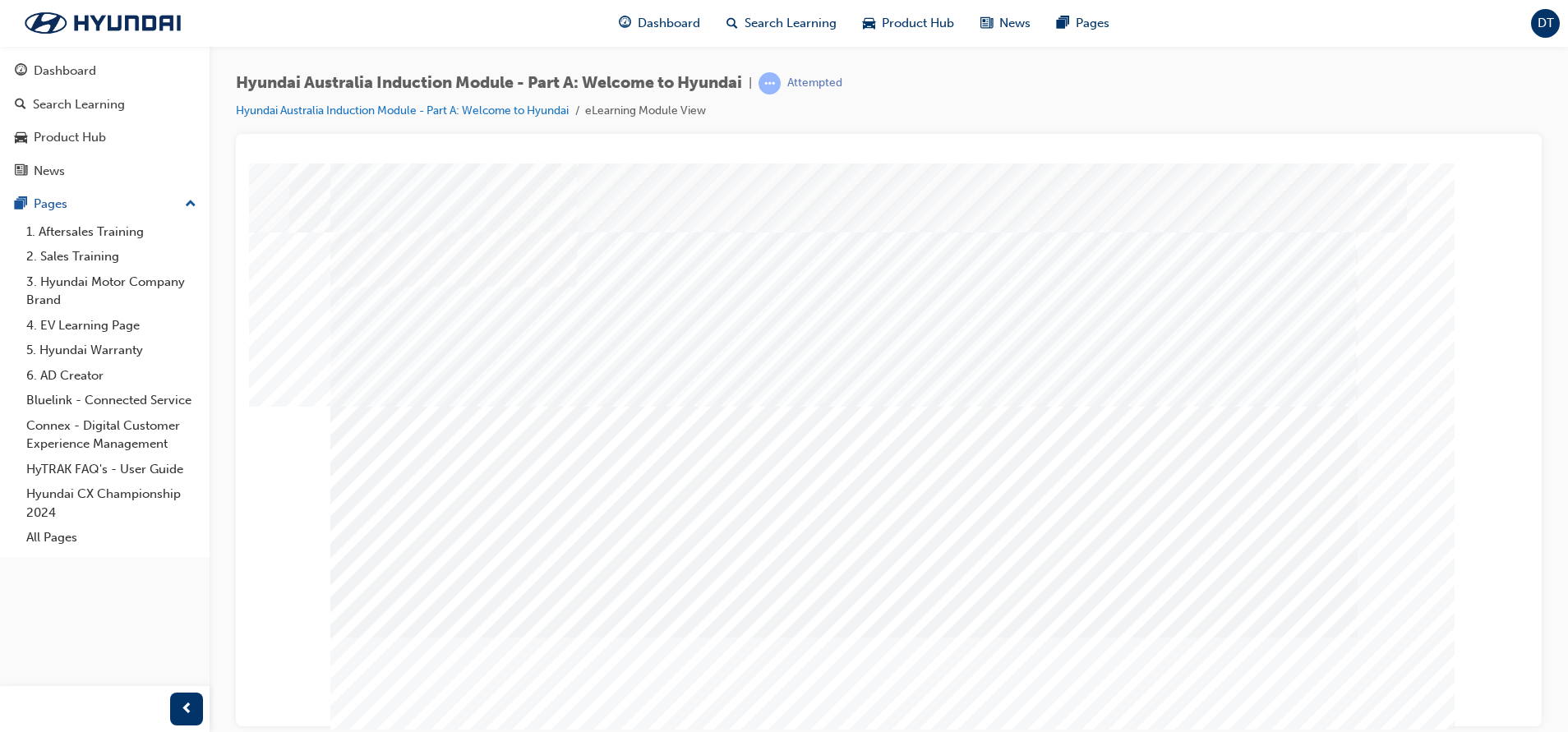click at bounding box center [821, 1865] 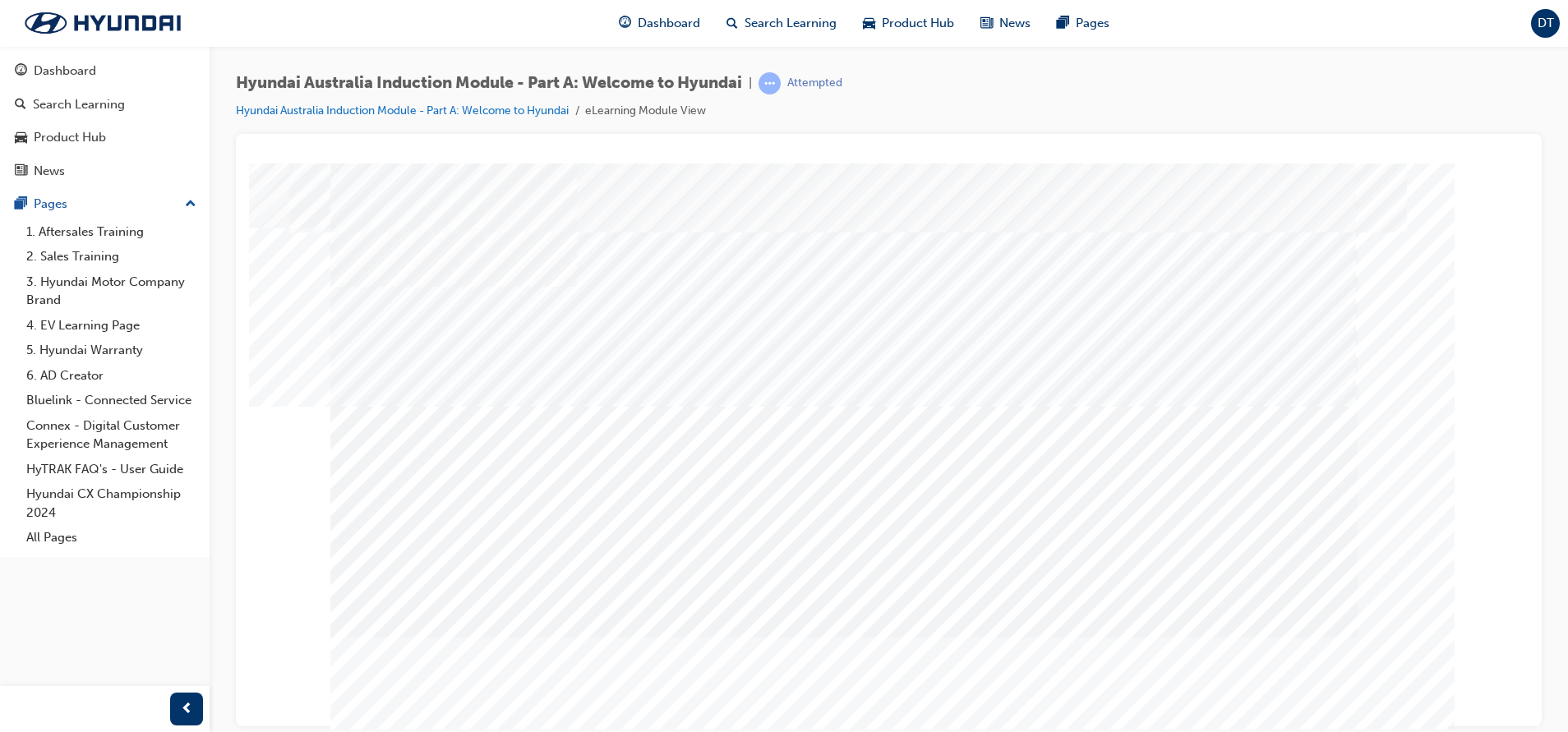 click at bounding box center (388, 1966) 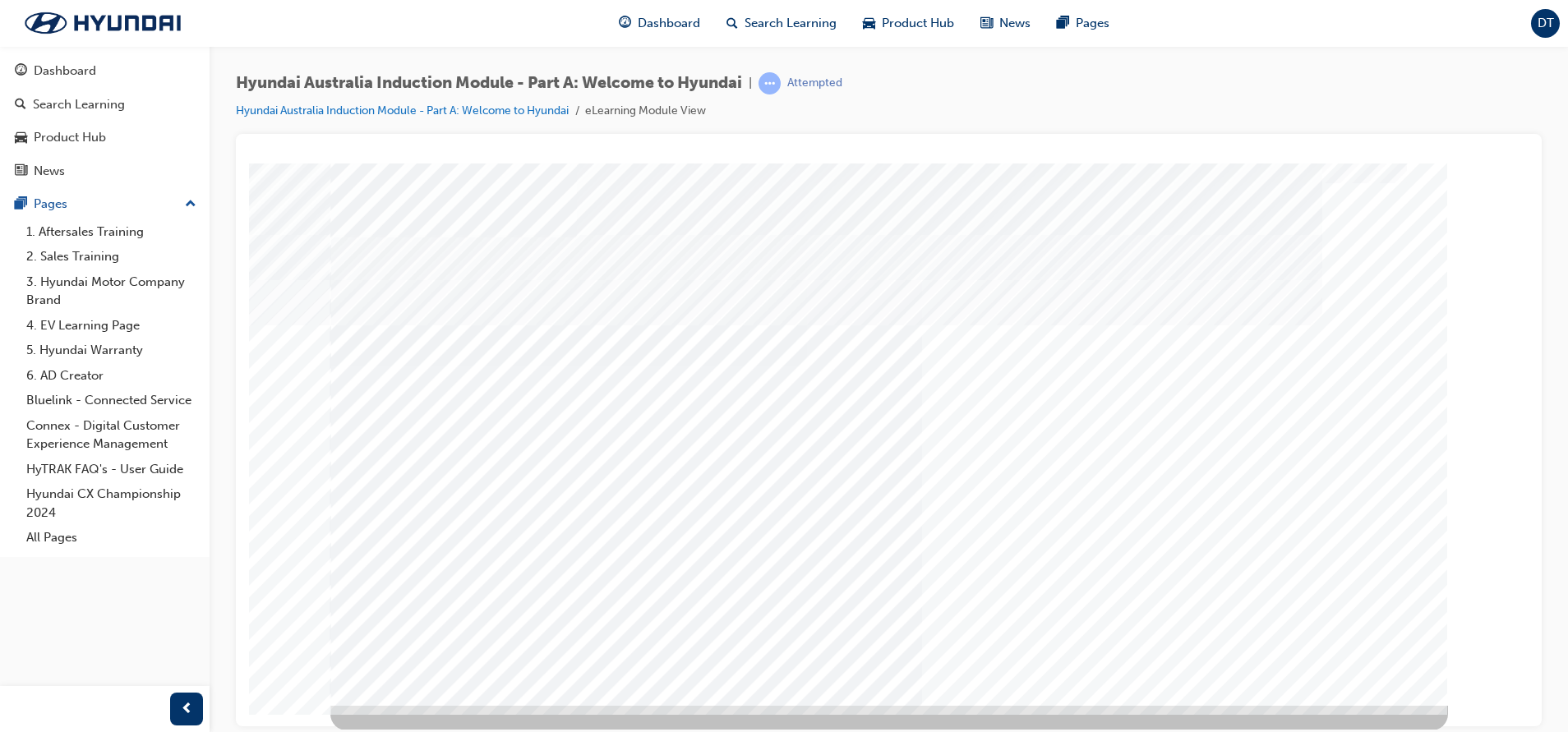 scroll, scrollTop: 50, scrollLeft: 0, axis: vertical 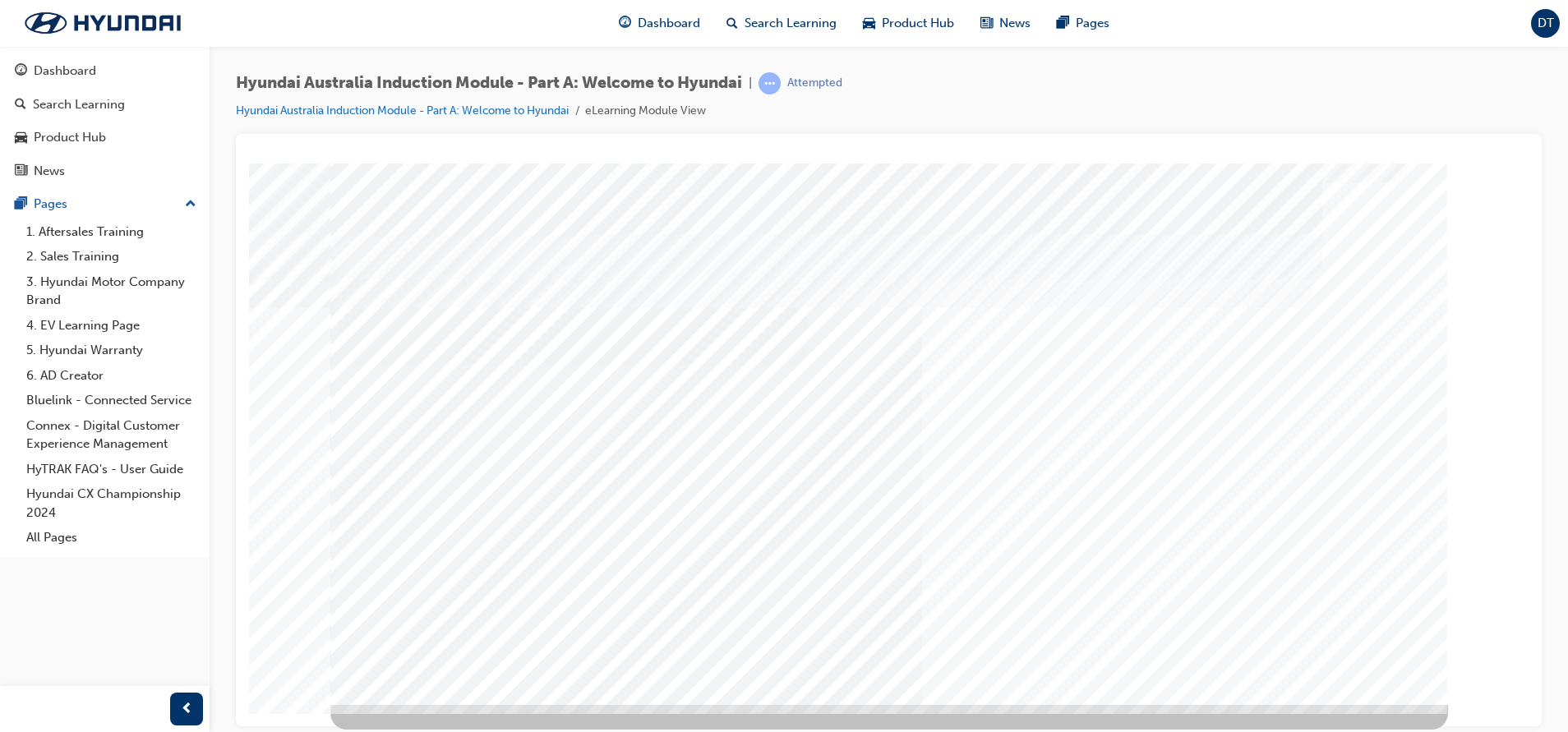 click at bounding box center [470, 2734] 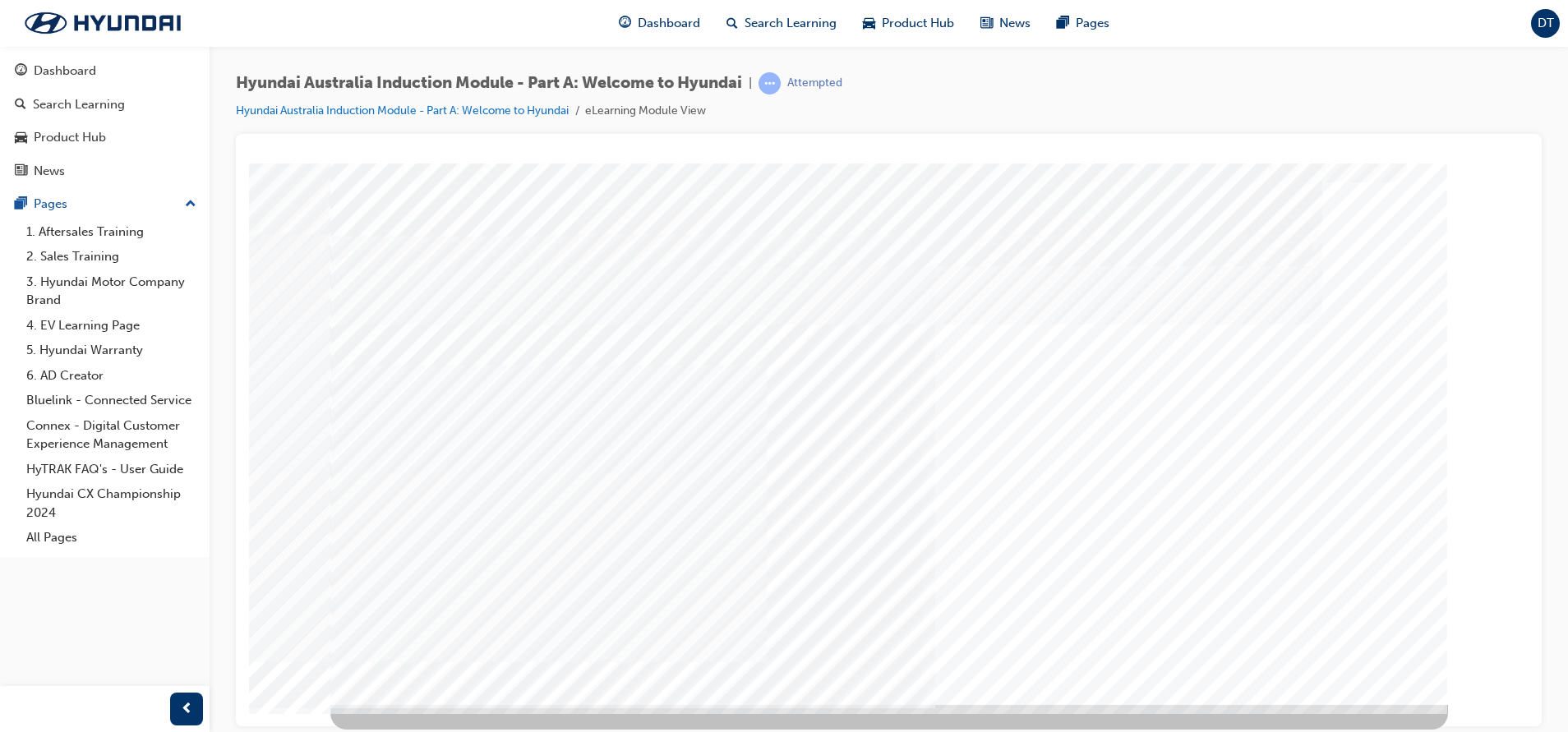 click at bounding box center [470, 2771] 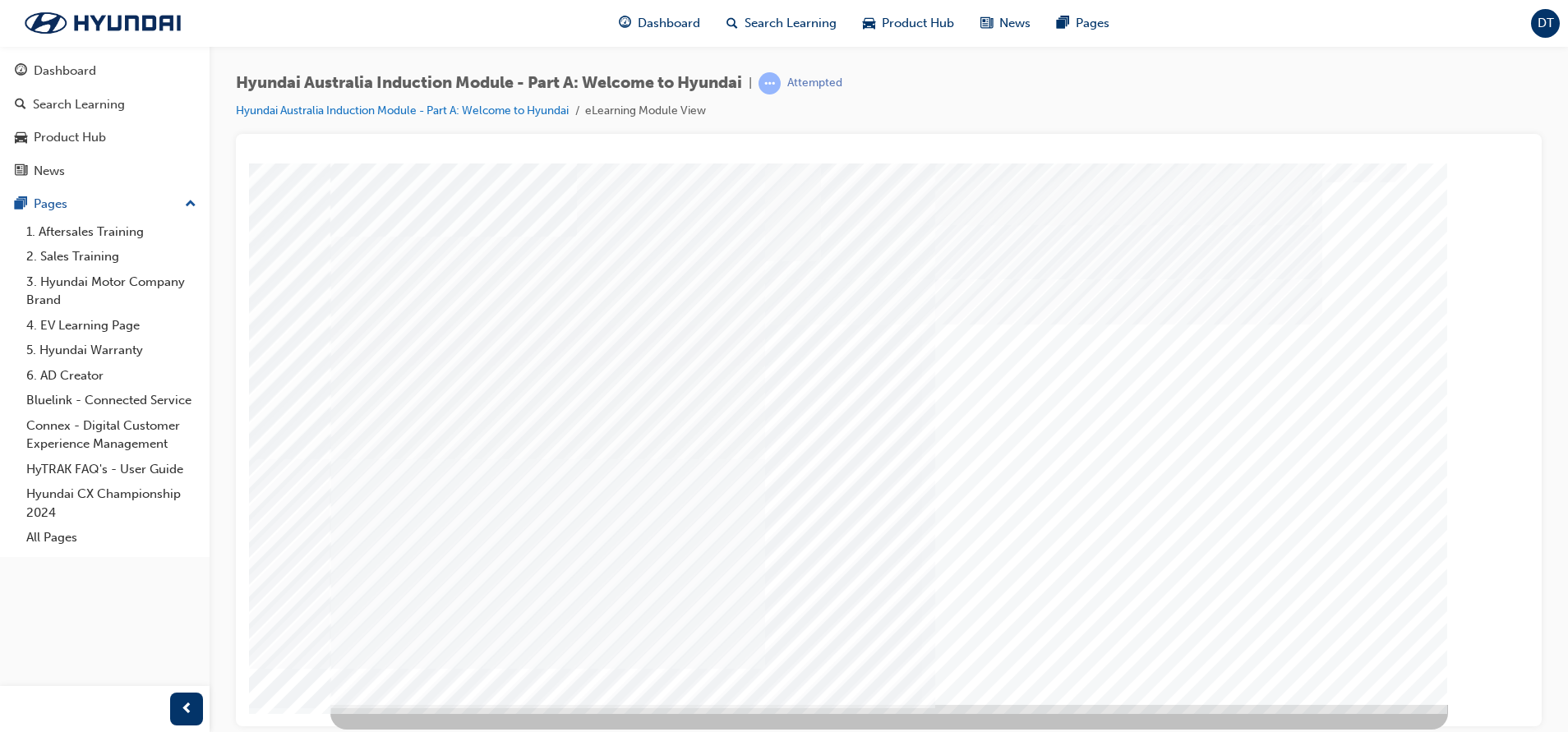 click at bounding box center [470, 2808] 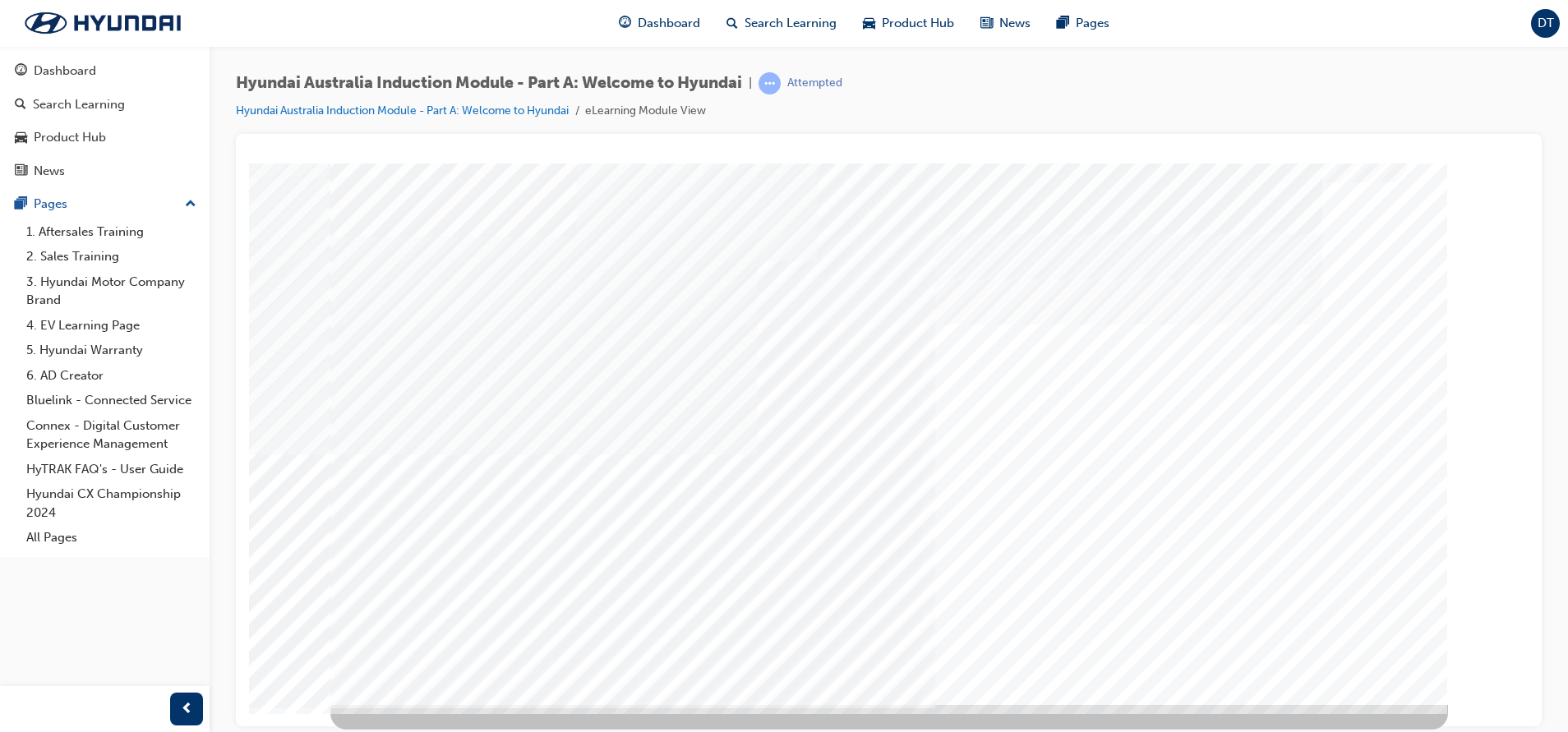 click at bounding box center (388, 4919) 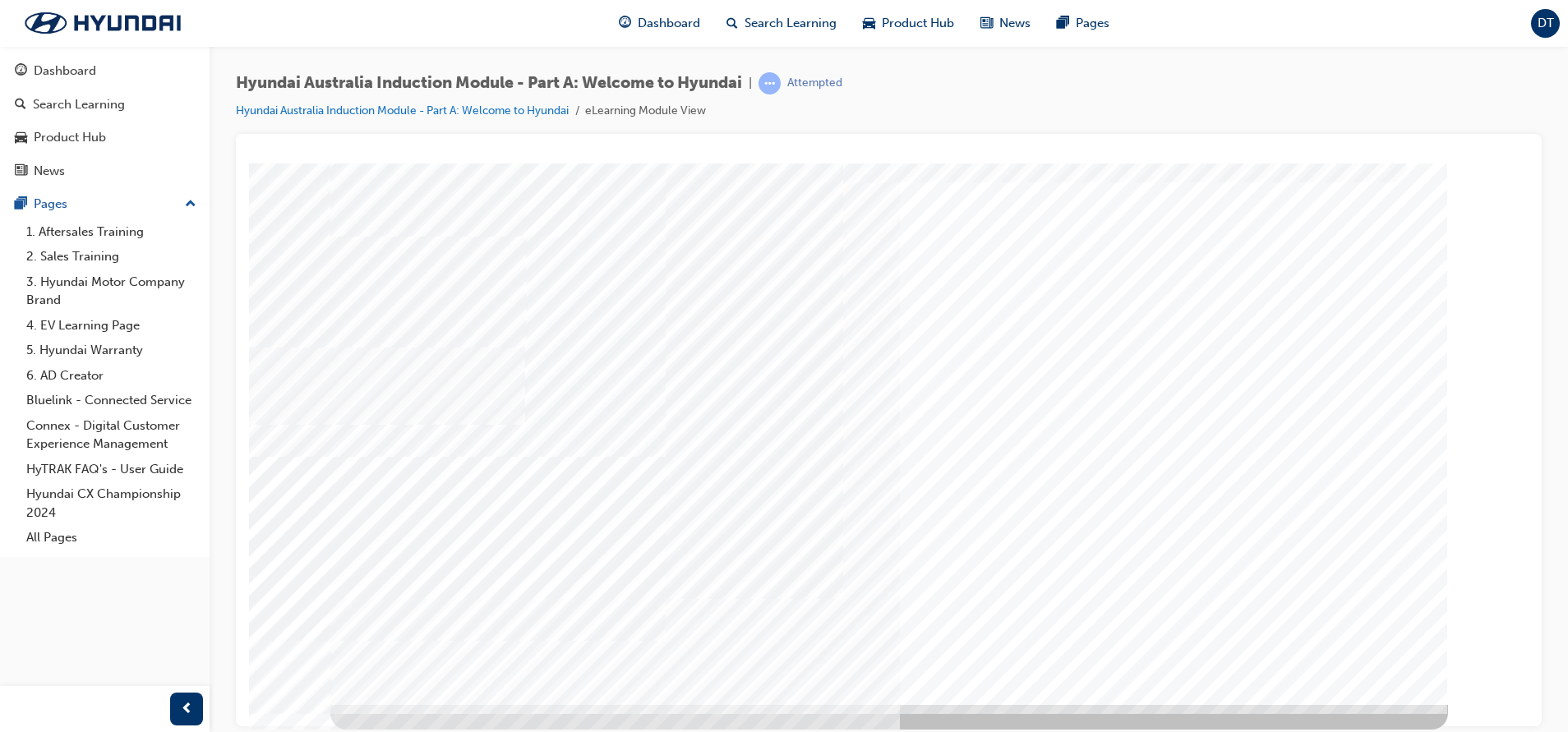 scroll, scrollTop: 0, scrollLeft: 0, axis: both 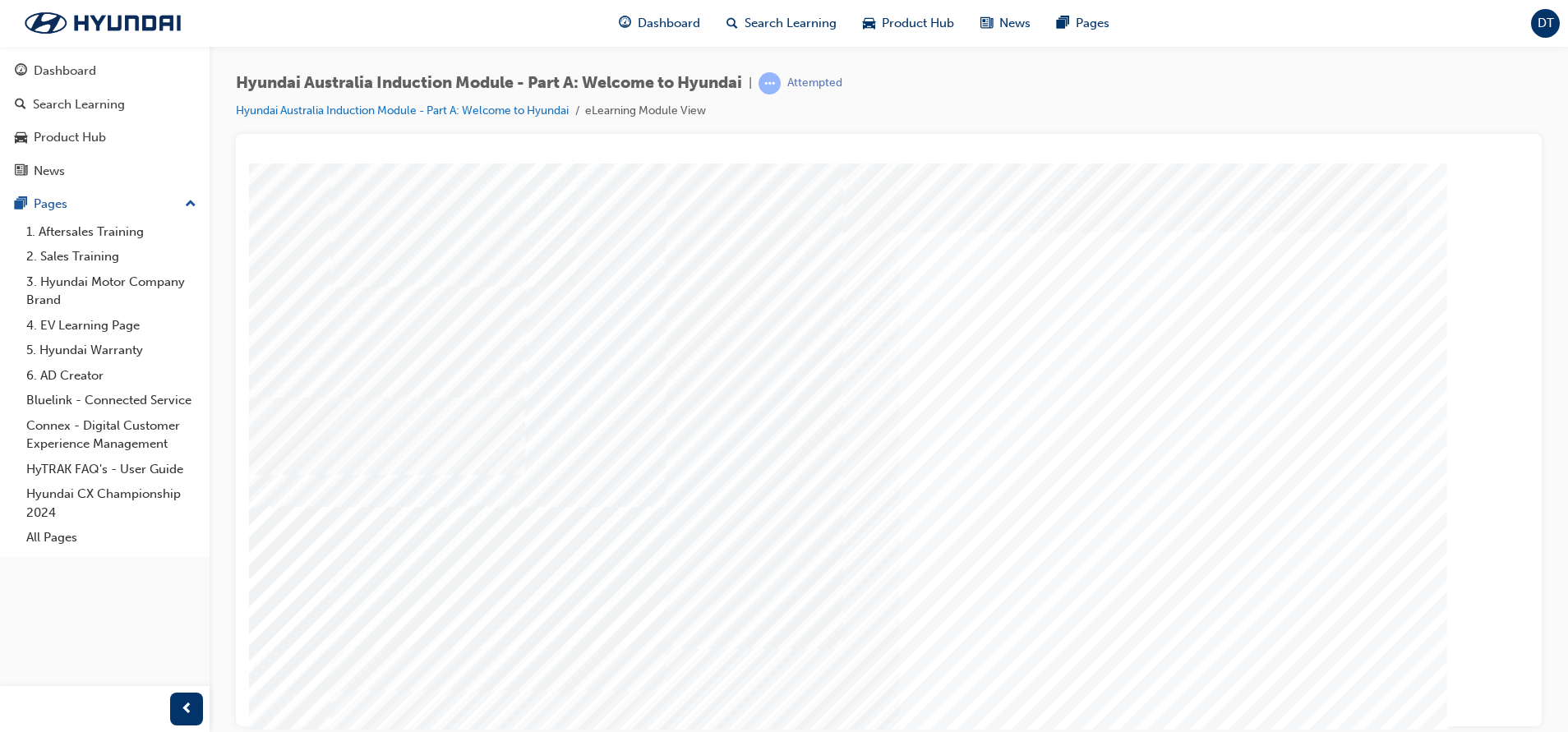 click at bounding box center [388, 1821] 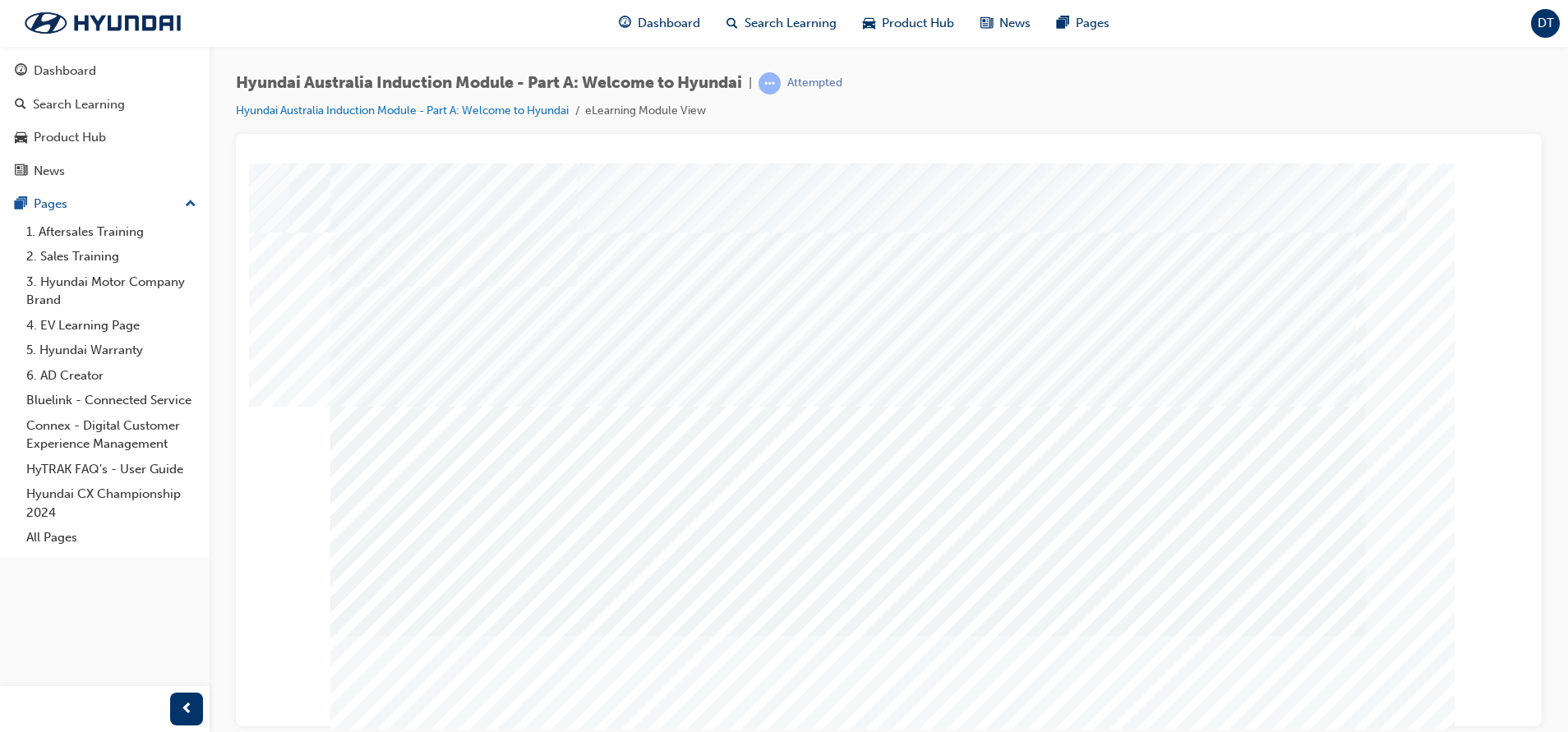click at bounding box center [809, 1863] 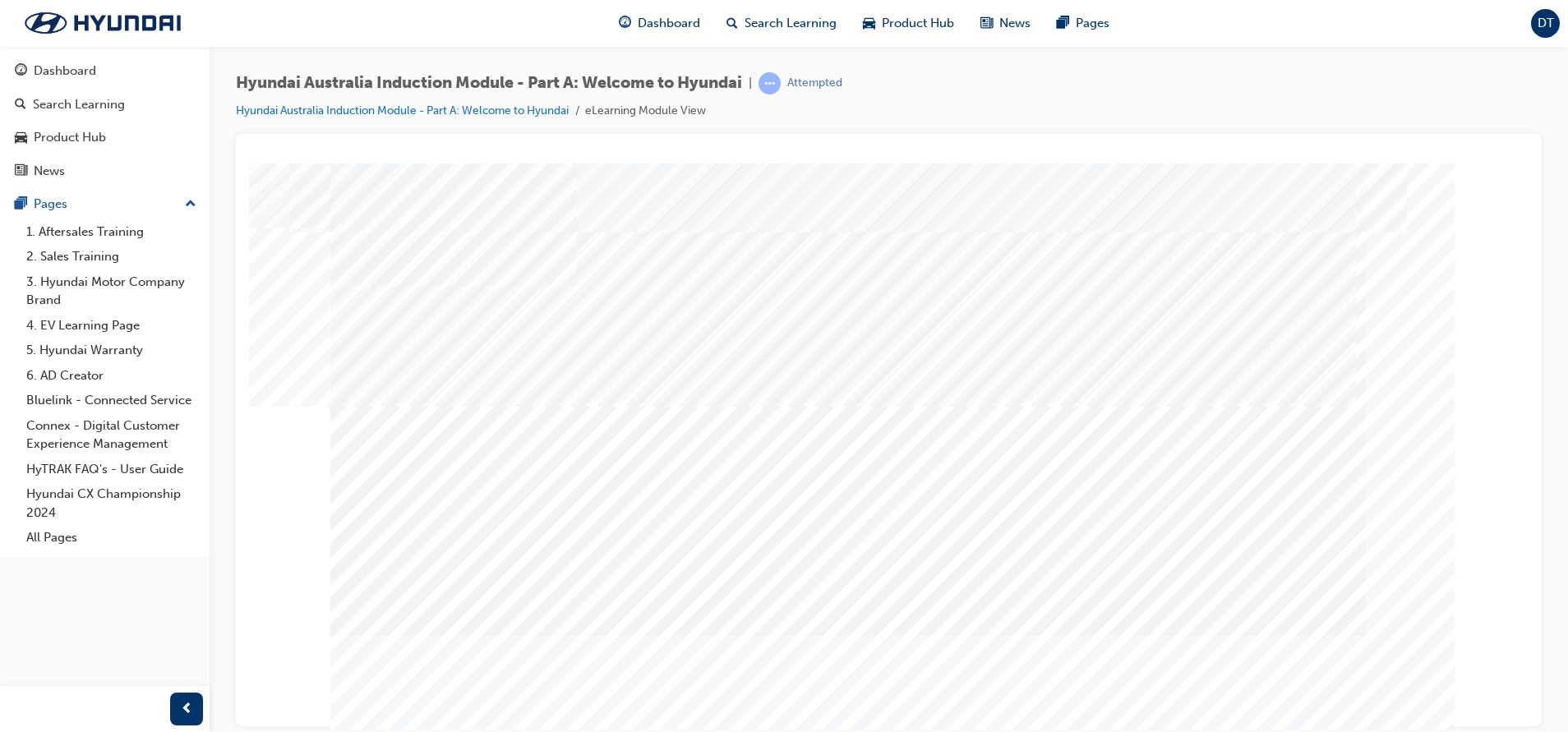 click at bounding box center (388, 1964) 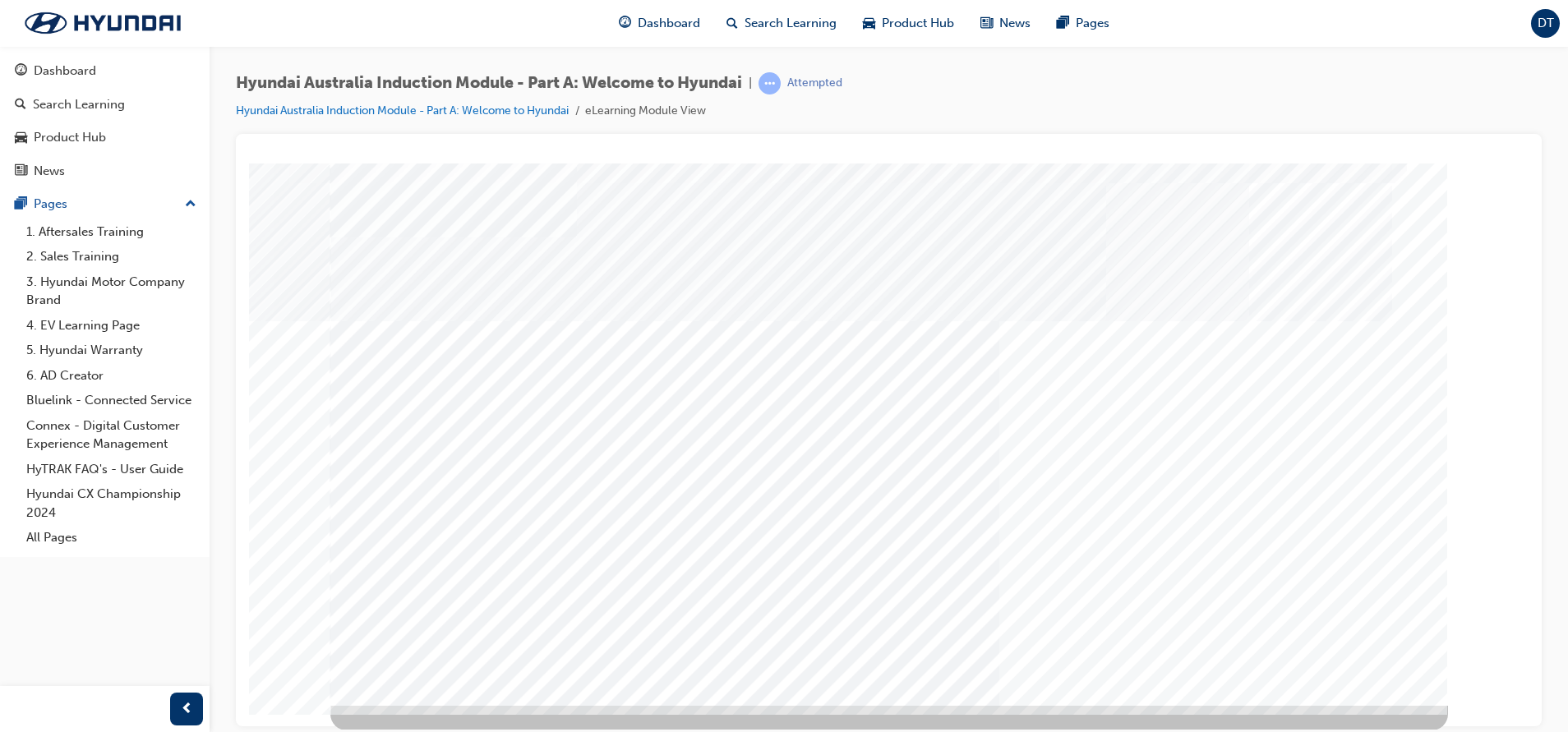 scroll, scrollTop: 50, scrollLeft: 0, axis: vertical 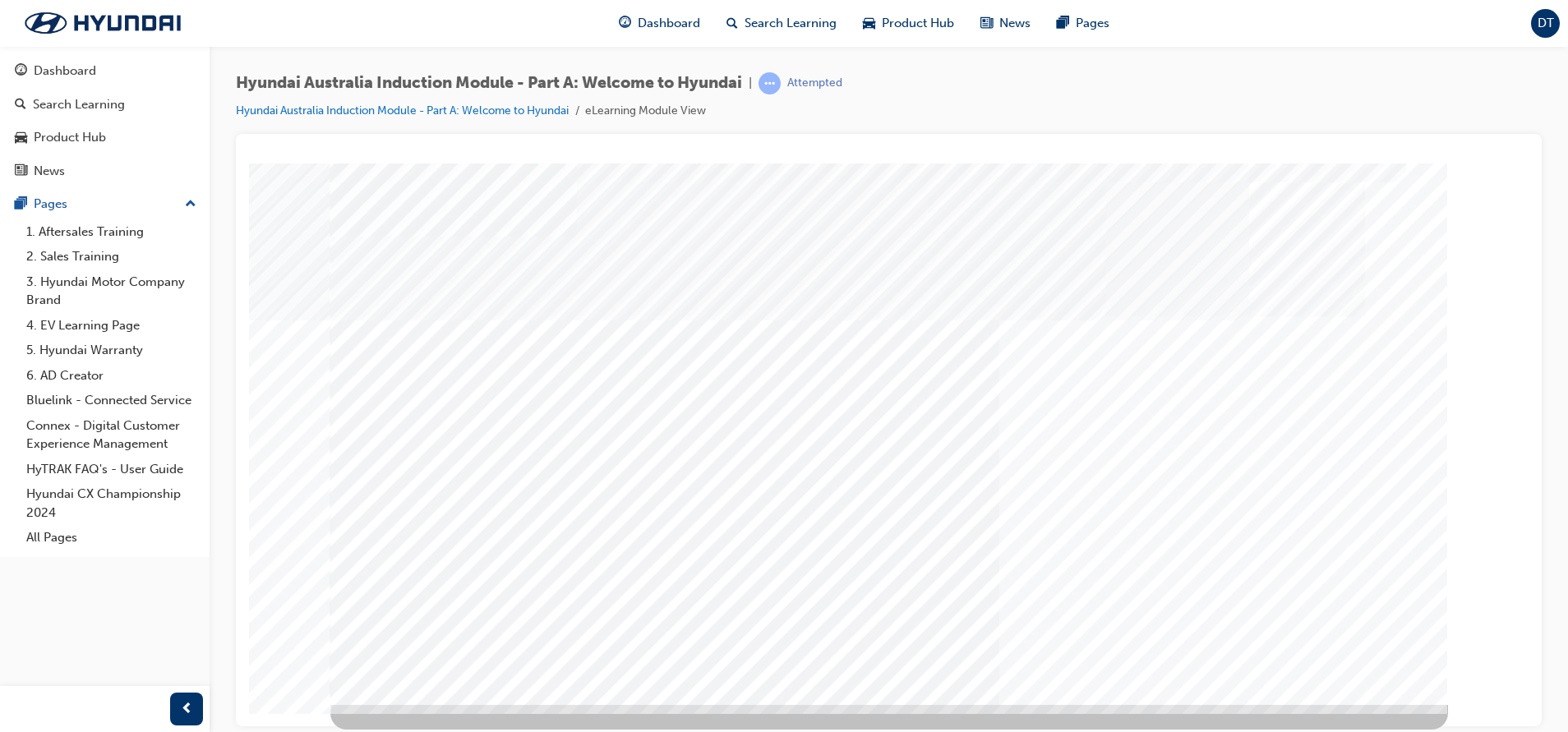 click at bounding box center [391, 2945] 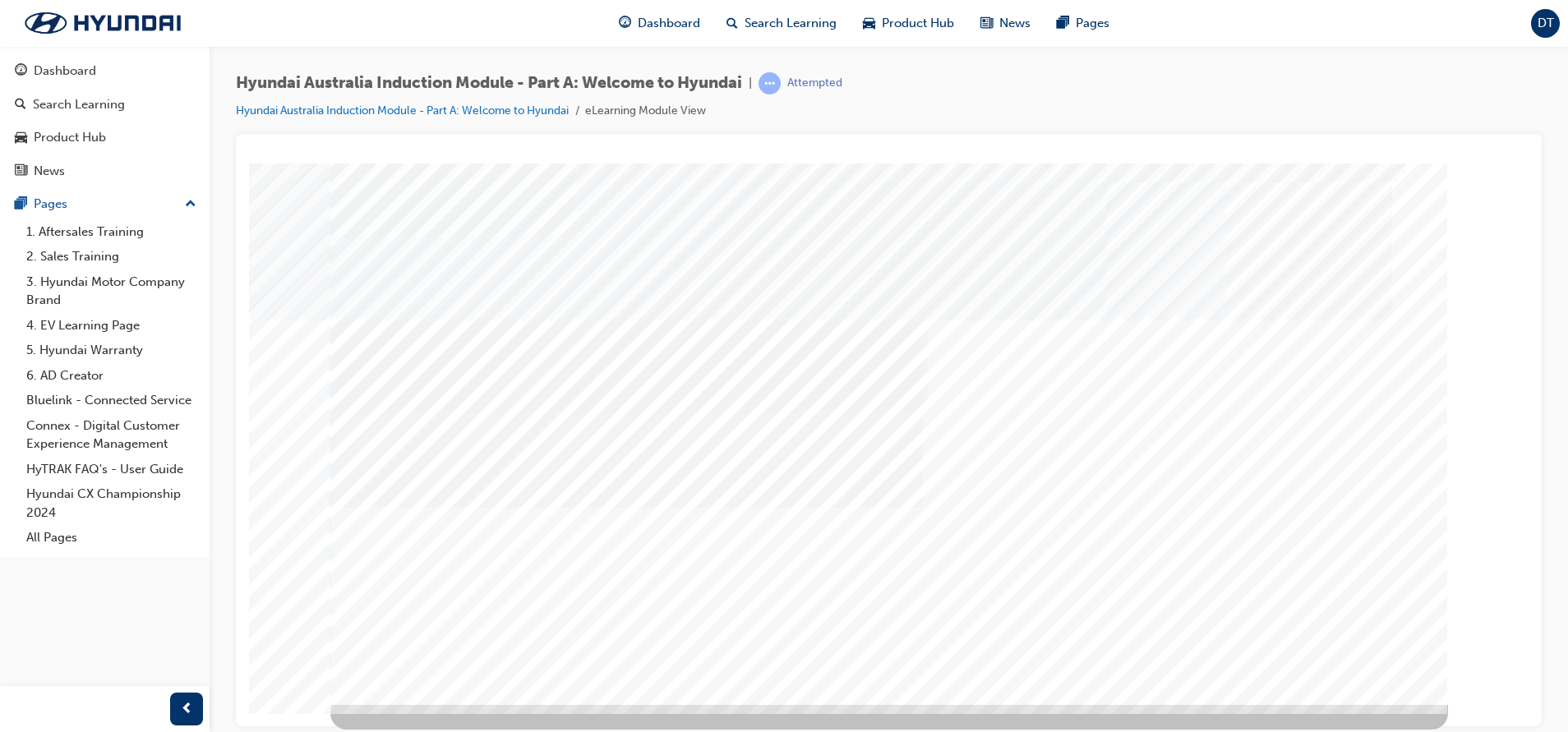 click at bounding box center (391, 3067) 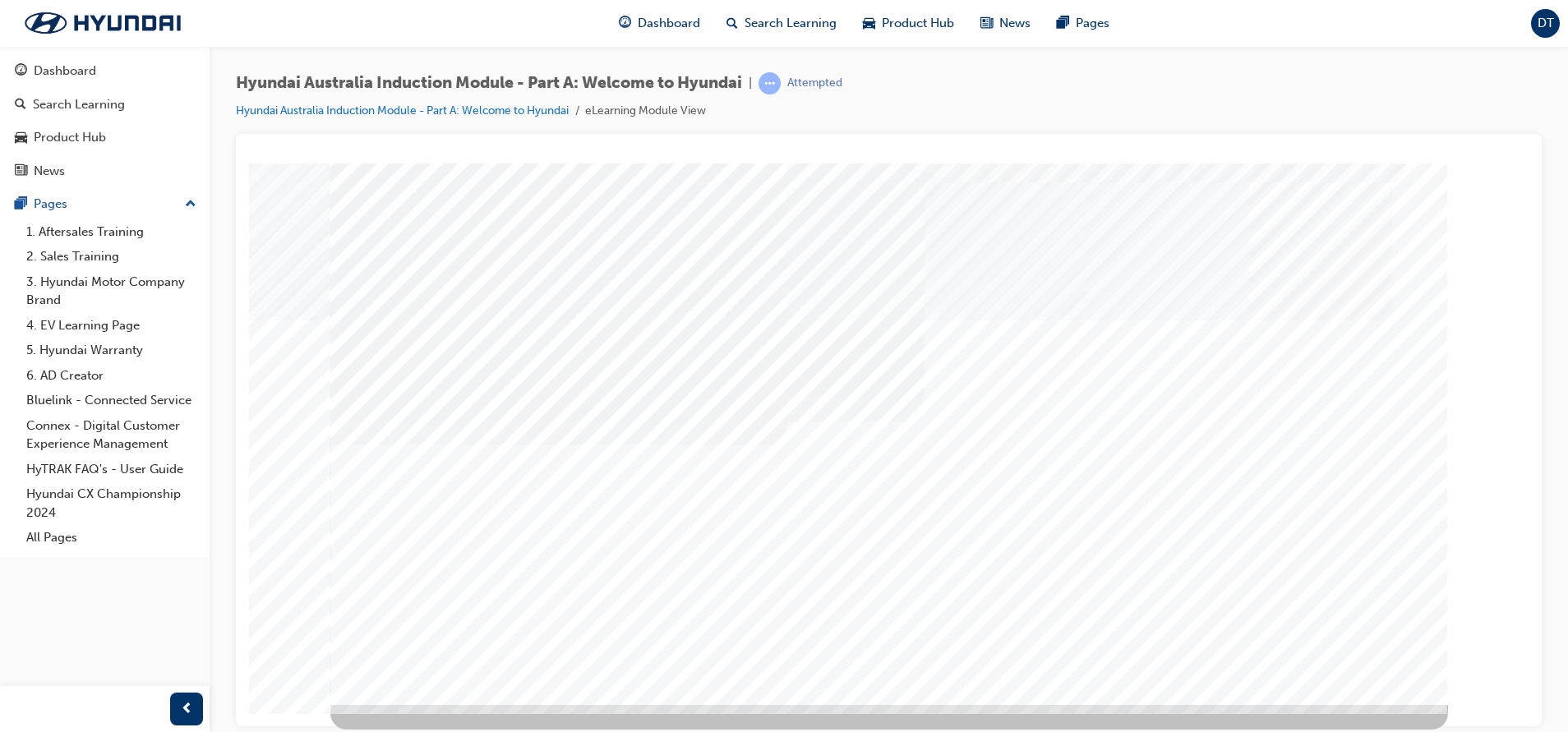 click at bounding box center (391, 3188) 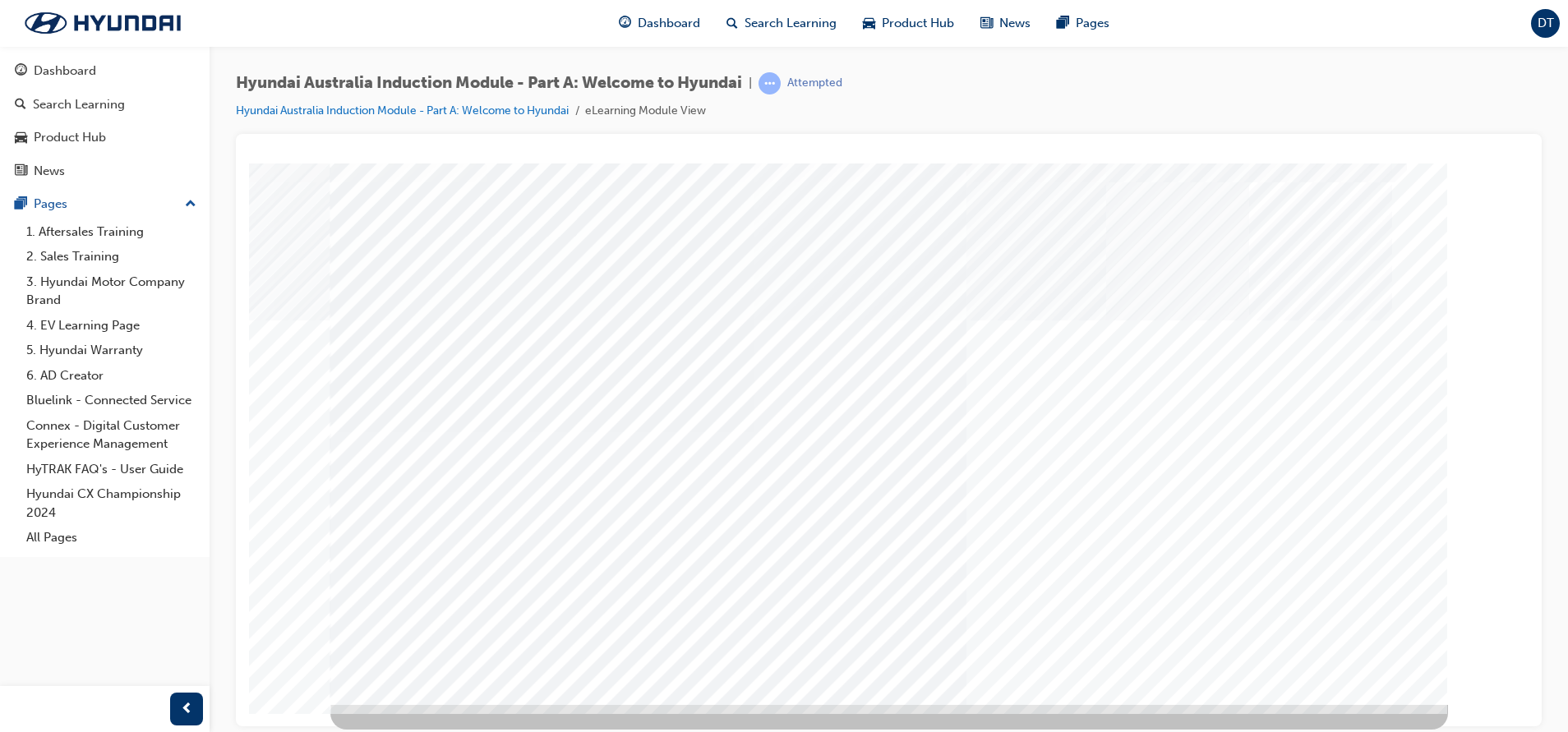 scroll, scrollTop: 1, scrollLeft: 0, axis: vertical 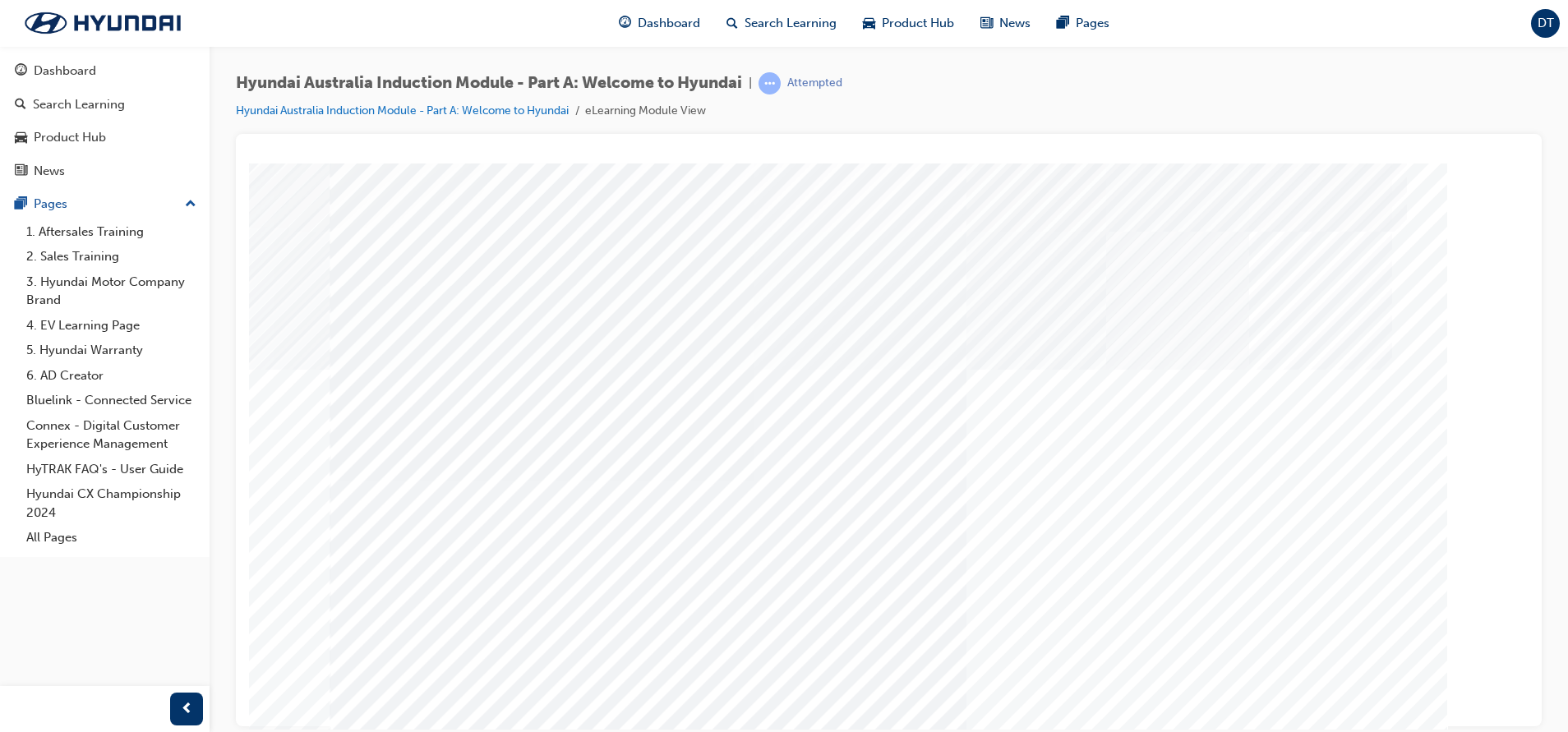 click at bounding box center [388, 4878] 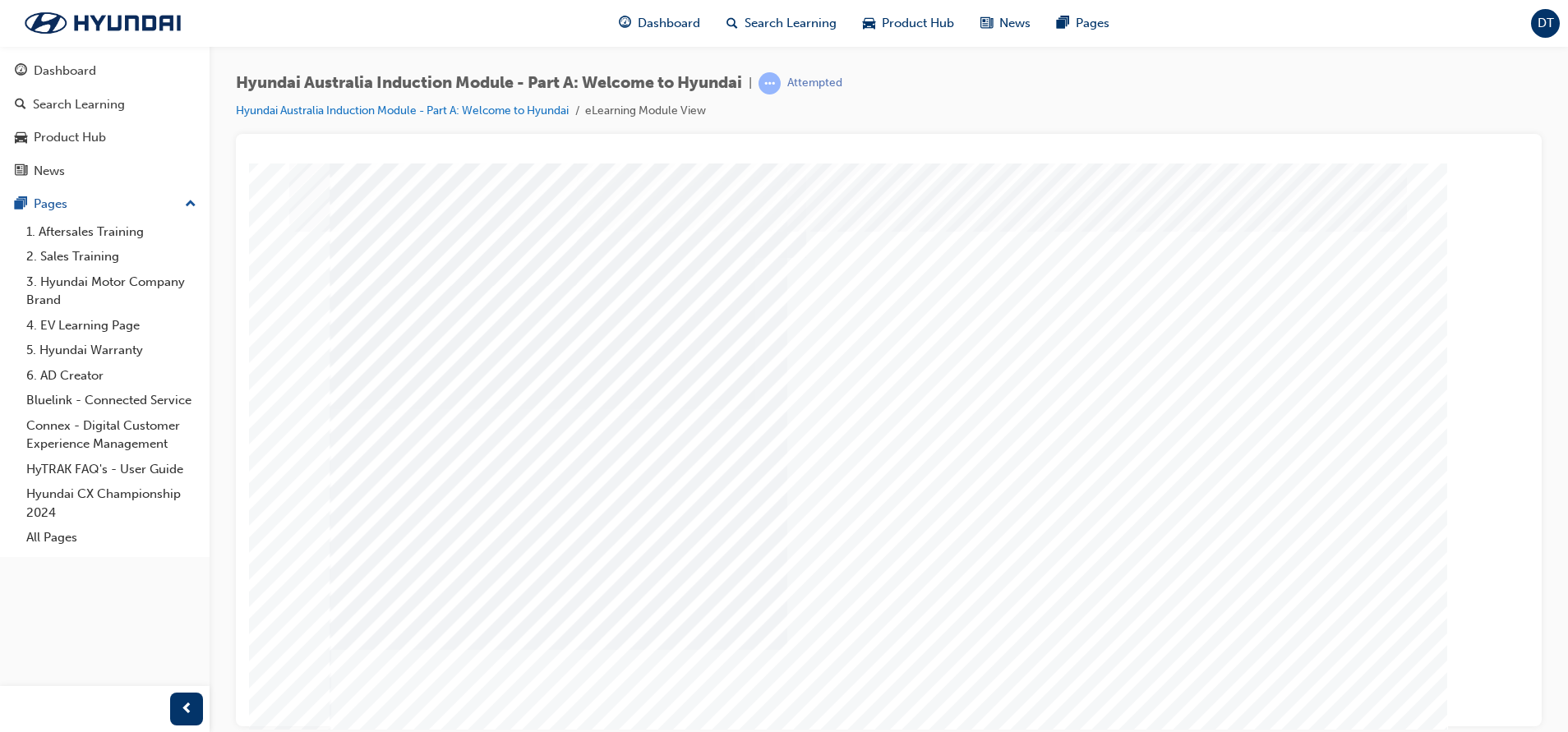 scroll, scrollTop: 0, scrollLeft: 0, axis: both 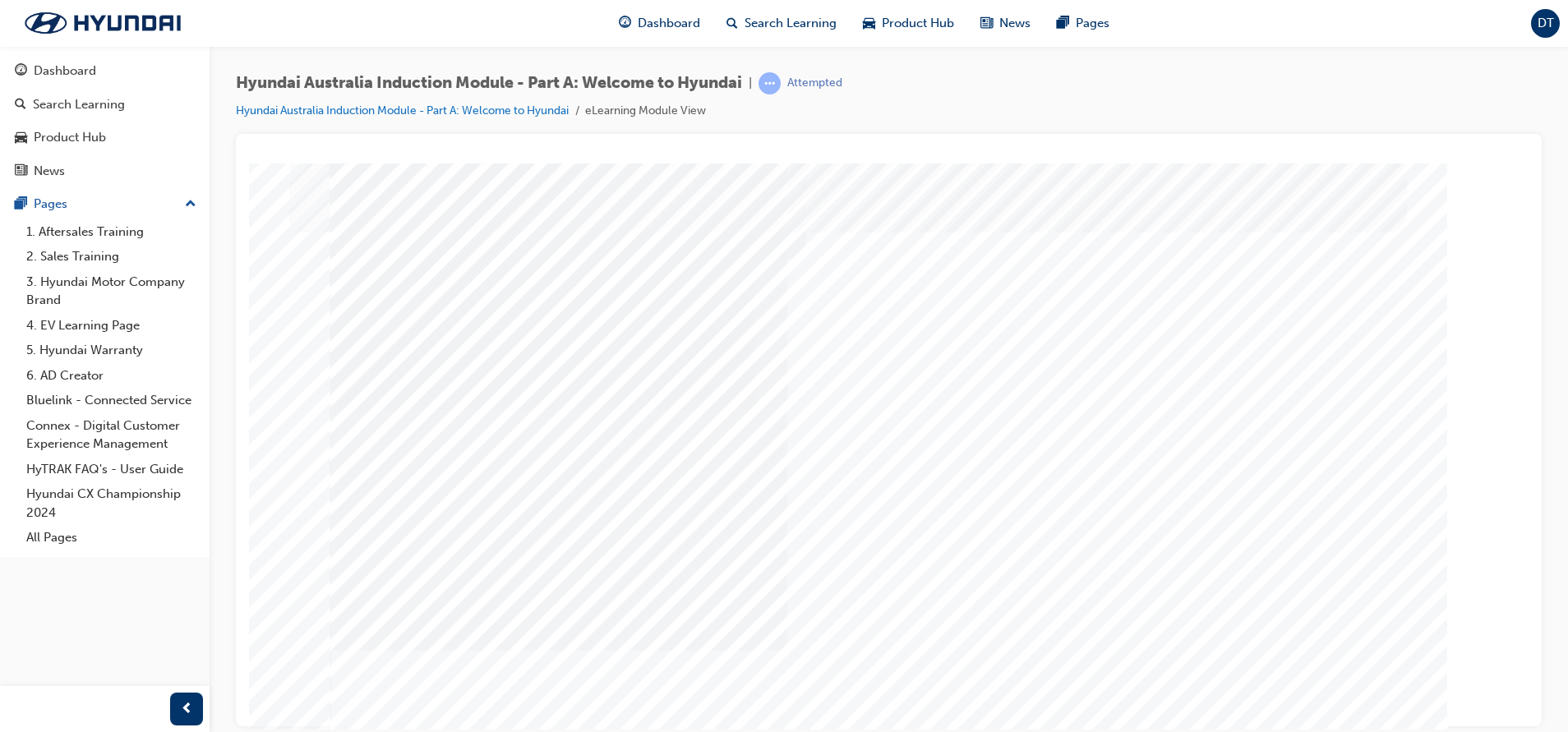 click at bounding box center (365, 3111) 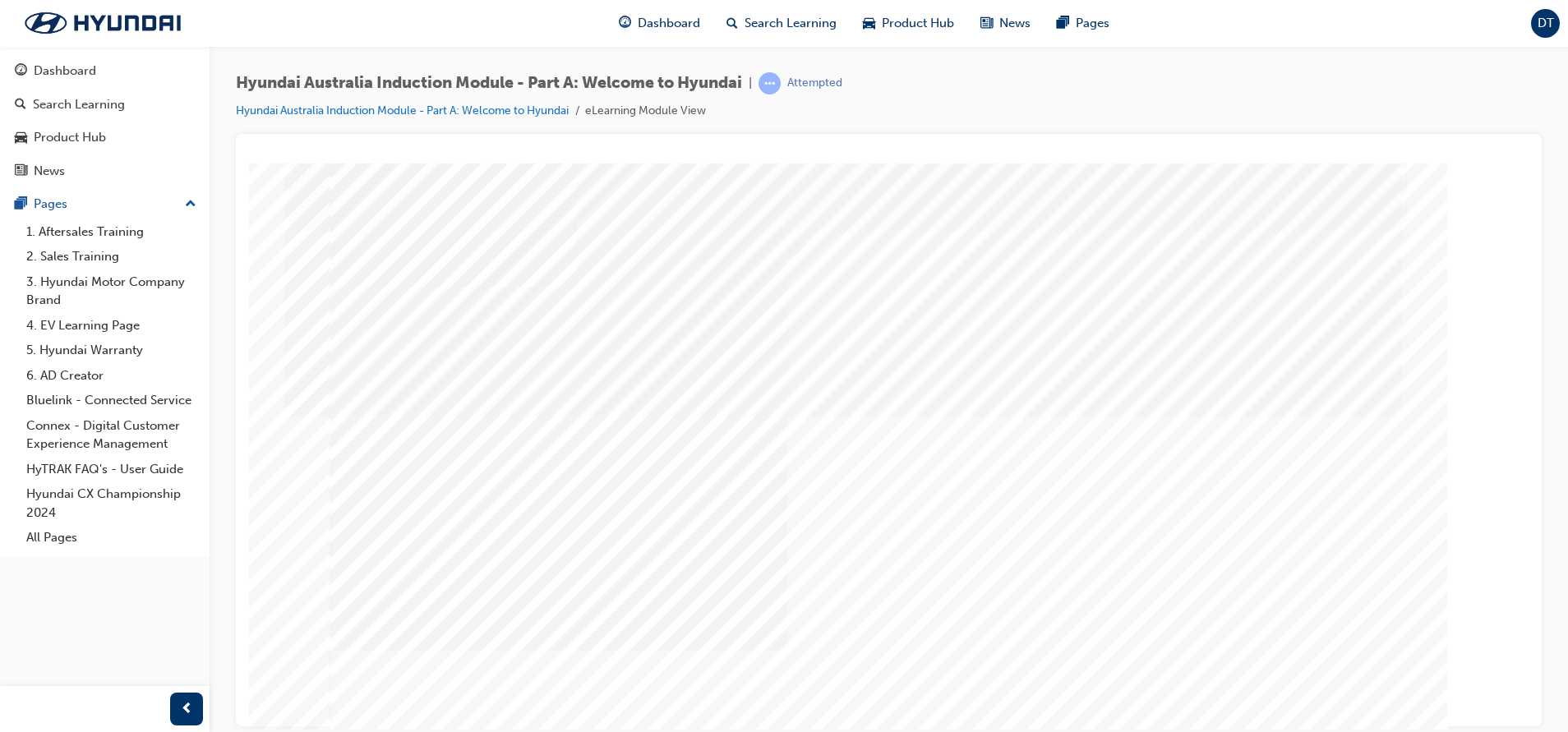 click at bounding box center [356, 3172] 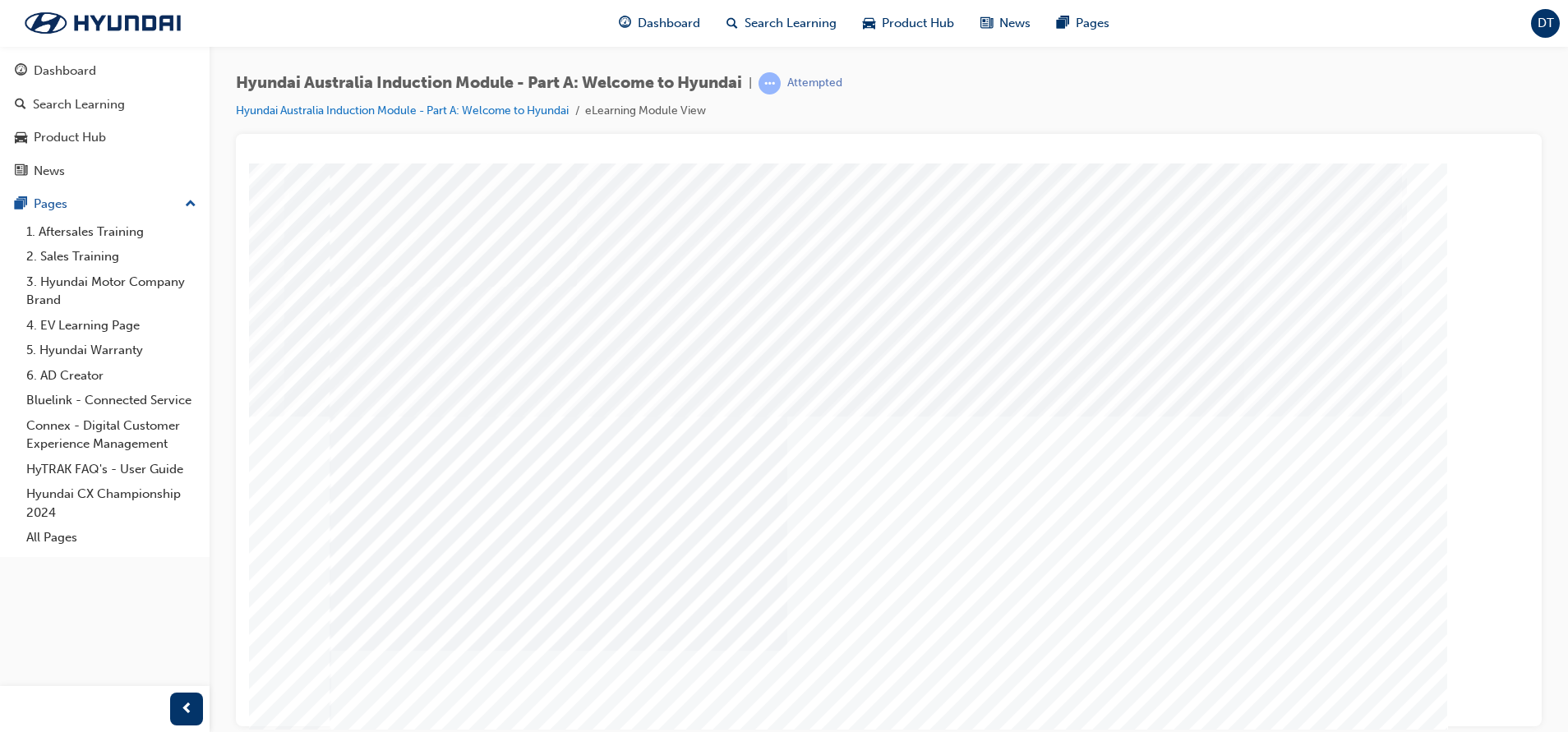 click at bounding box center (357, 3225) 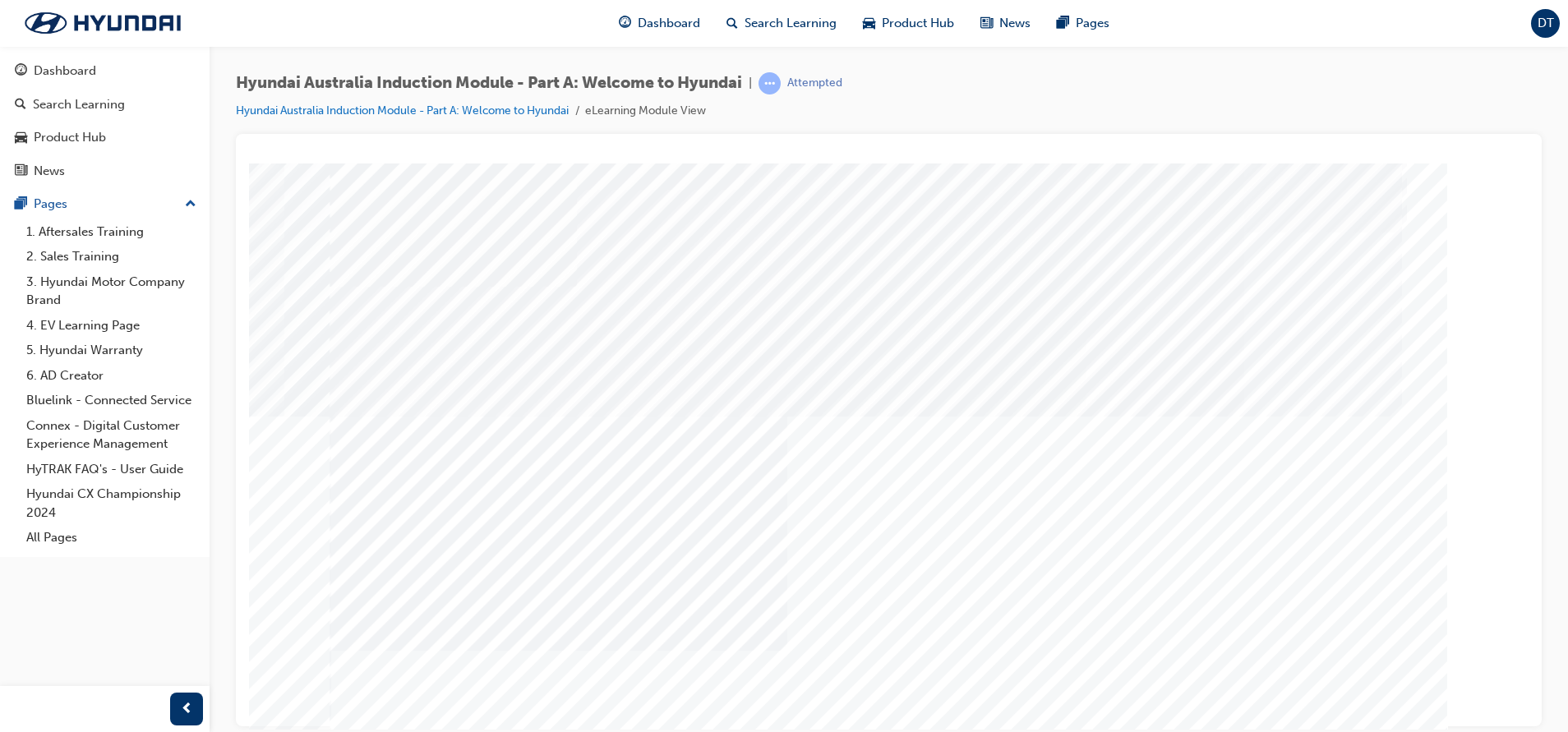 click at bounding box center [388, 2046] 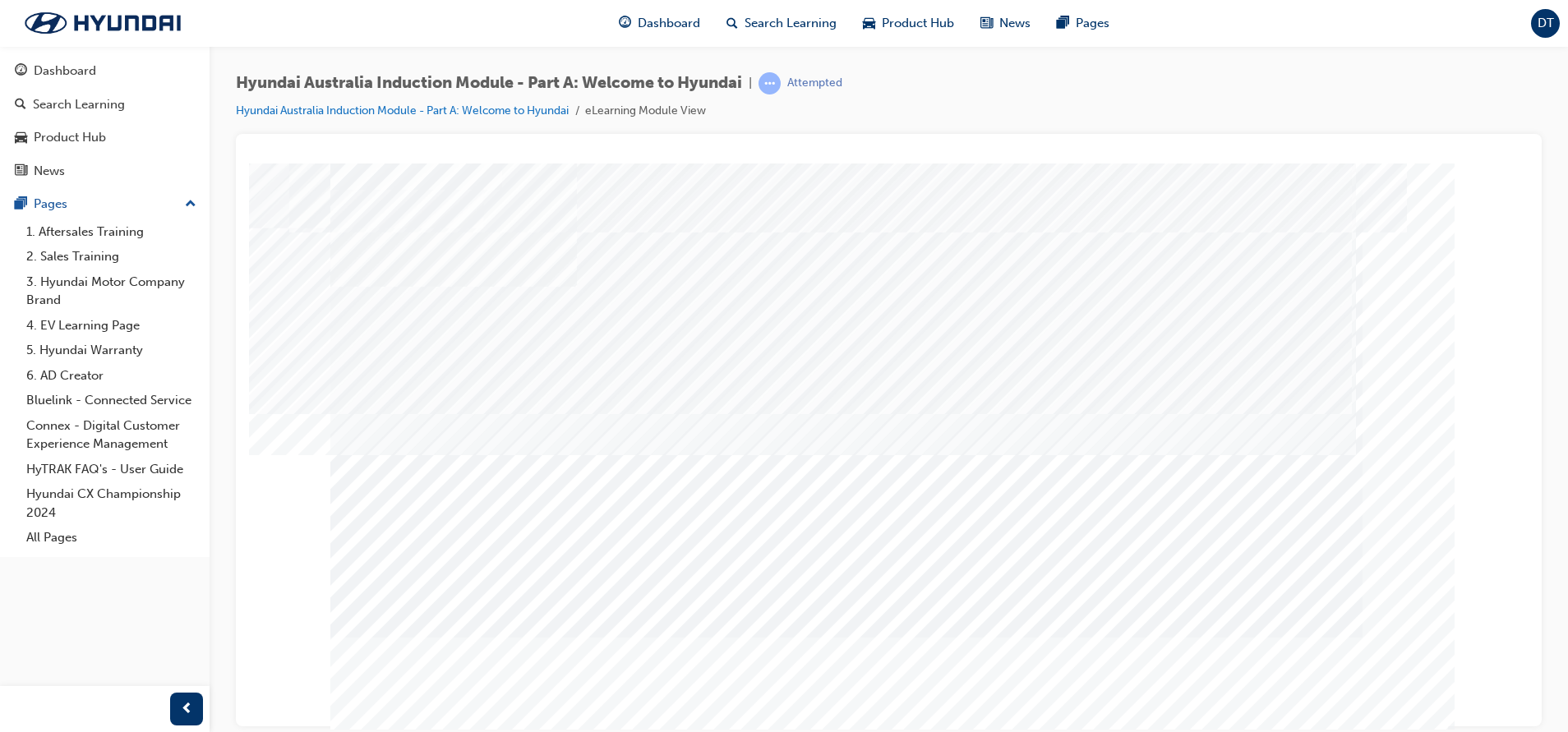 click at bounding box center [388, 2091] 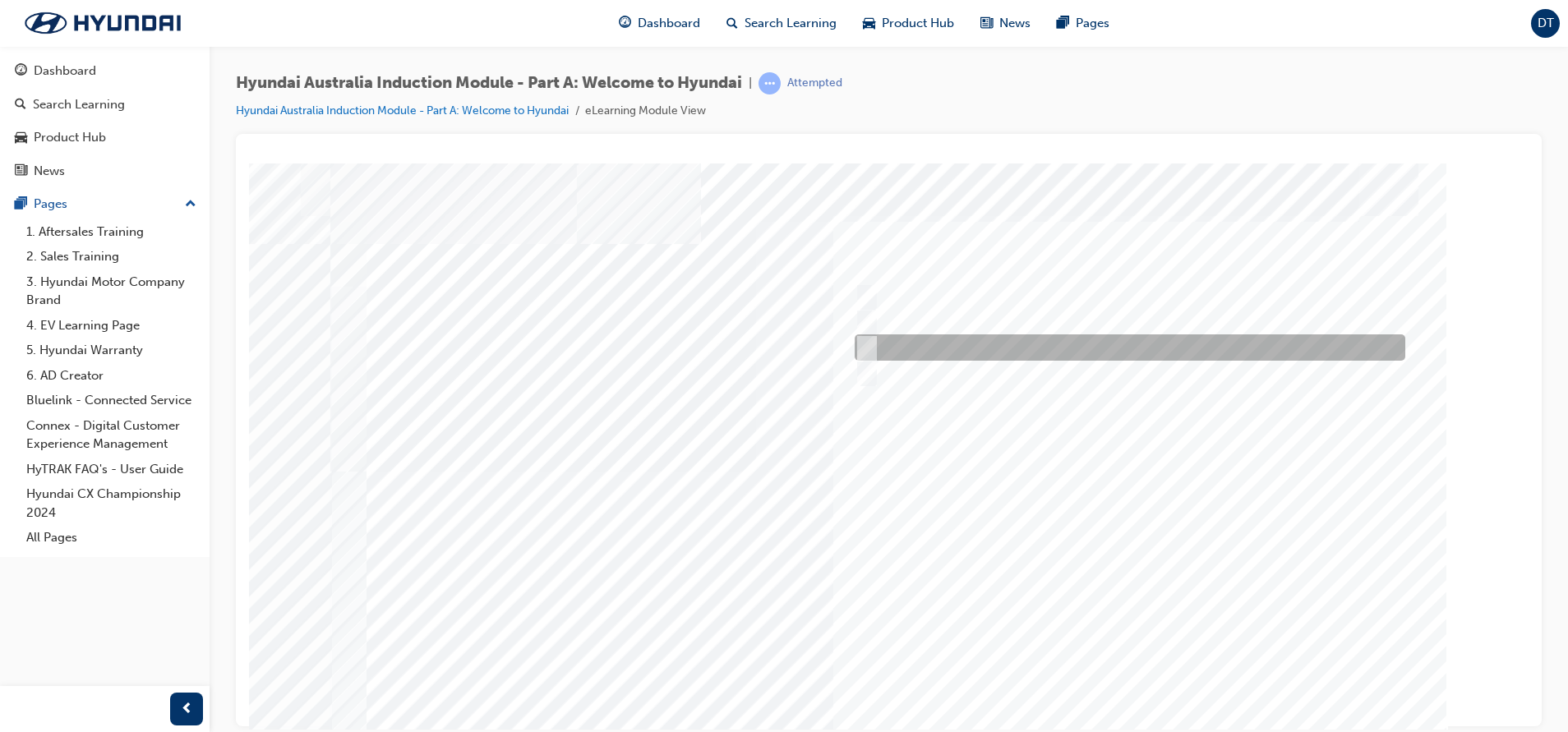click at bounding box center [864, 348] 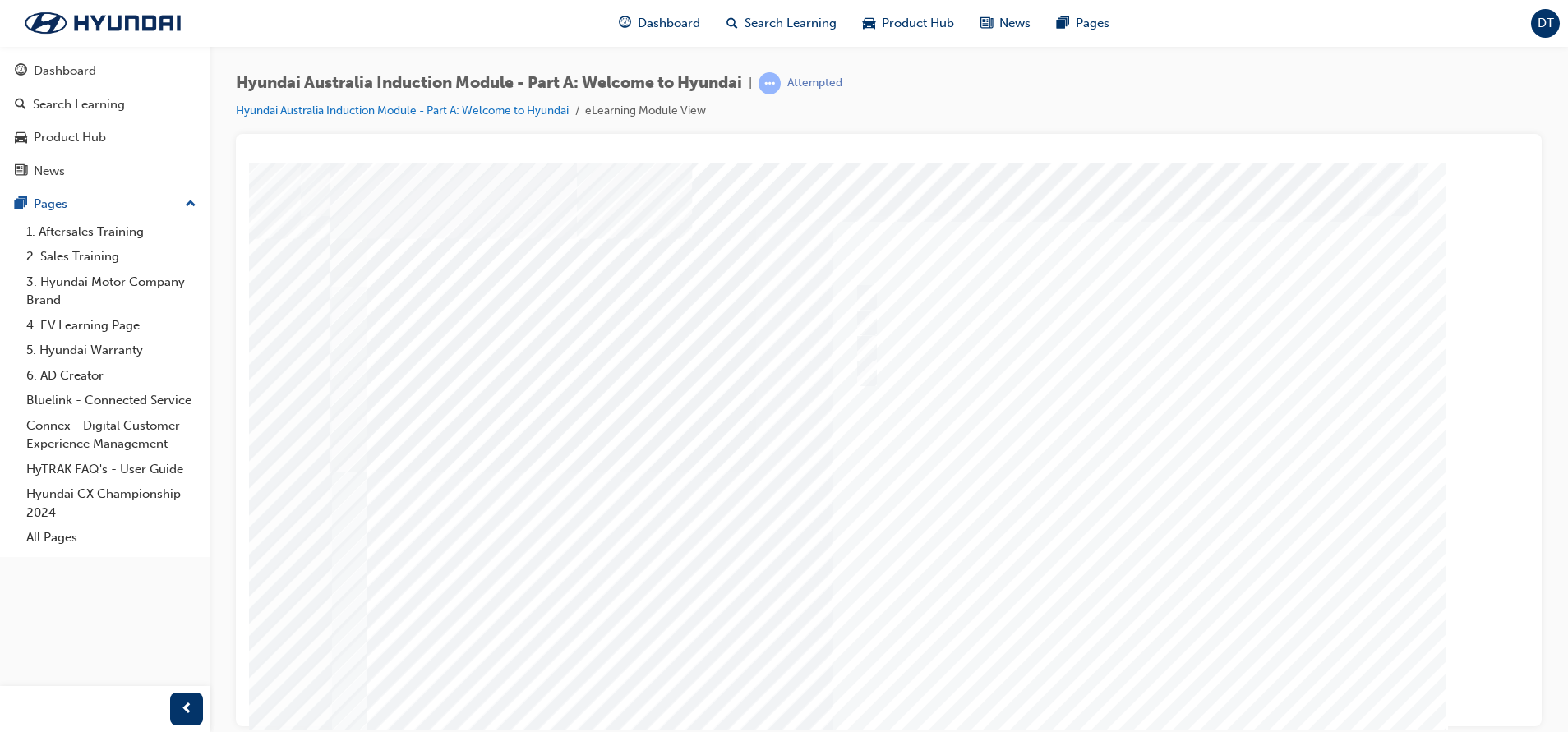 click at bounding box center [388, 4267] 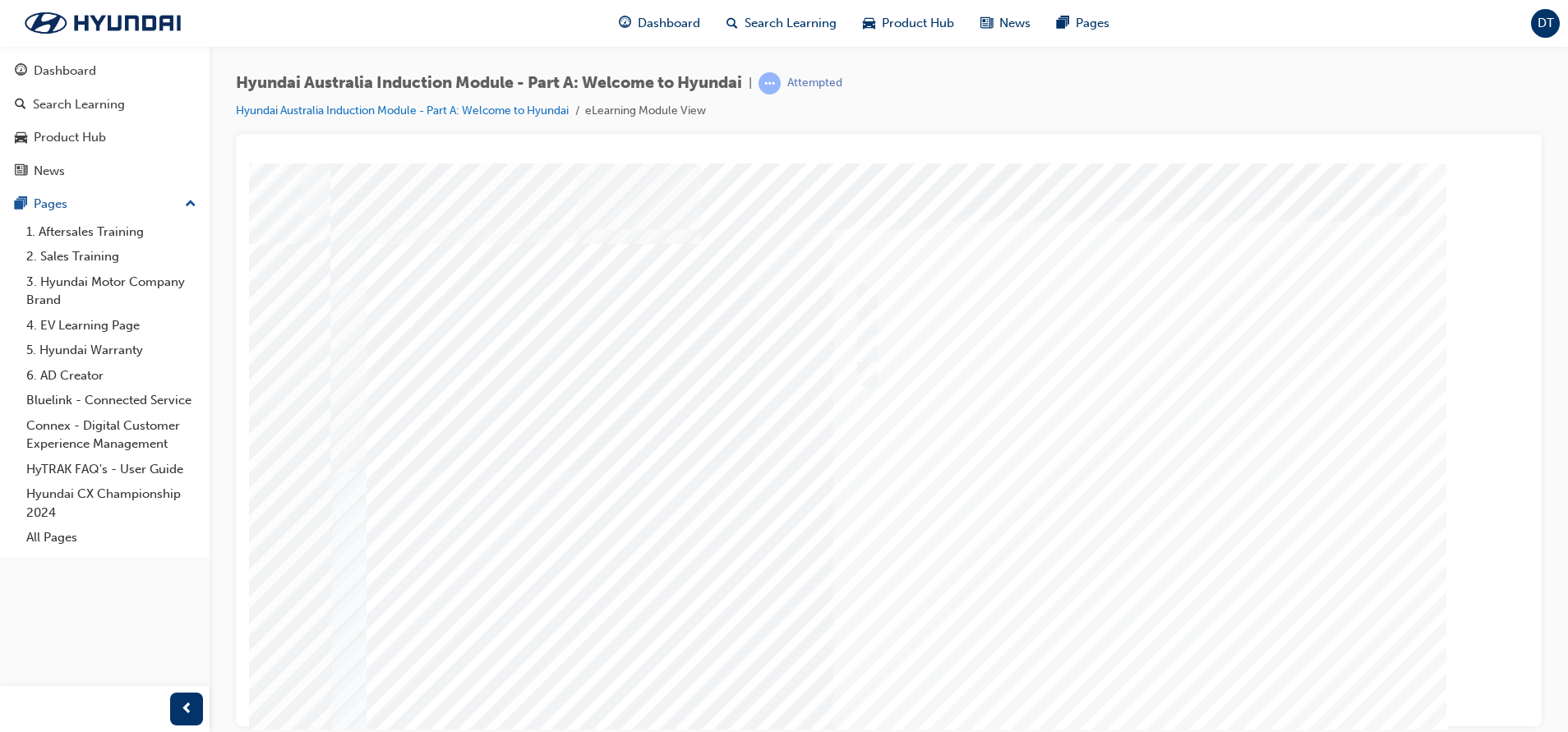 click at bounding box center [889, 458] 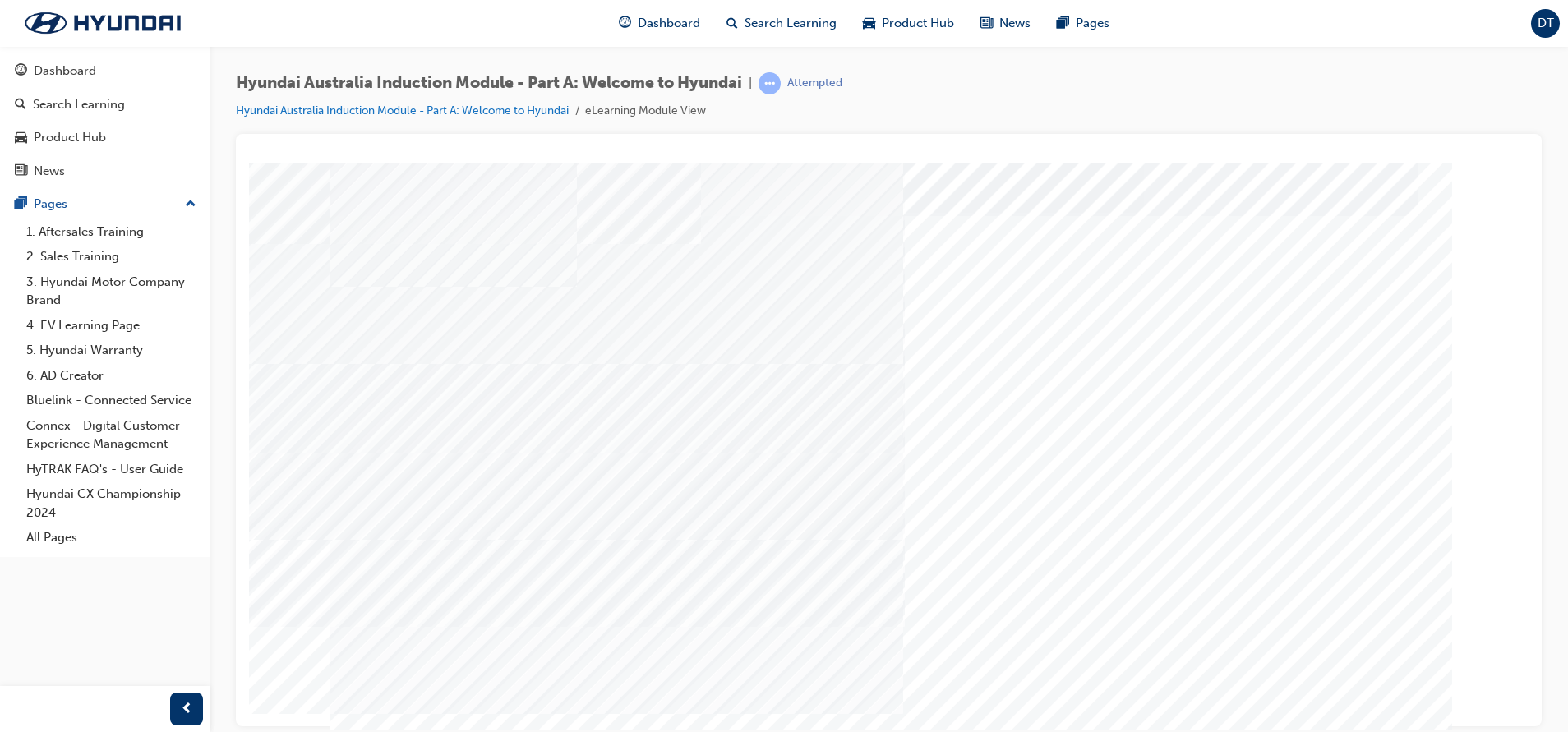 drag, startPoint x: 1202, startPoint y: 500, endPoint x: 1141, endPoint y: 423, distance: 98.23441 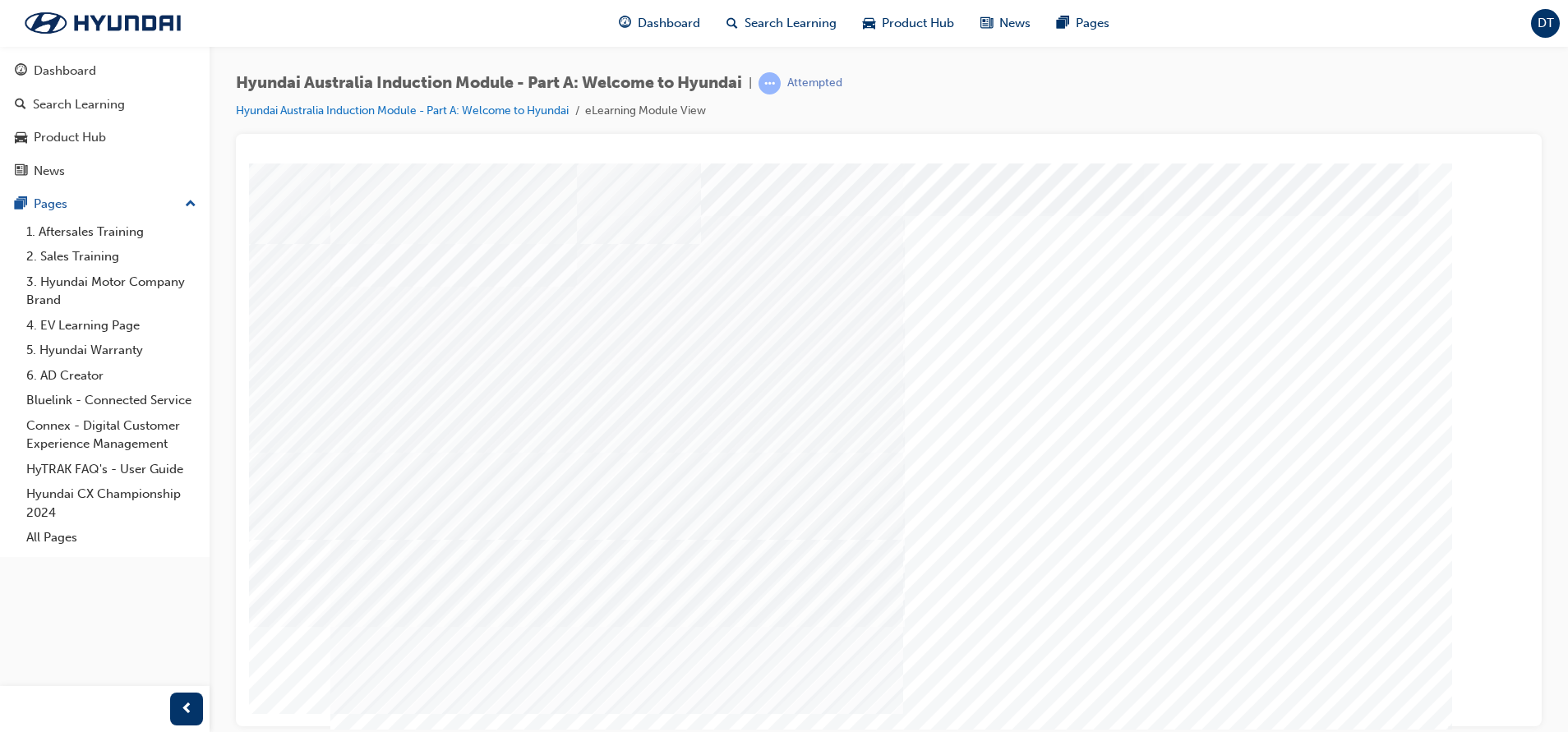 click at bounding box center [388, 2732] 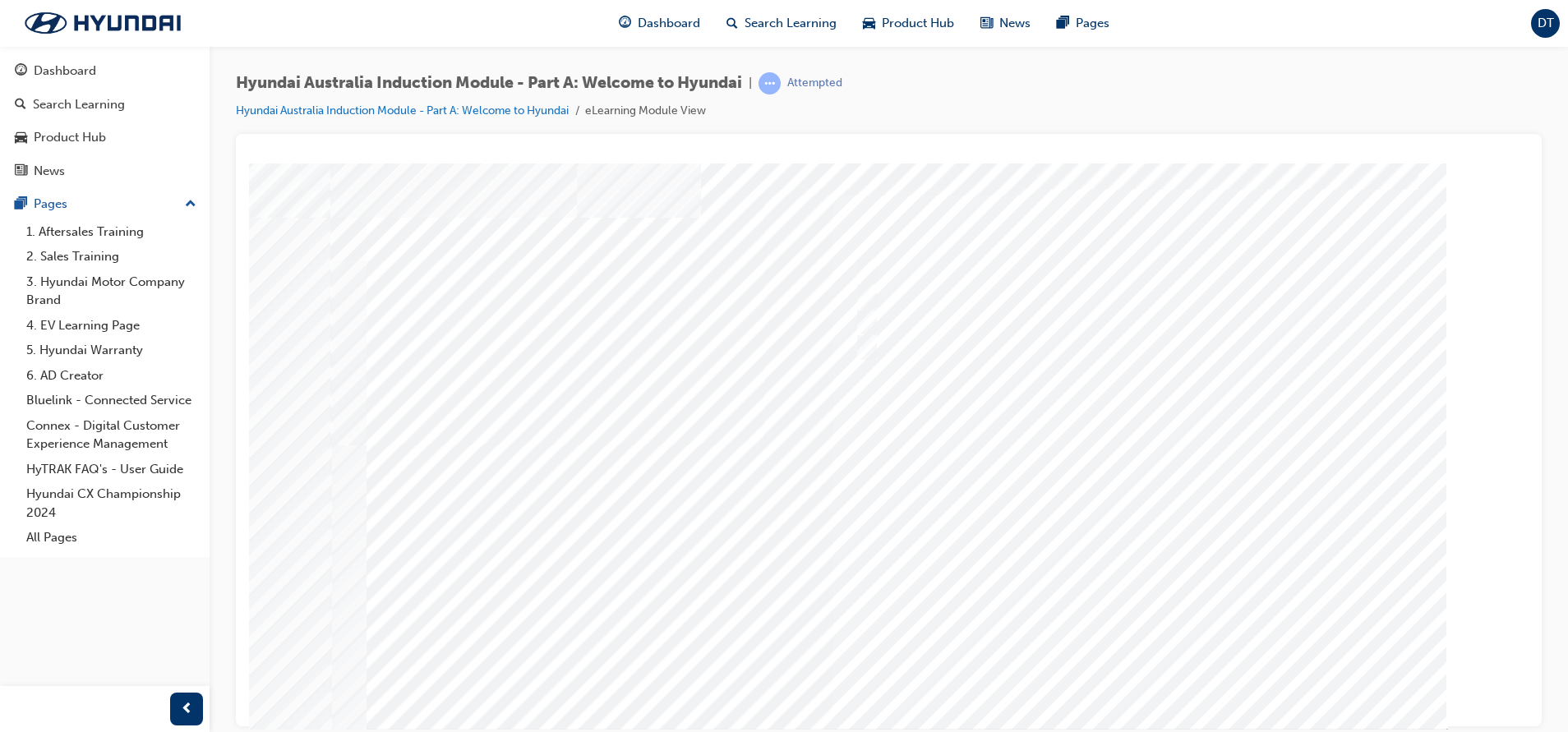 scroll, scrollTop: 50, scrollLeft: 0, axis: vertical 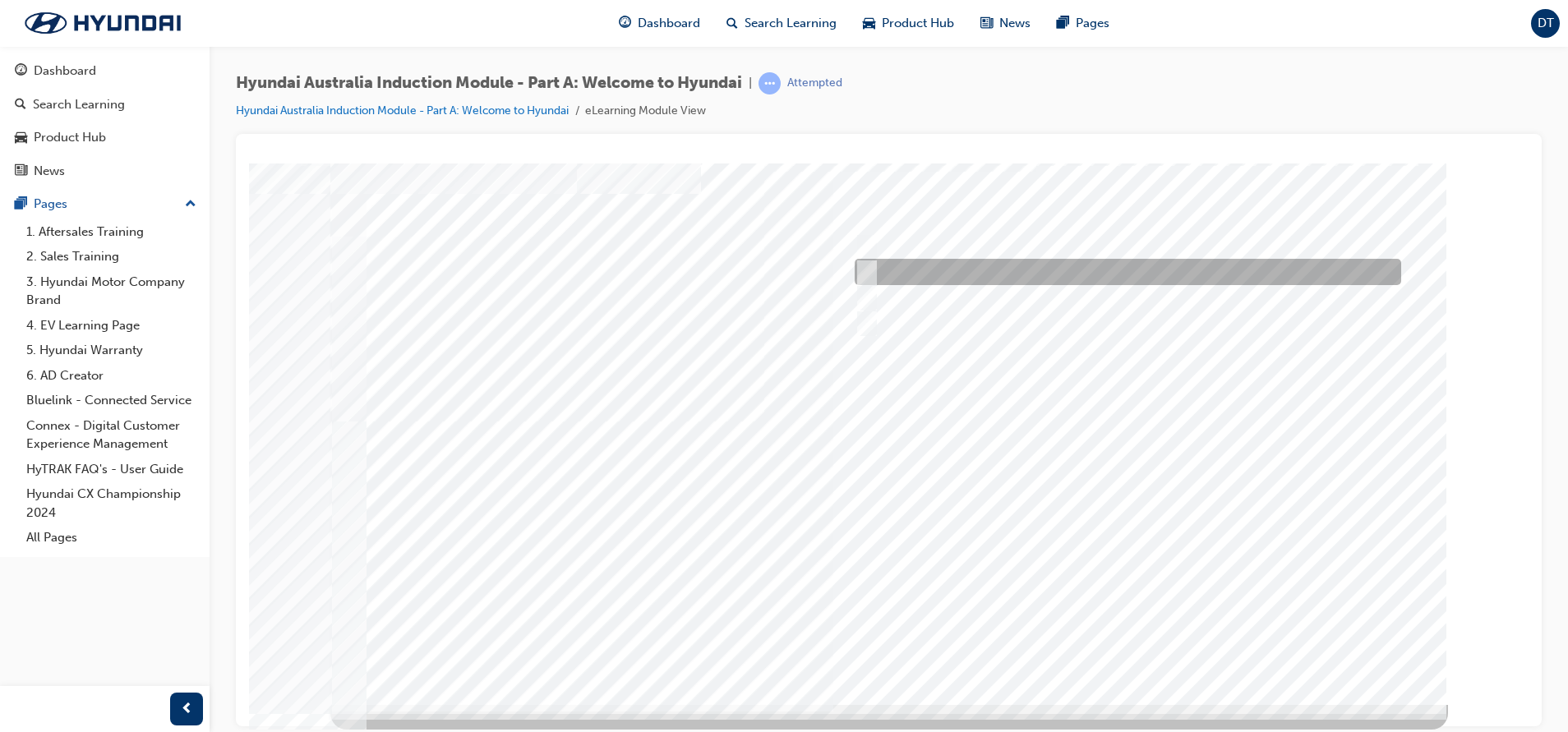 click at bounding box center (864, 272) 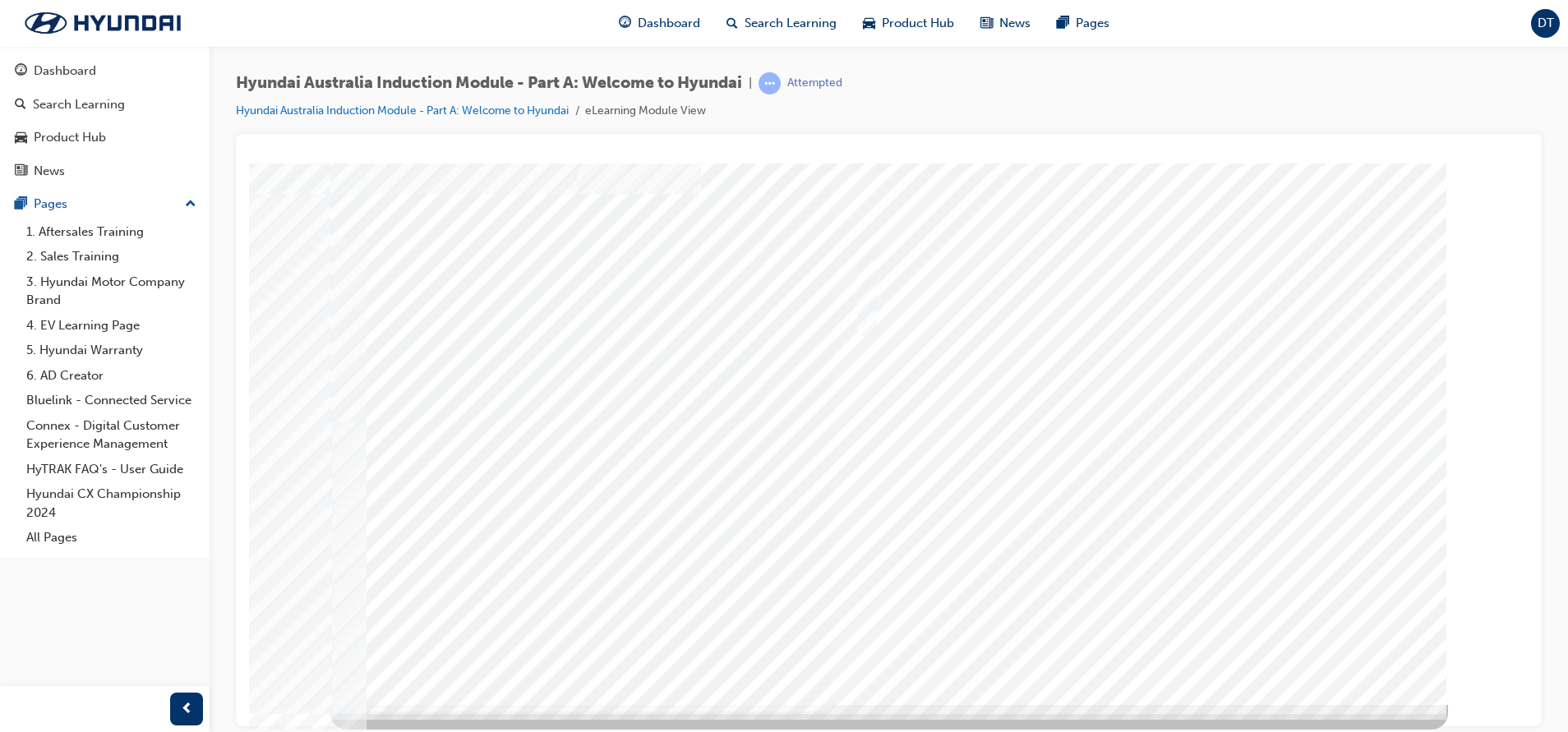 click at bounding box center [388, 4818] 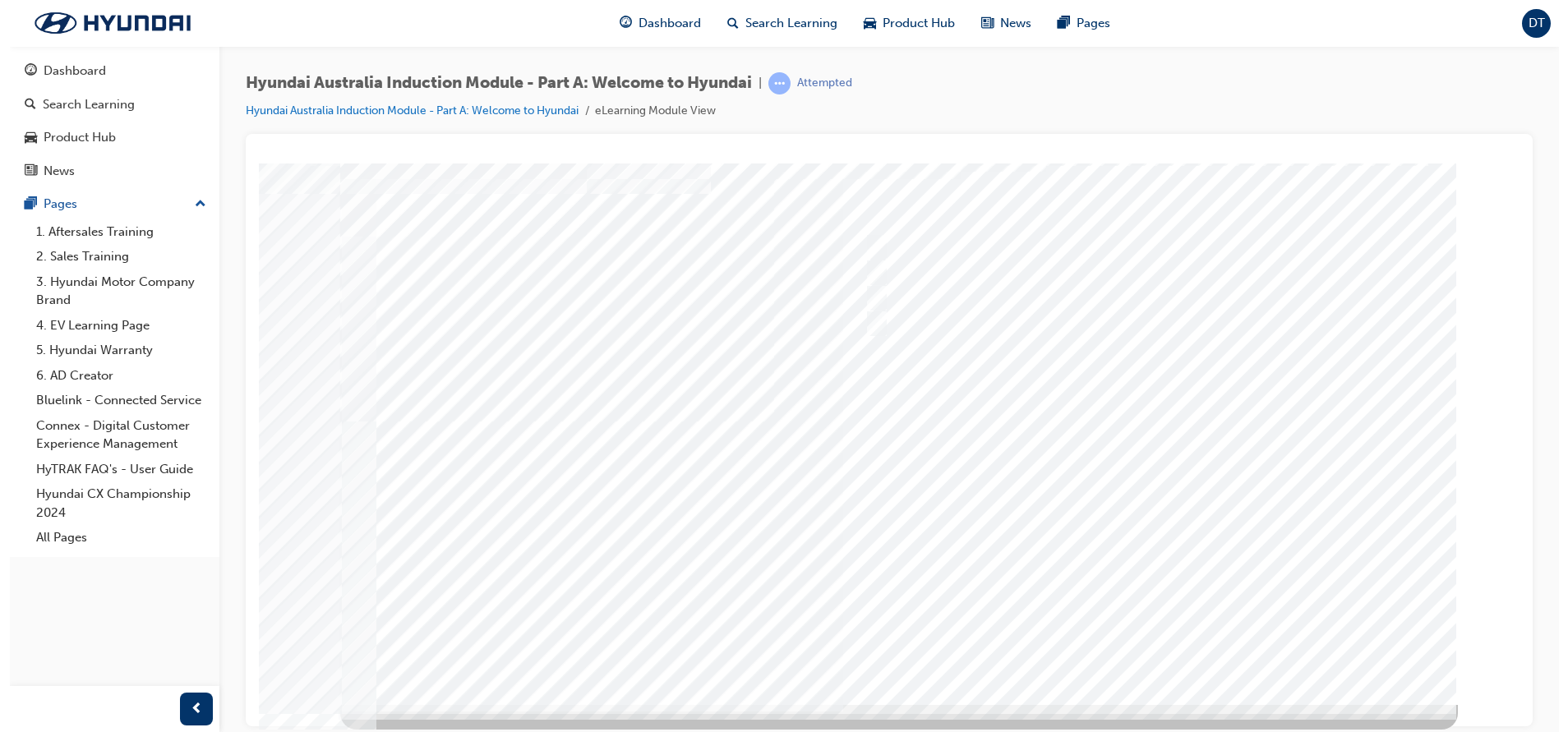 scroll, scrollTop: 0, scrollLeft: 0, axis: both 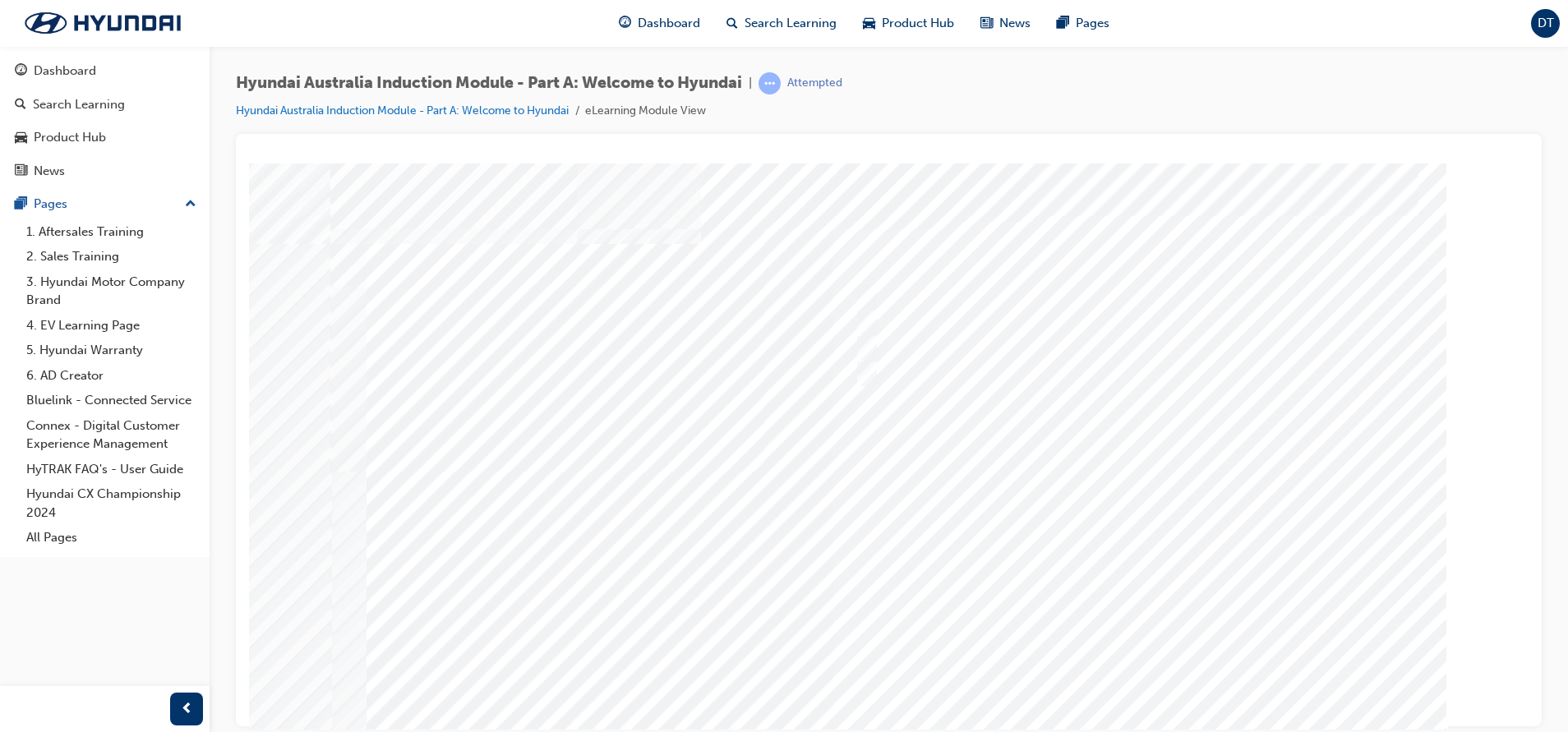 click at bounding box center (889, 458) 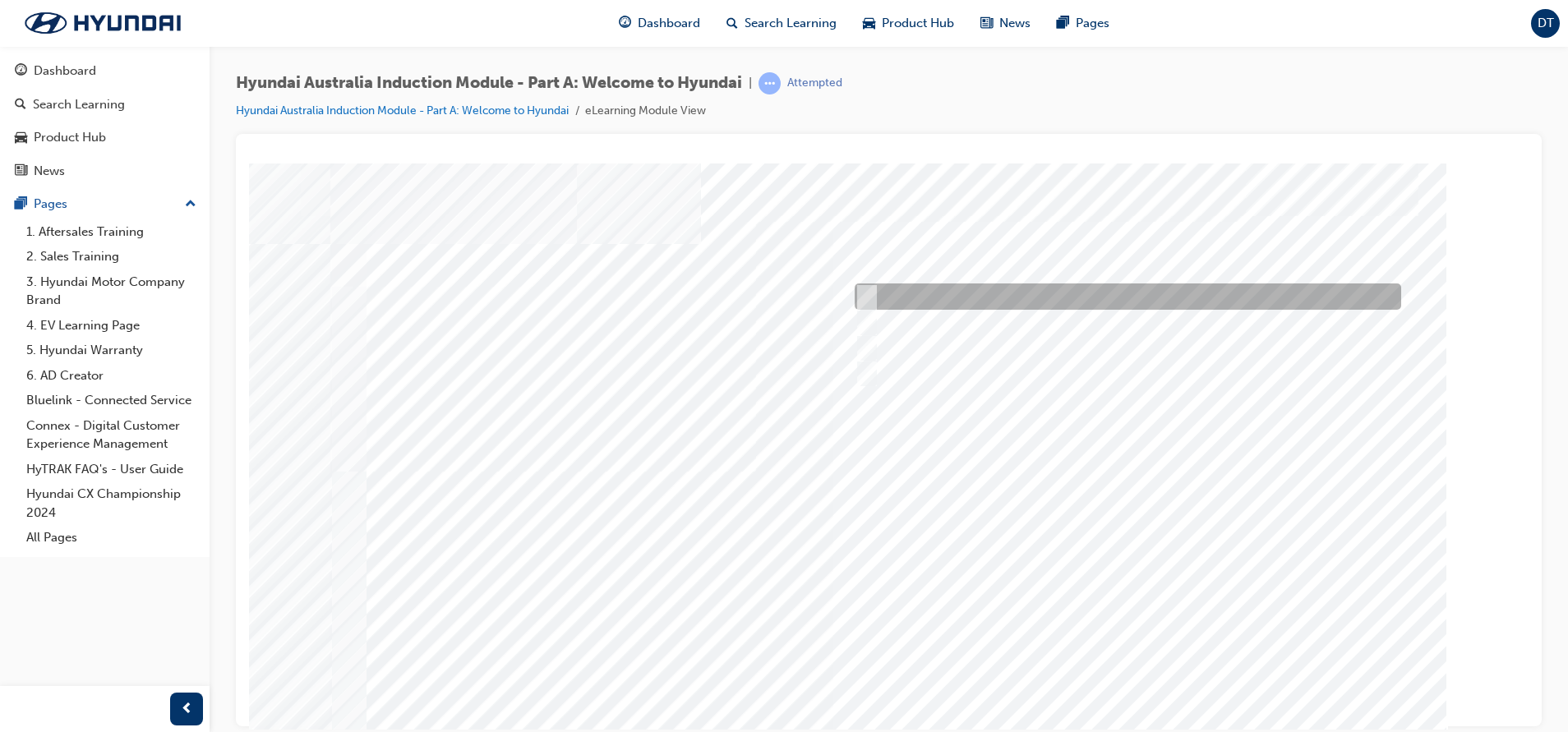 click at bounding box center (1123, 297) 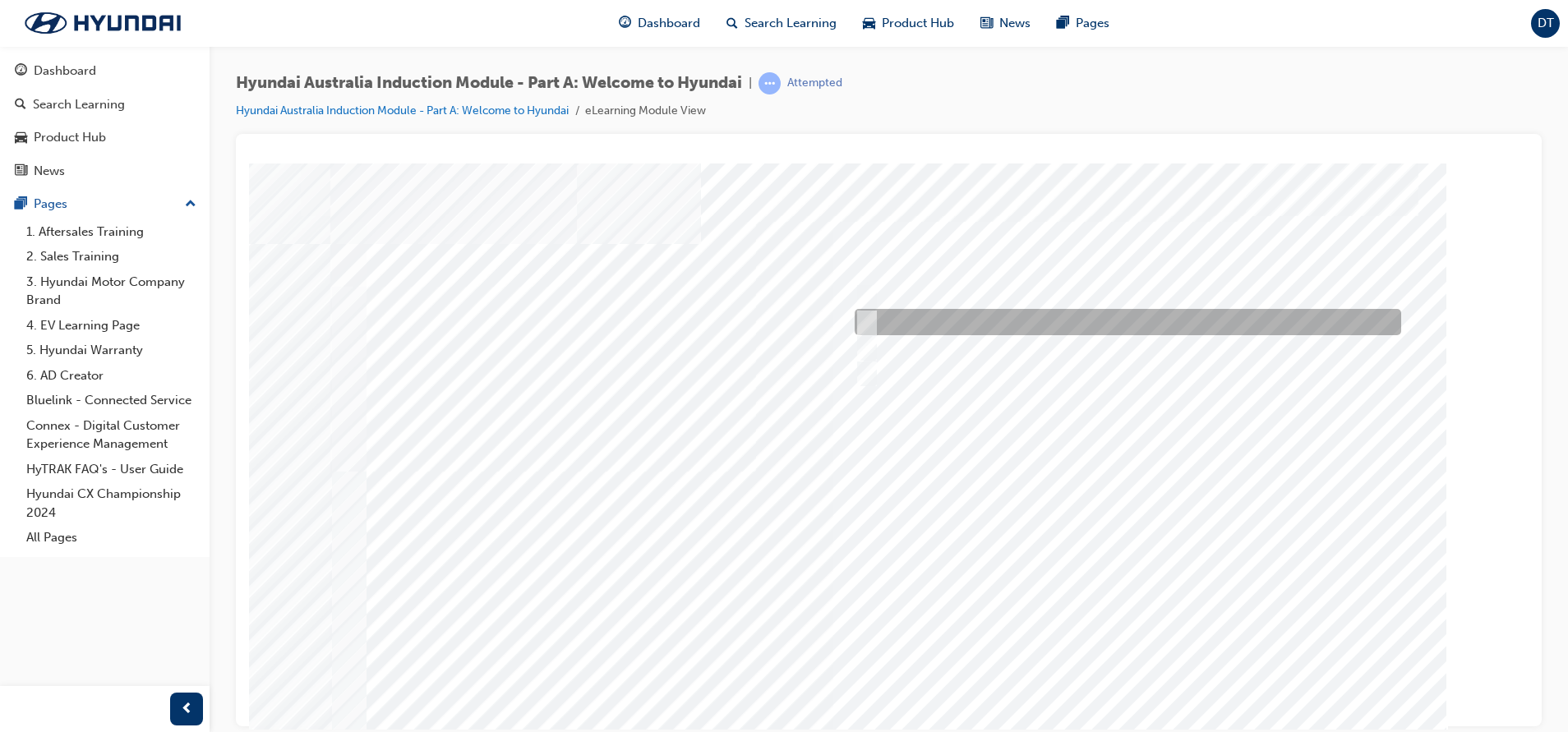 click at bounding box center [863, 322] 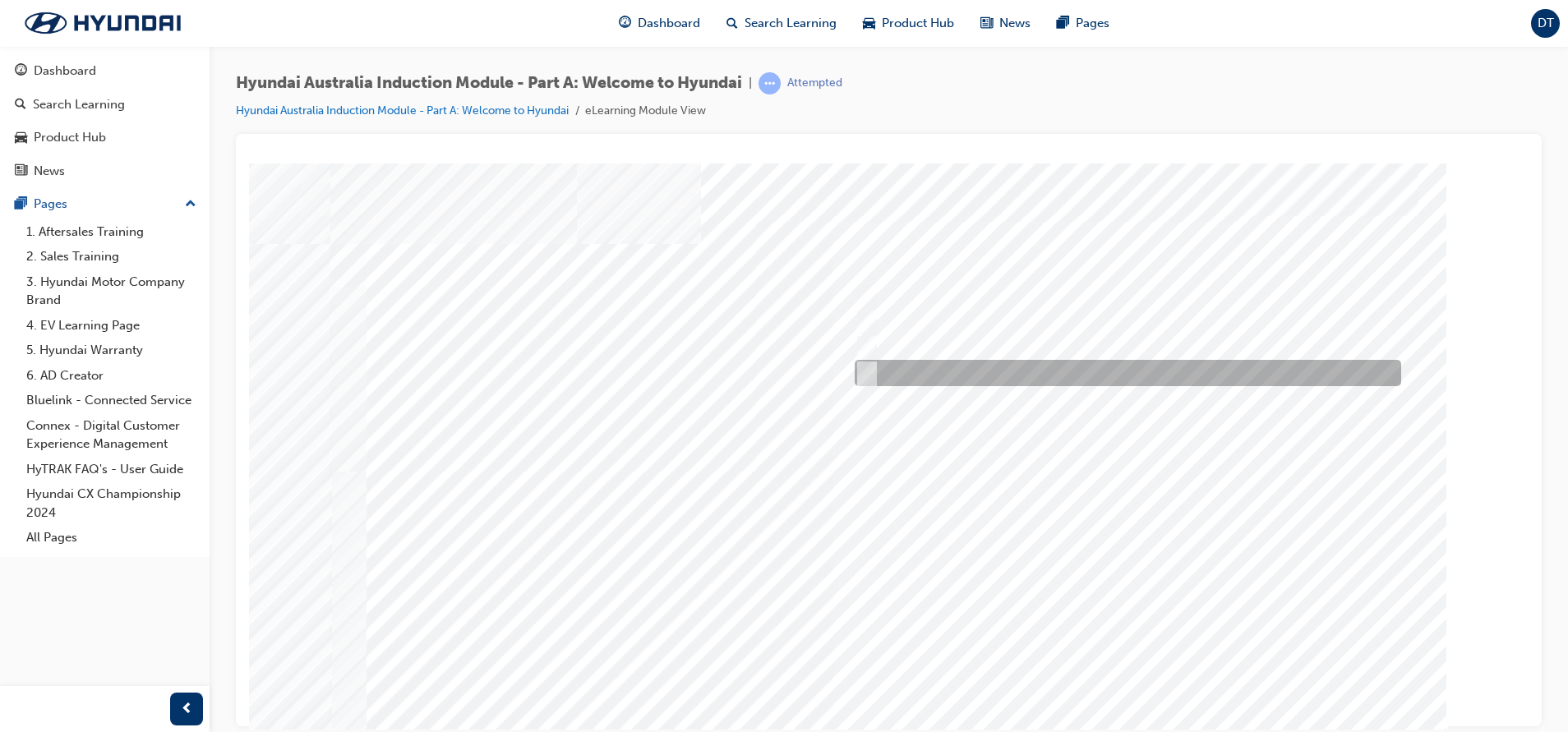 click at bounding box center [863, 373] 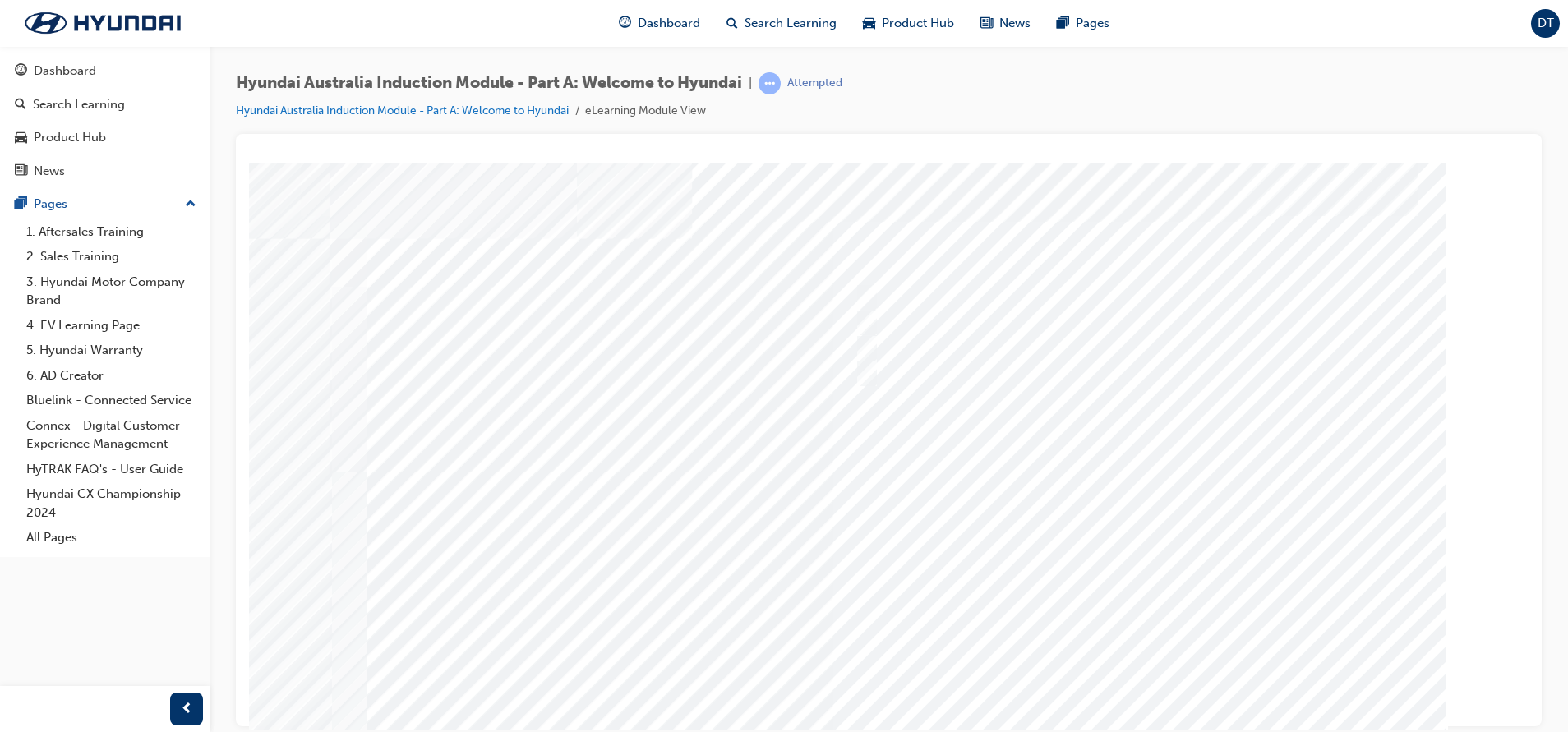 click at bounding box center [388, 5469] 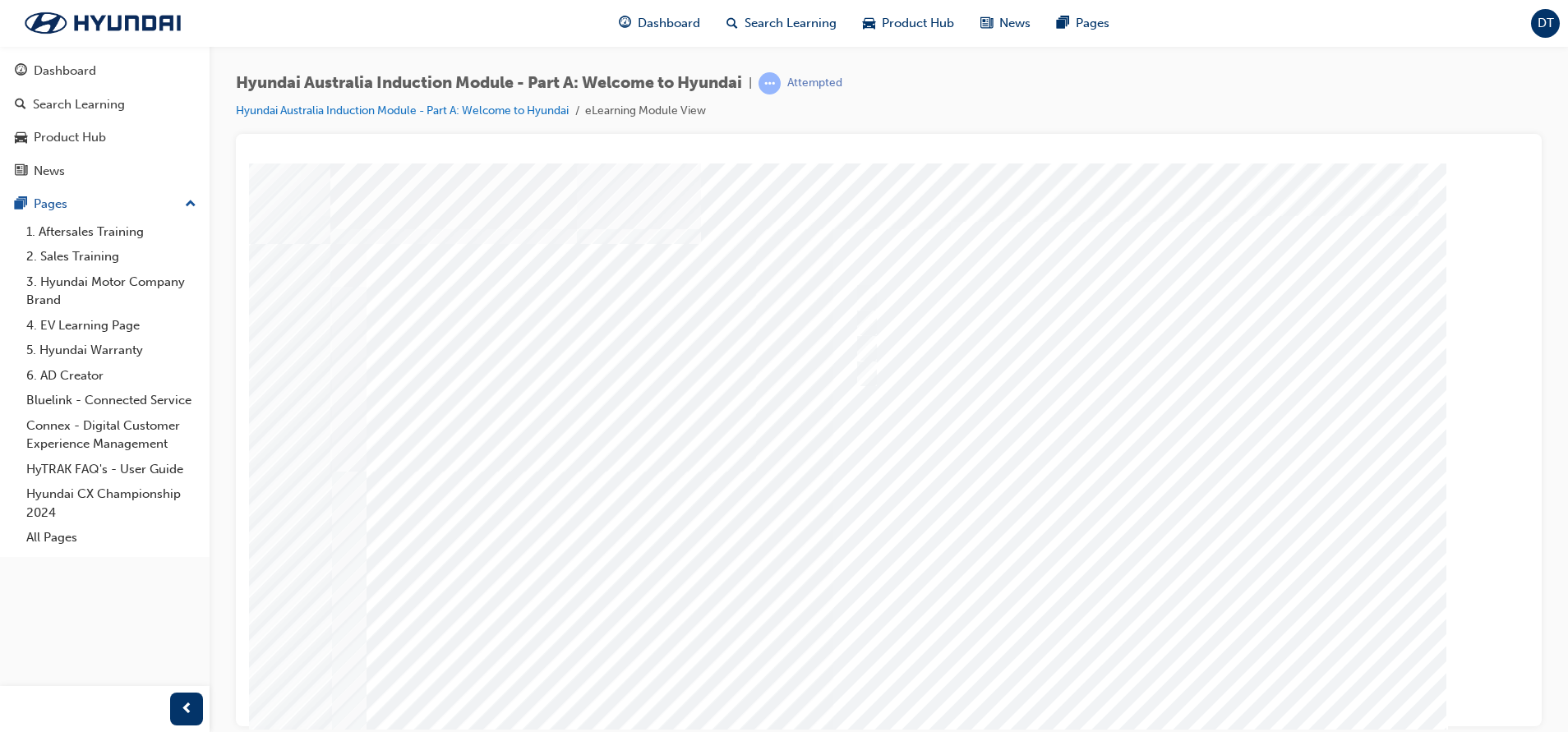 click at bounding box center [889, 458] 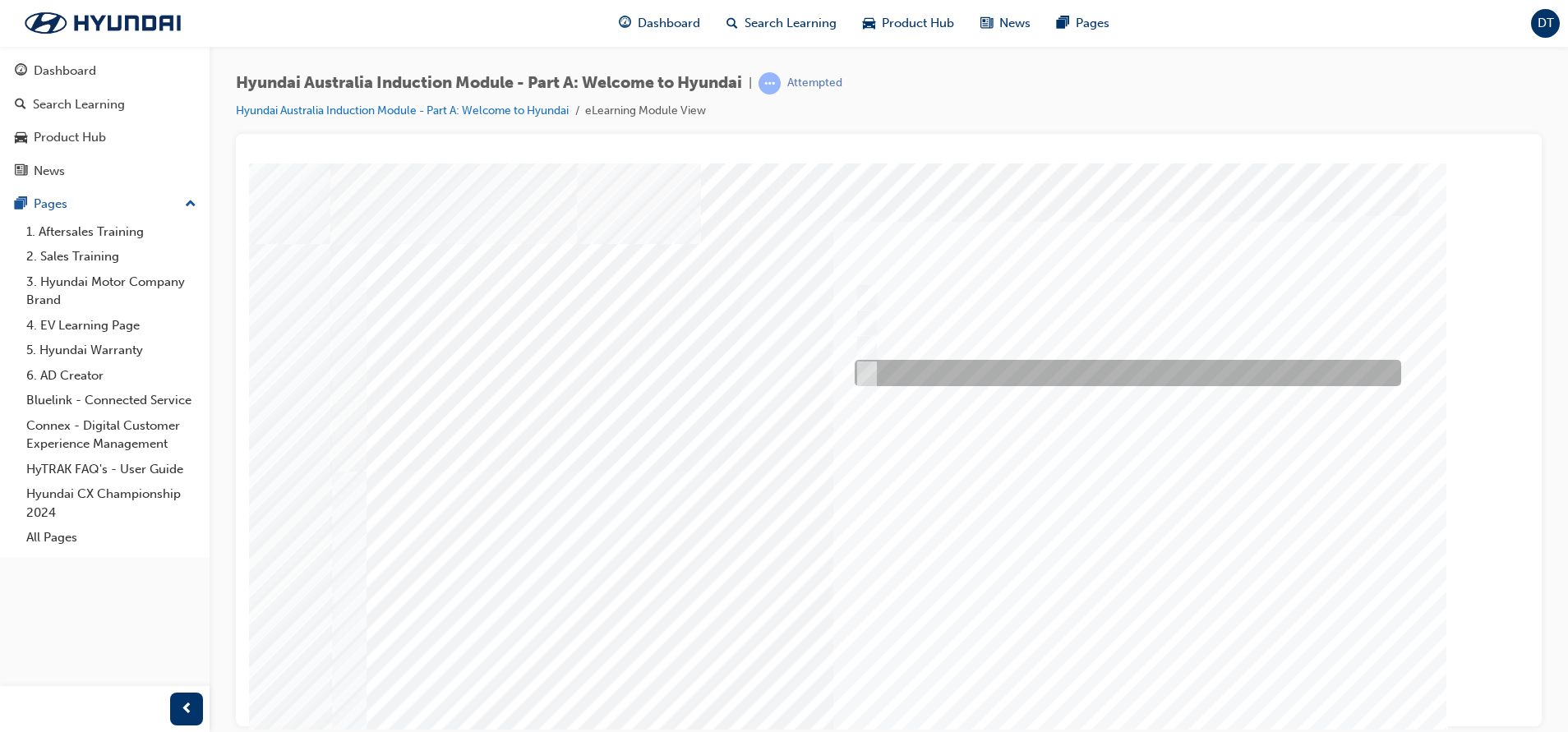 click on "Quiz_Q_5" at bounding box center [889, 458] 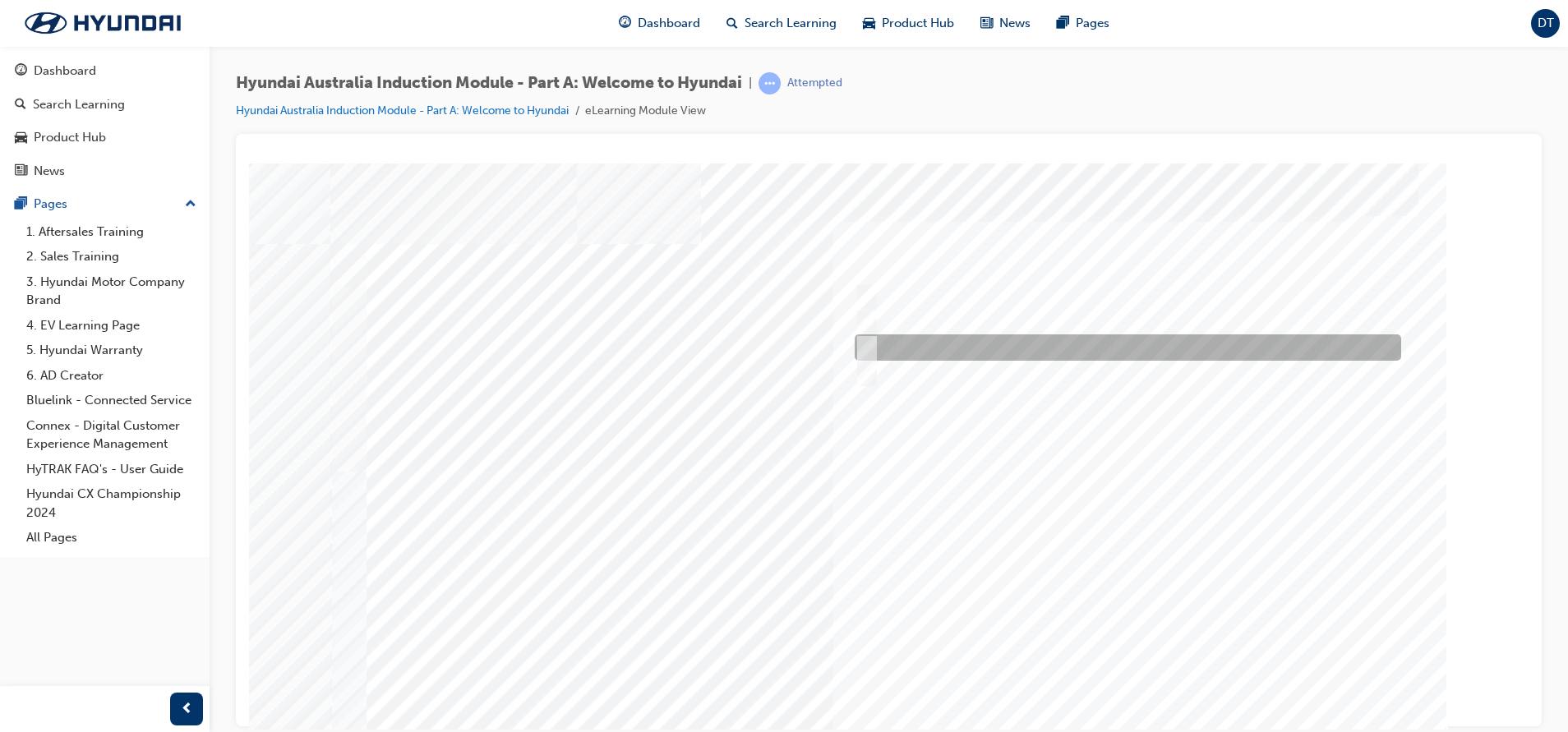 click at bounding box center [863, 348] 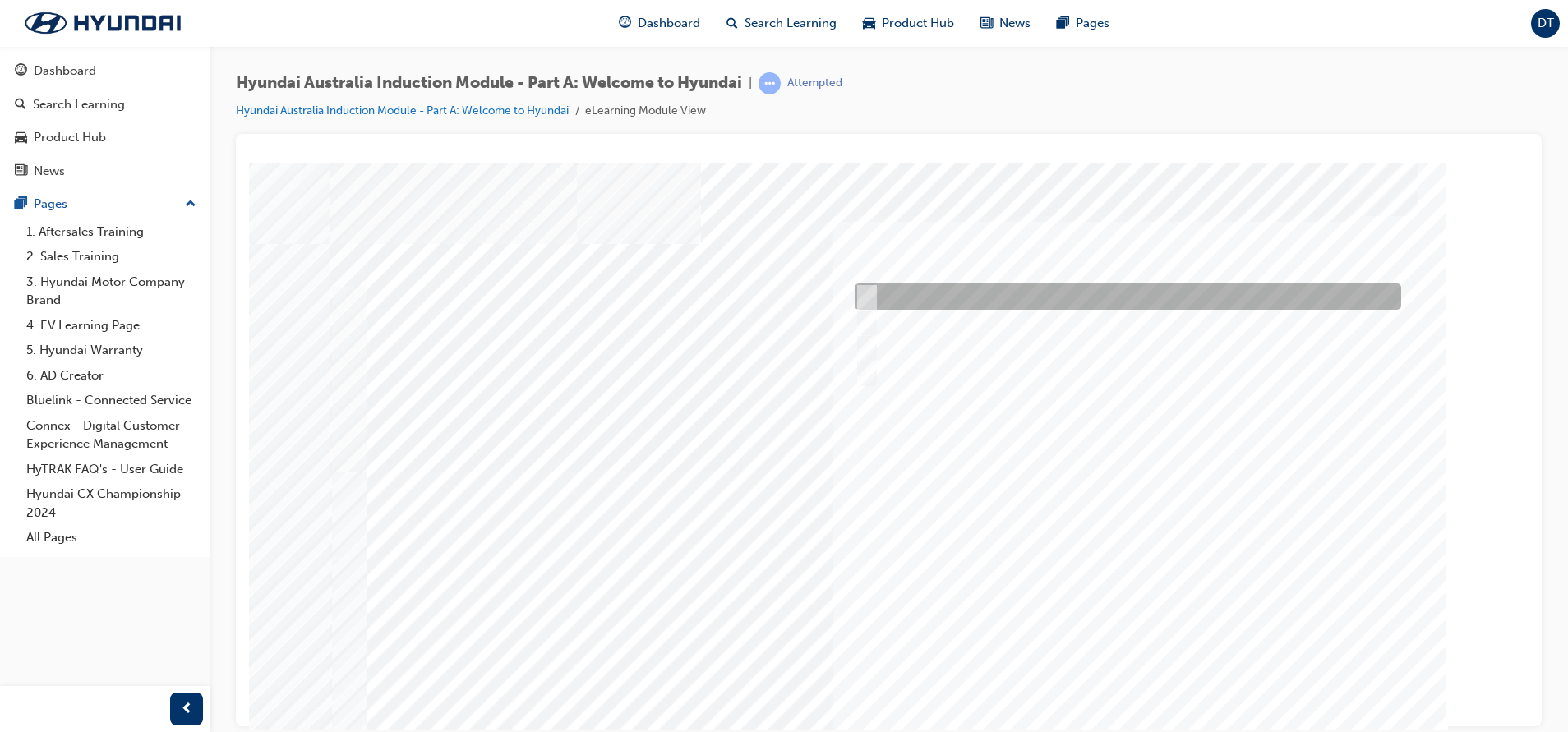 click at bounding box center [863, 297] 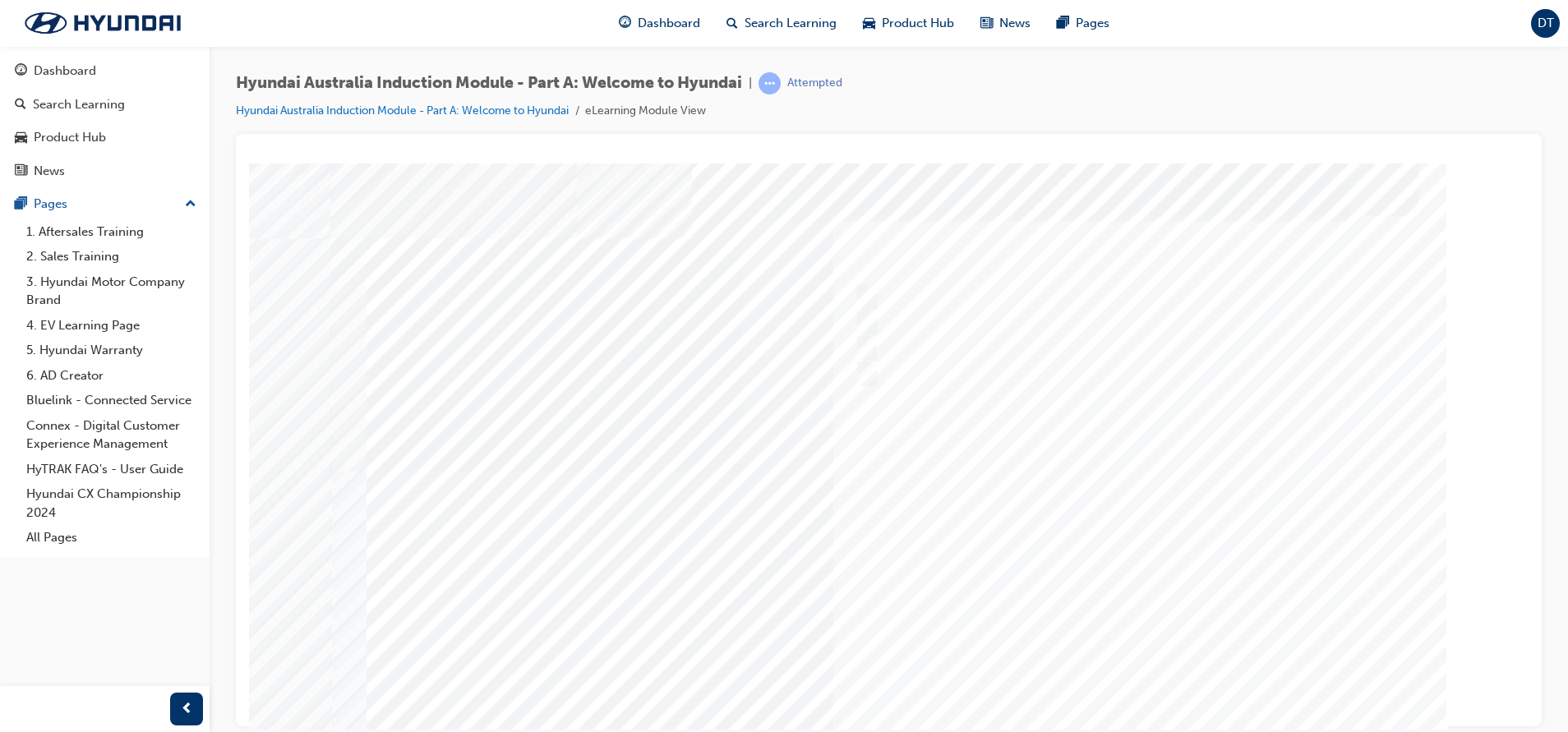 click at bounding box center [388, 4267] 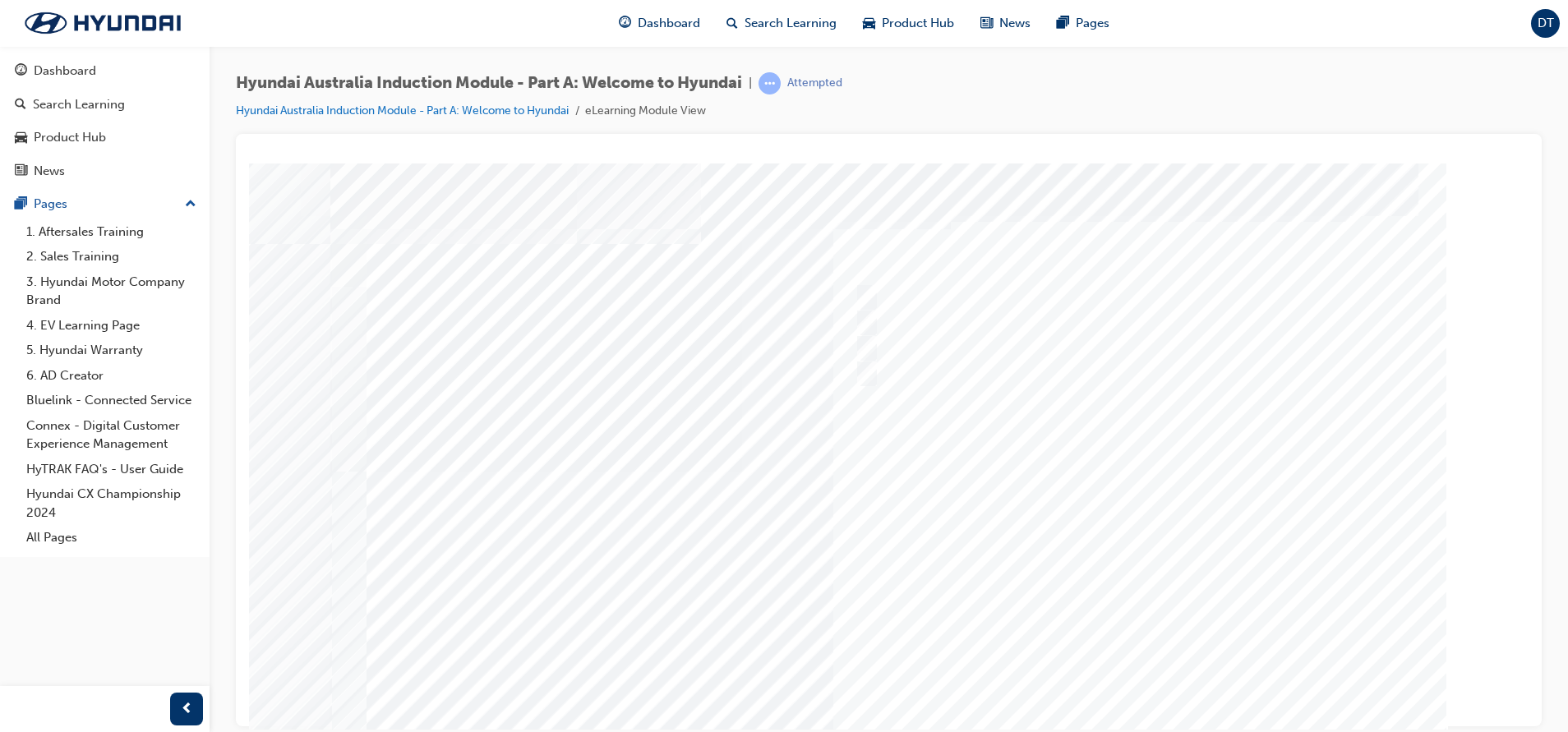 click at bounding box center [889, 458] 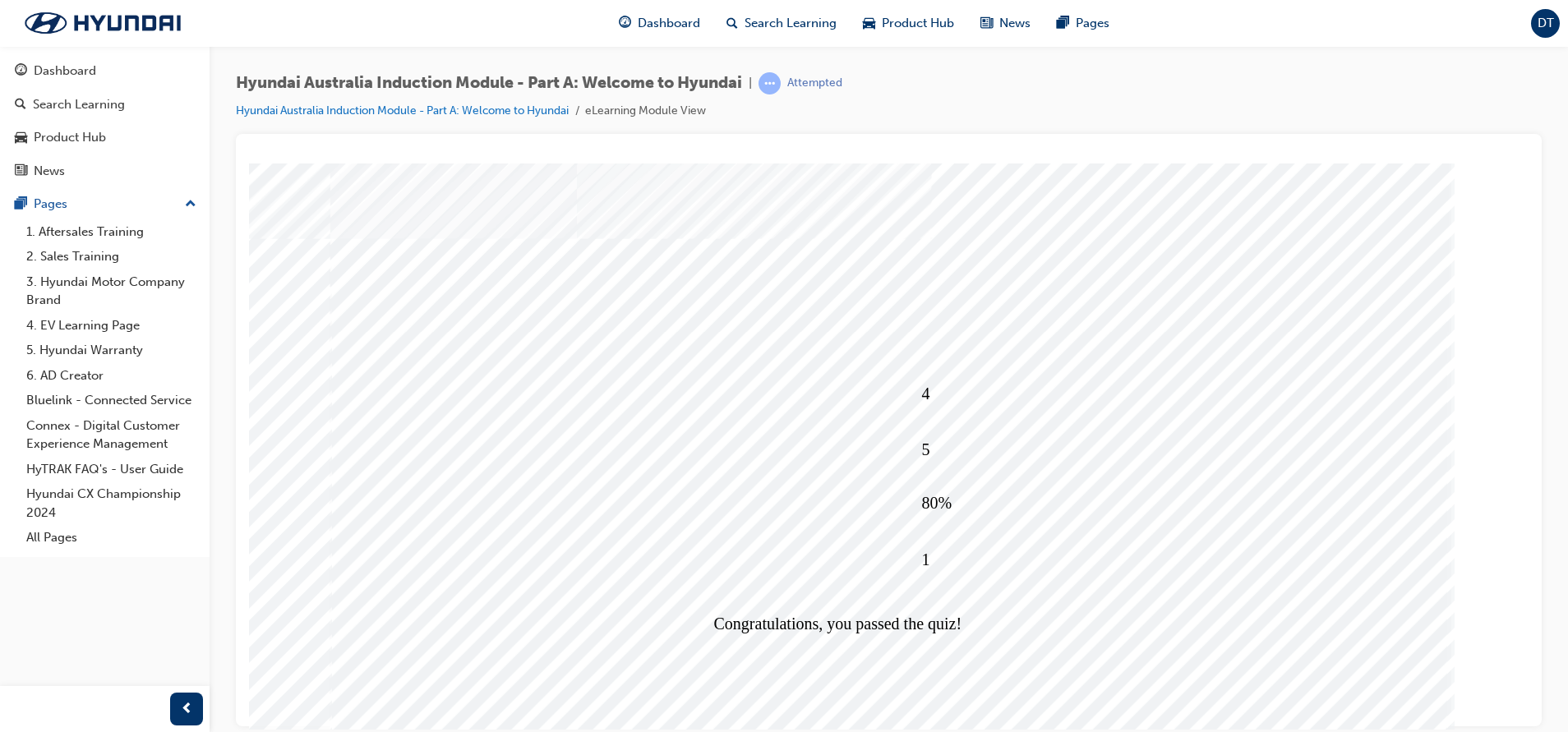 click at bounding box center (390, 4810) 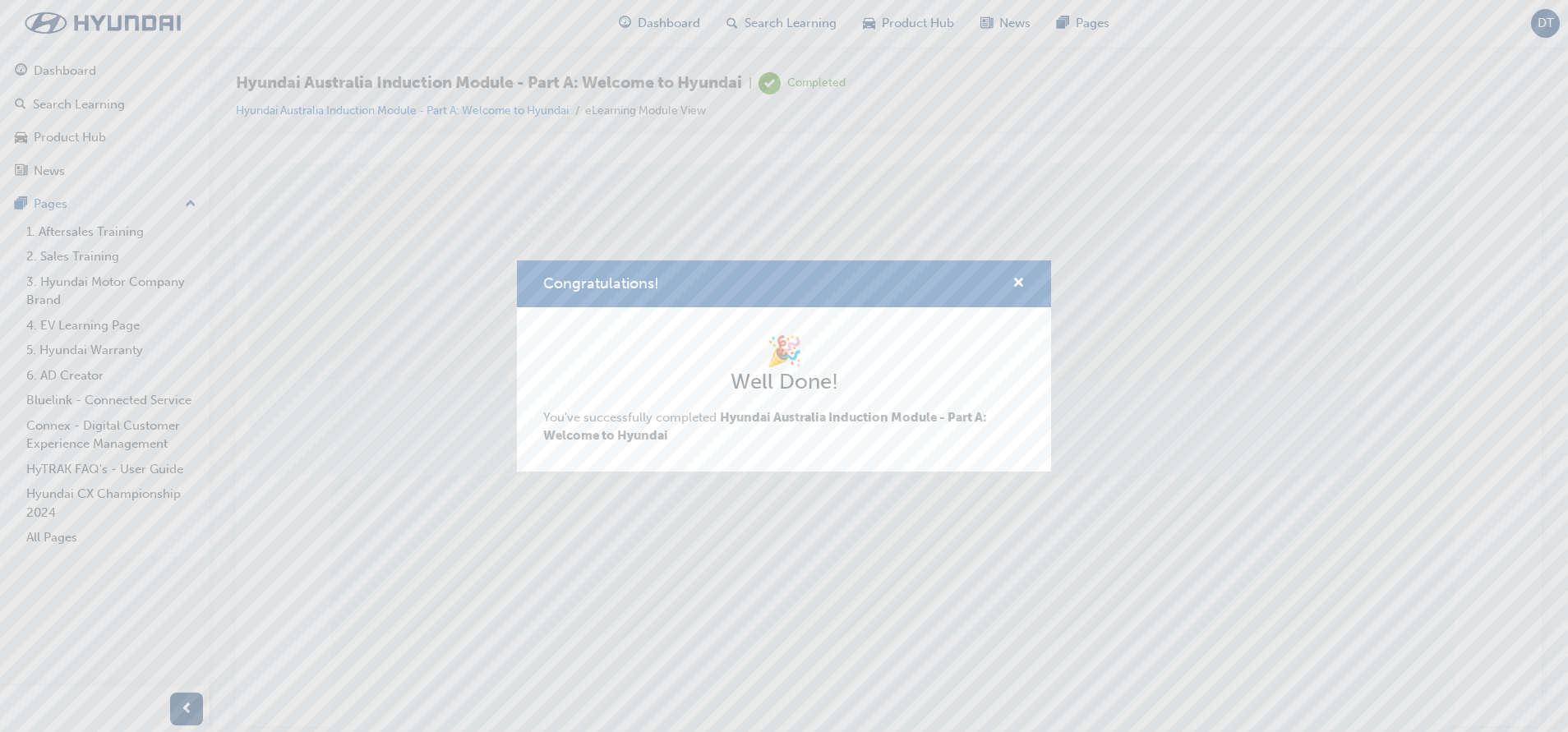 click on "Congratulations! 🎉 Well Done! You've successfully completed   Hyundai Australia Induction Module - Part A: Welcome to Hyundai" at bounding box center (784, 366) 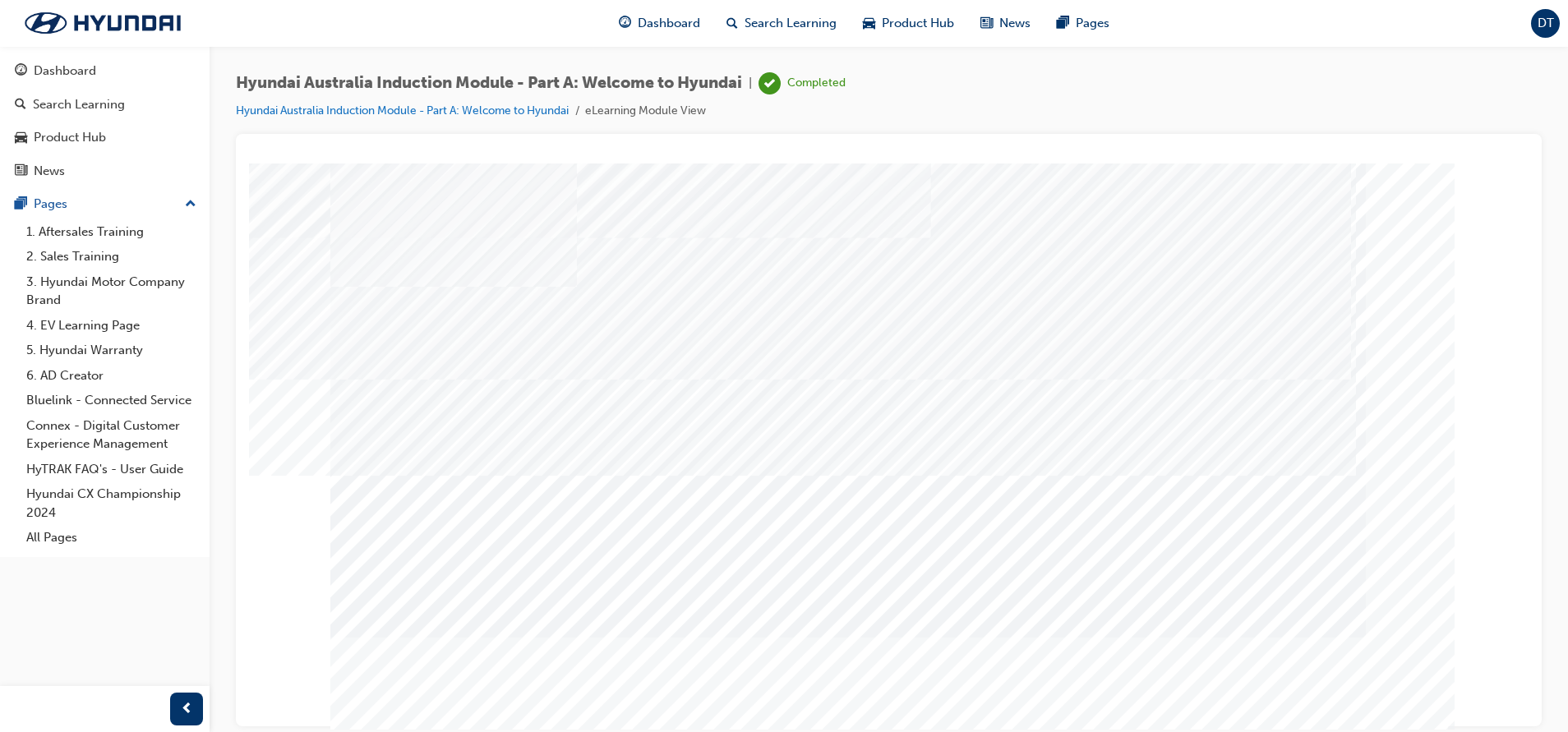click at bounding box center [388, 2021] 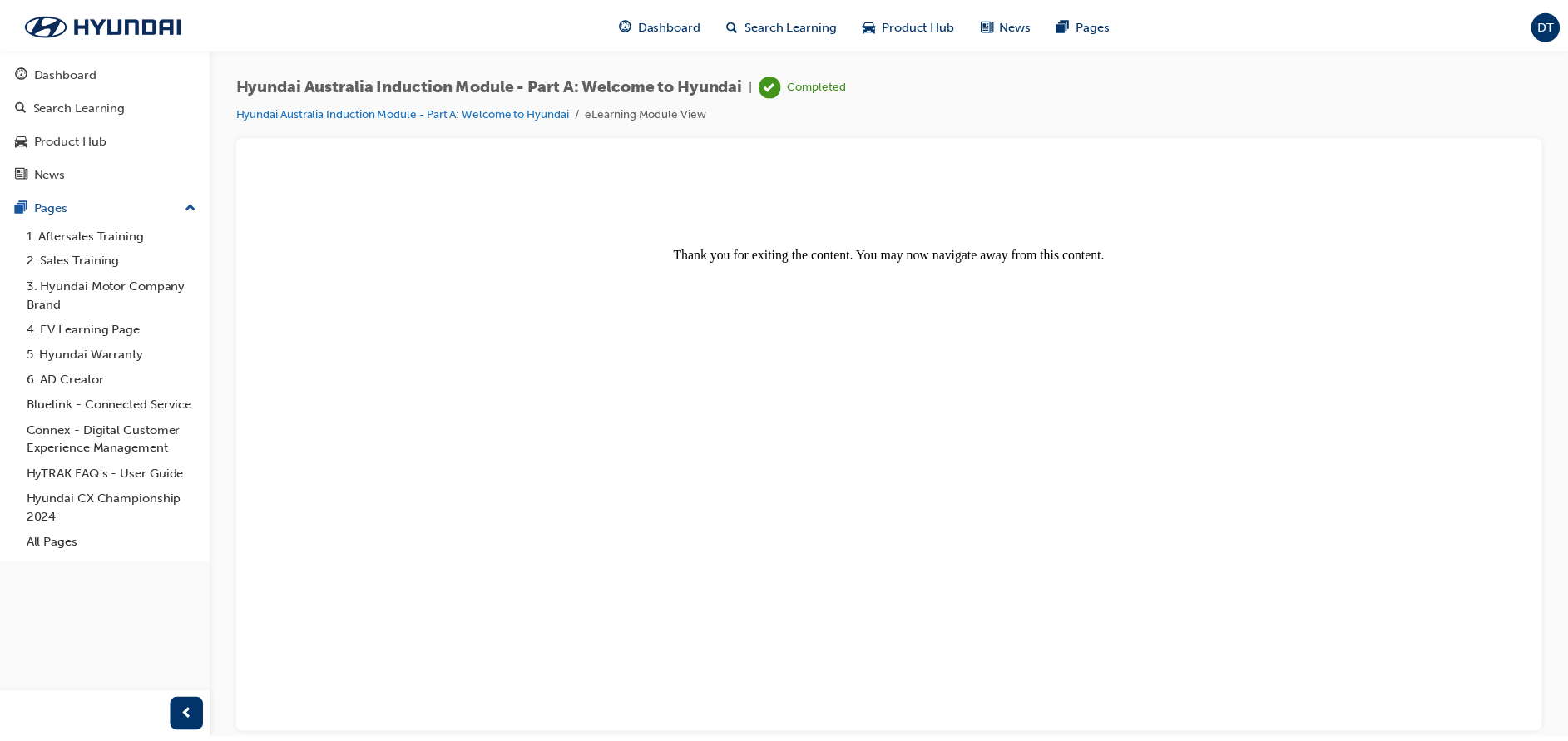 scroll, scrollTop: 0, scrollLeft: 0, axis: both 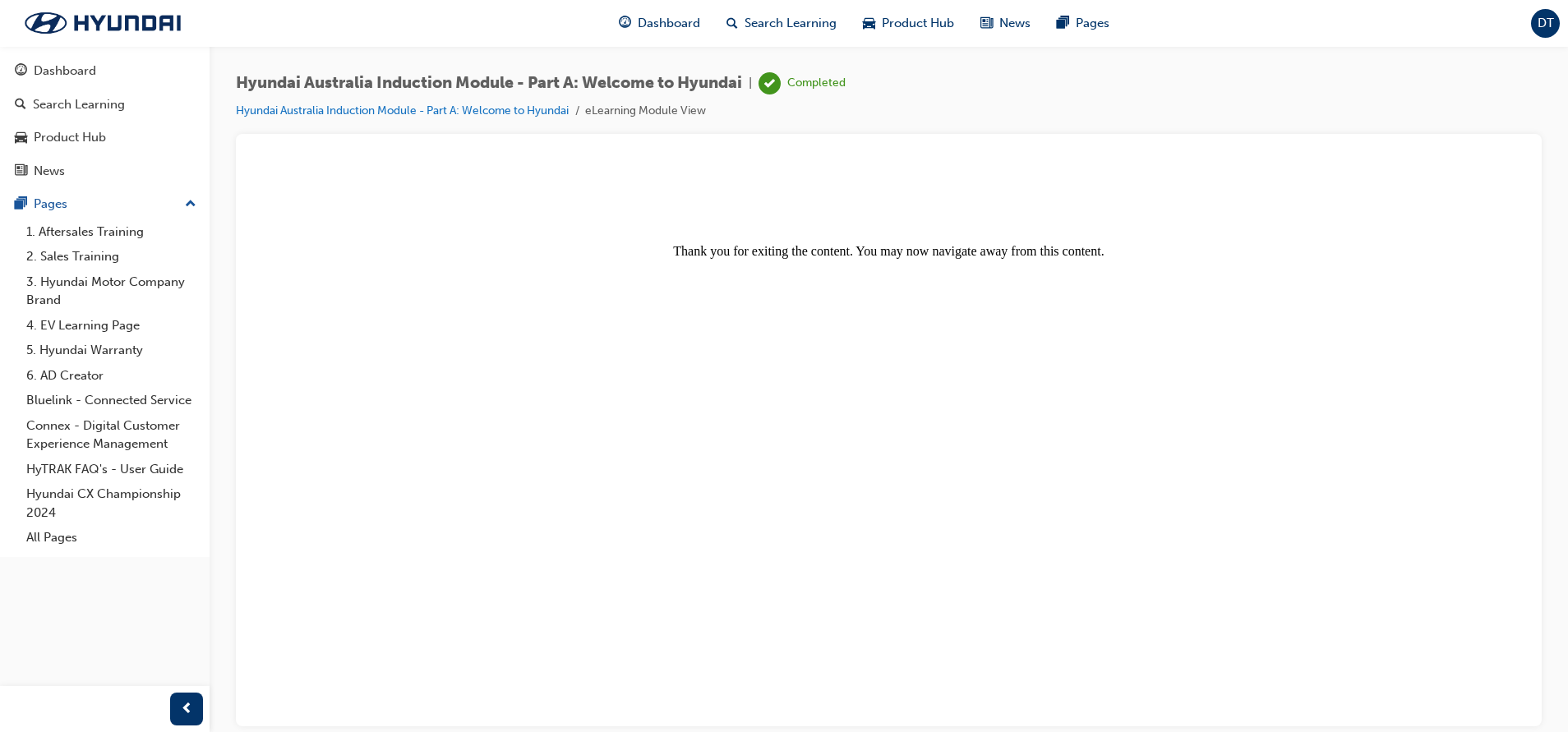 click on "Hyundai Australia Induction Module - Part A: Welcome to Hyundai | Completed Hyundai Australia Induction Module - Part A: Welcome to Hyundai eLearning Module View" at bounding box center [888, 368] 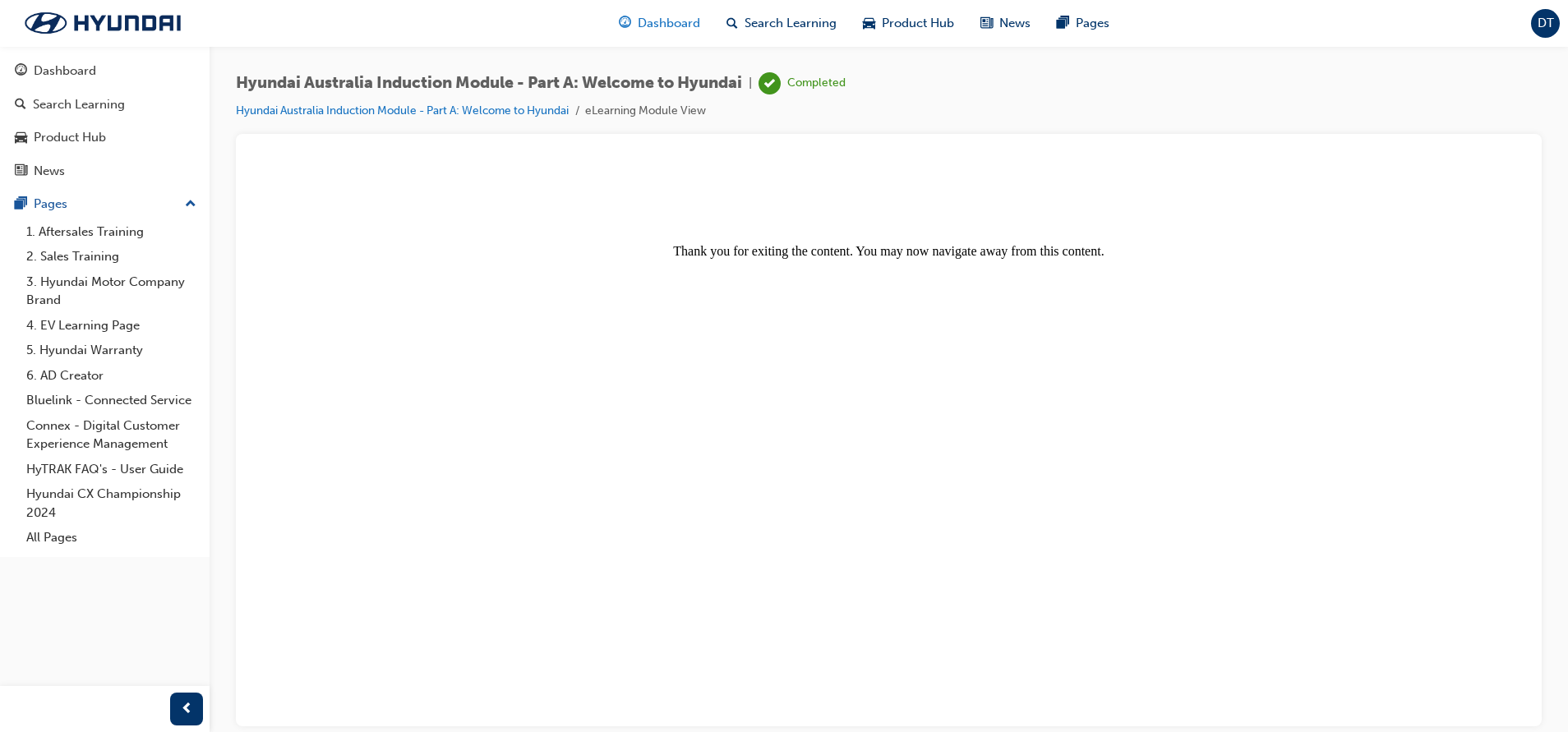 click on "Dashboard" at bounding box center (669, 23) 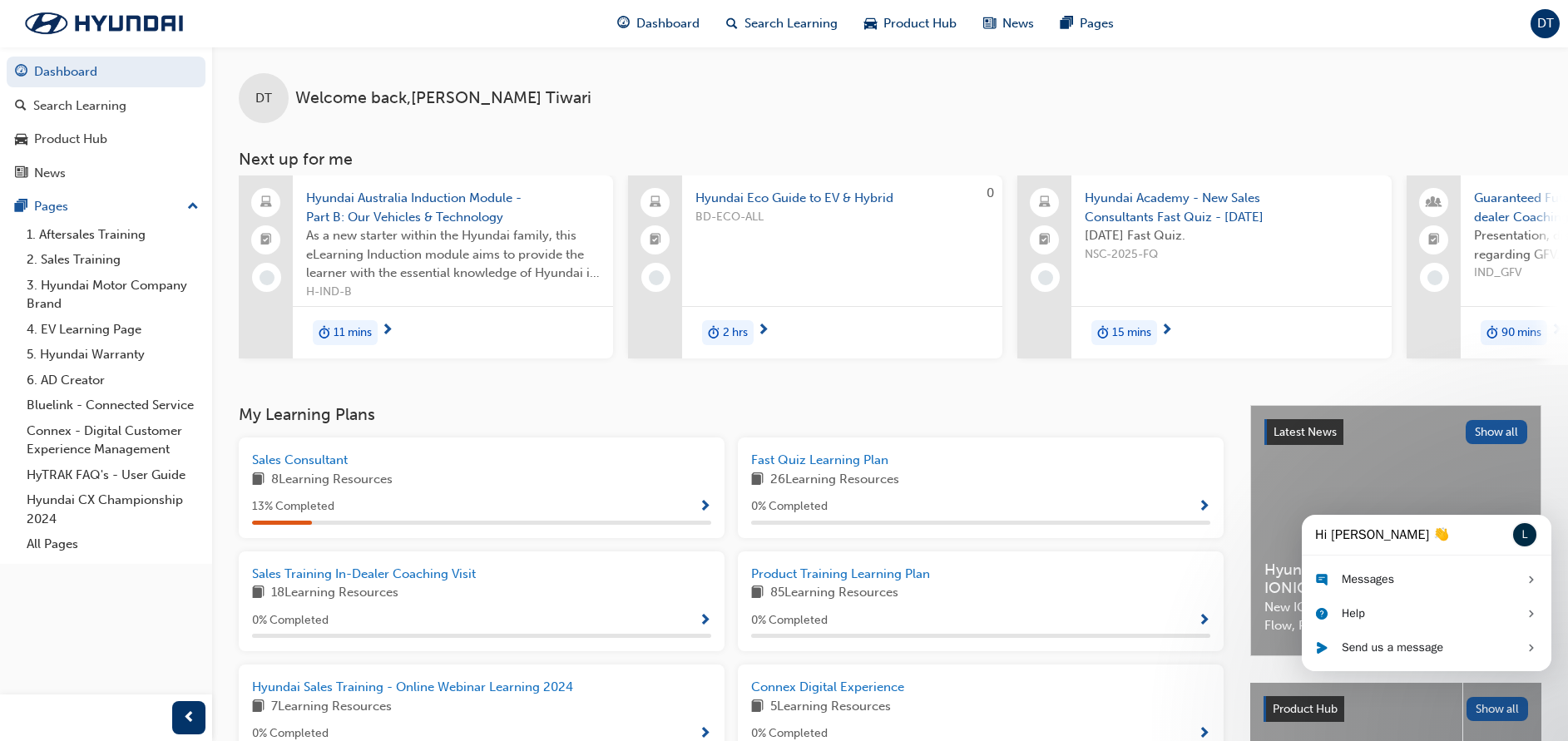 click on "BD-ECO-ALL" at bounding box center [842, 241] 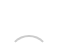scroll, scrollTop: 0, scrollLeft: 0, axis: both 